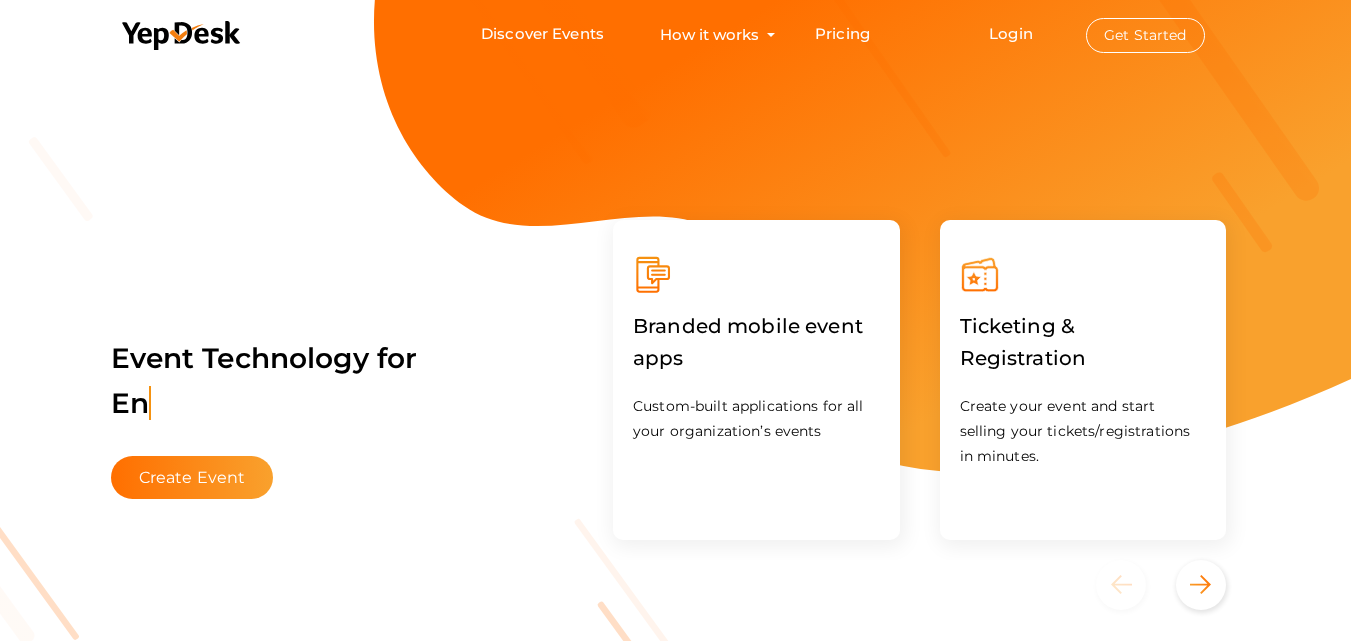 scroll, scrollTop: 0, scrollLeft: 0, axis: both 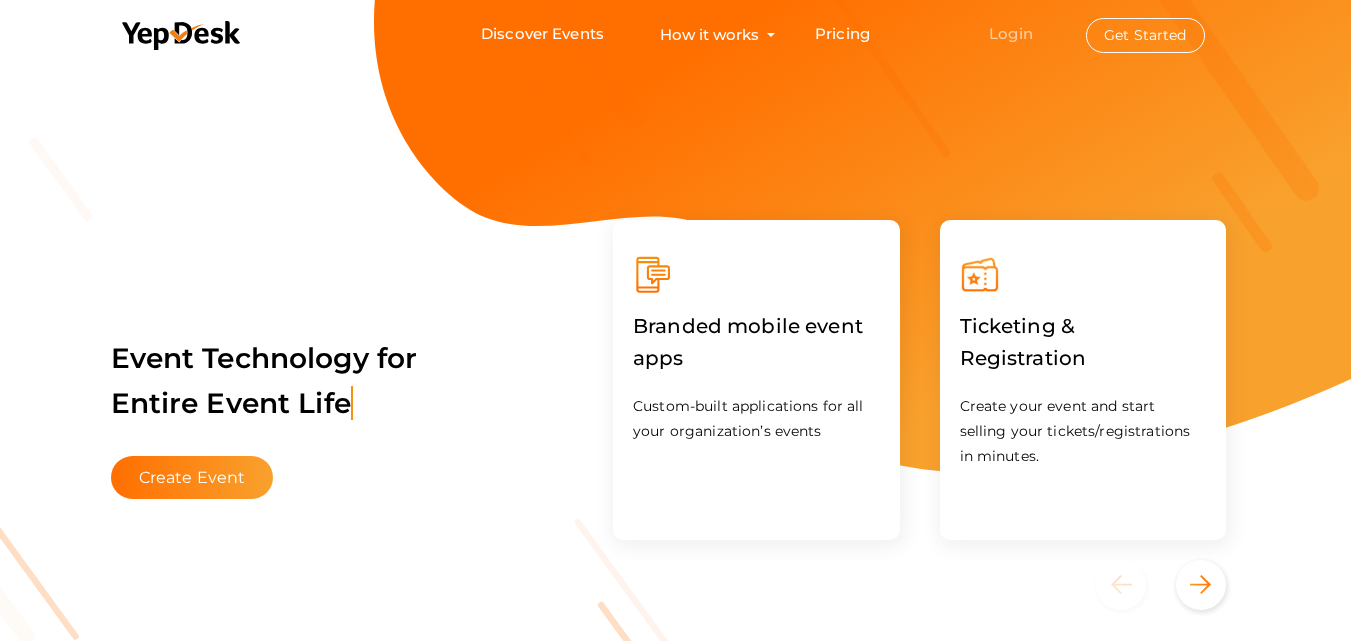 click on "Login" at bounding box center [1011, 33] 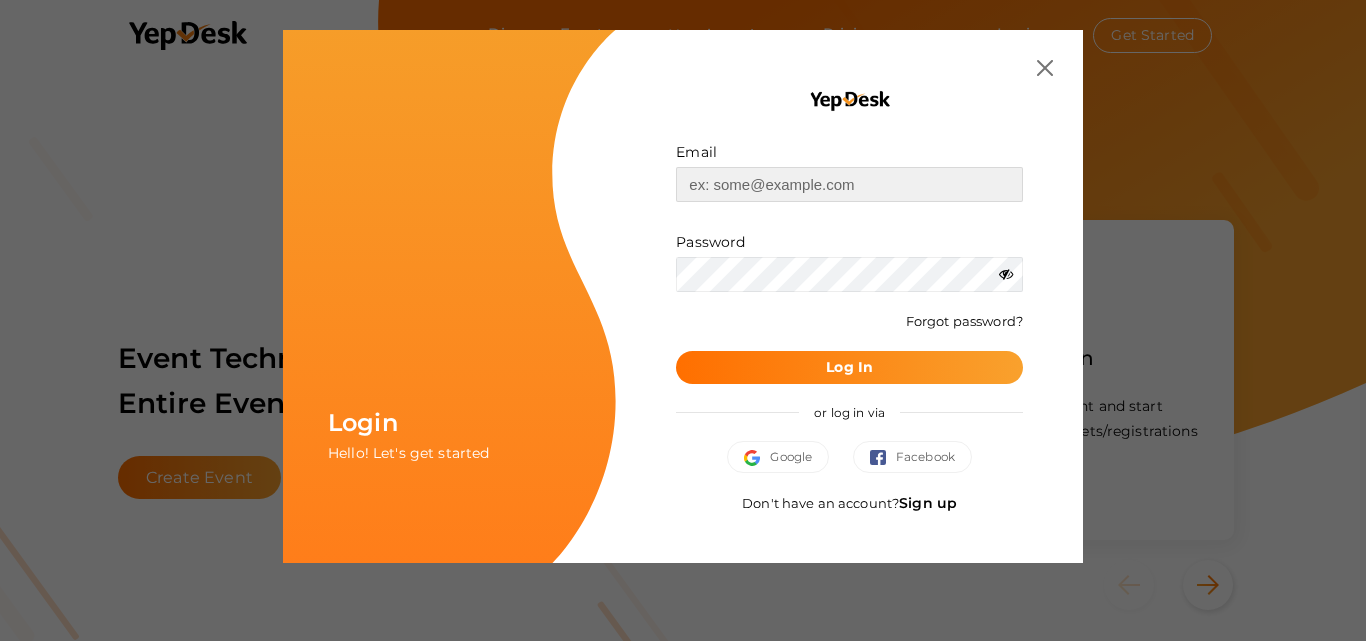 click at bounding box center (849, 184) 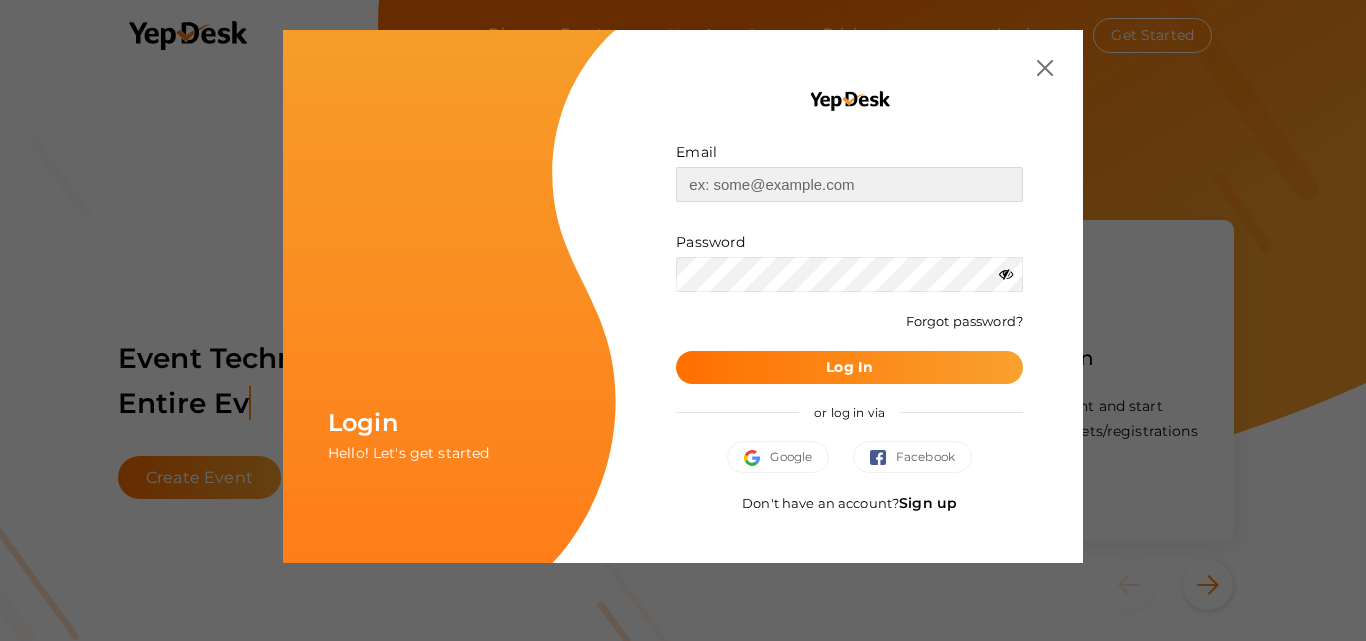 type on "[EMAIL_ADDRESS][DOMAIN_NAME]" 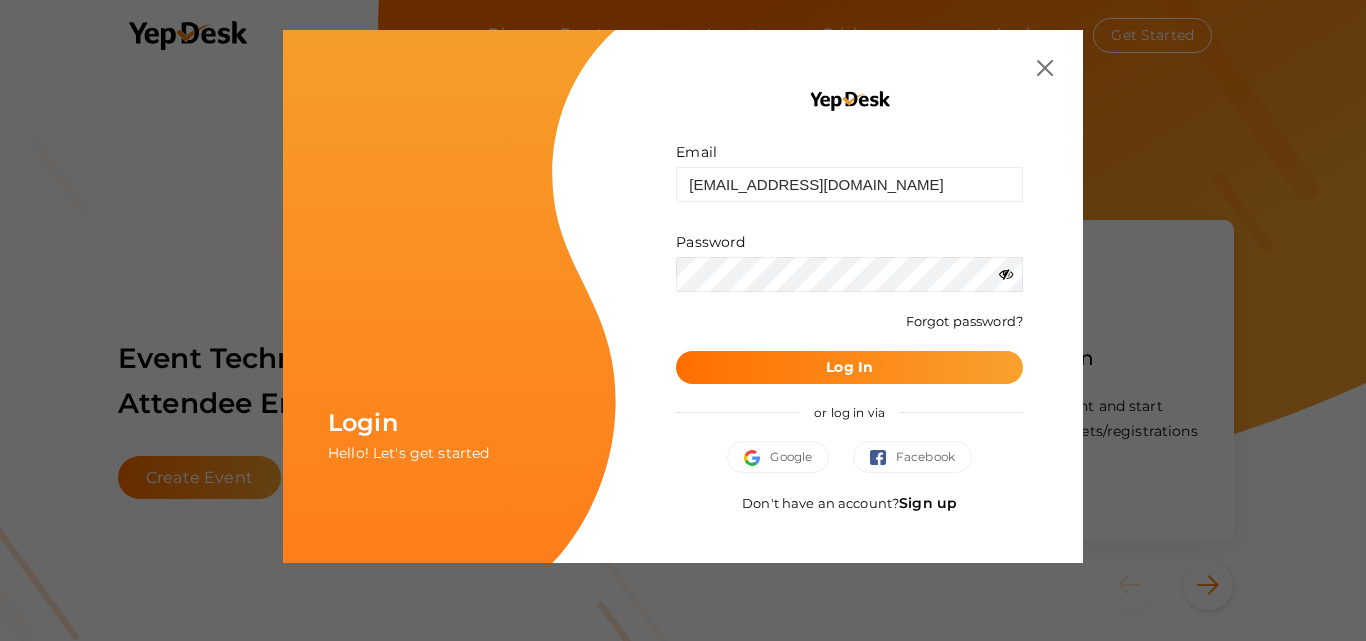click at bounding box center [1006, 274] 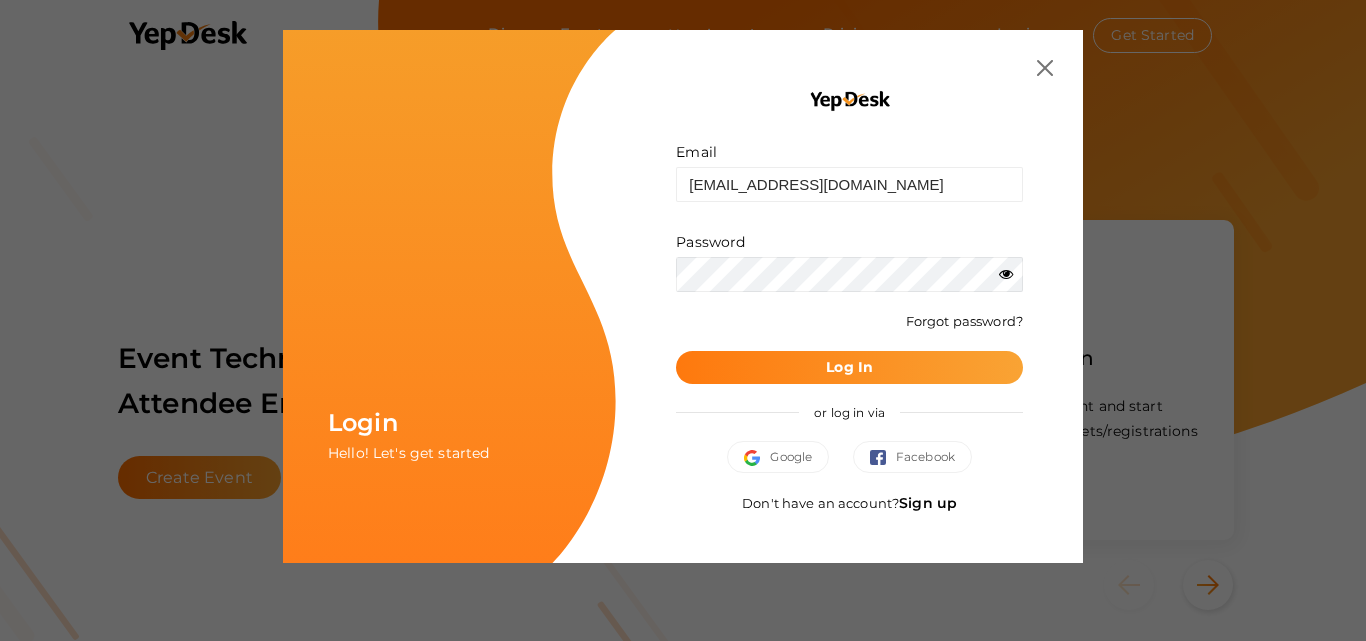 click on "Log In" at bounding box center (849, 367) 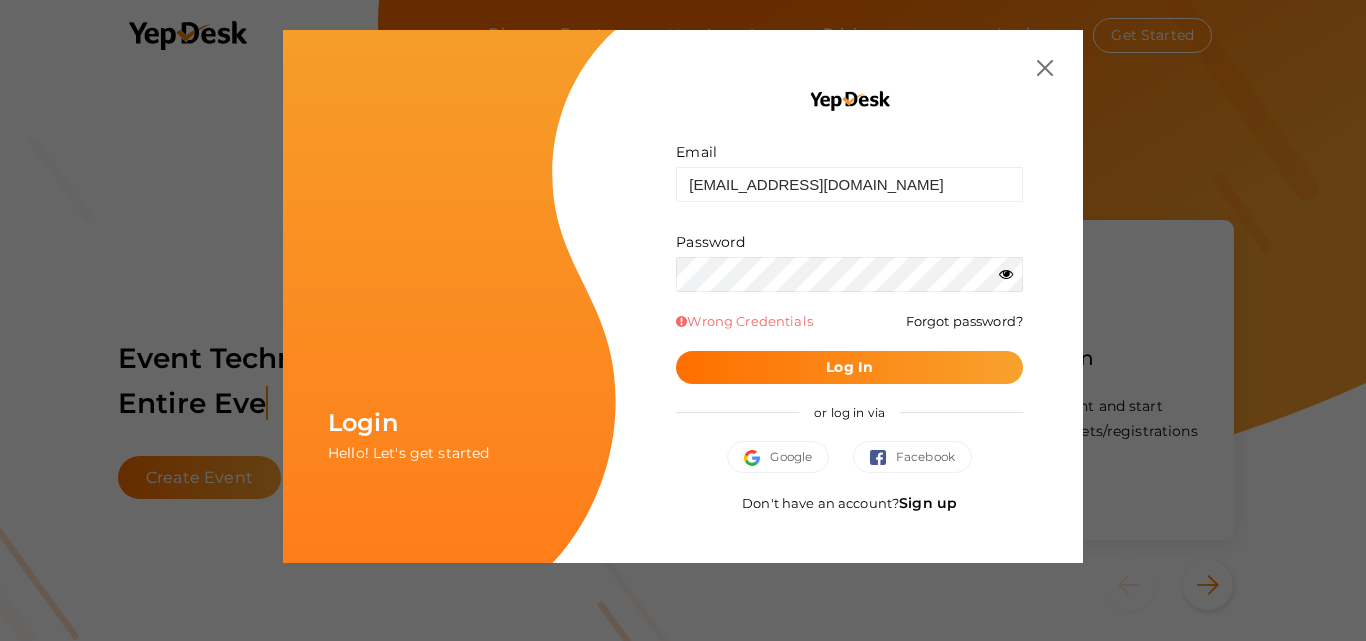 click on "Sign up" at bounding box center [928, 503] 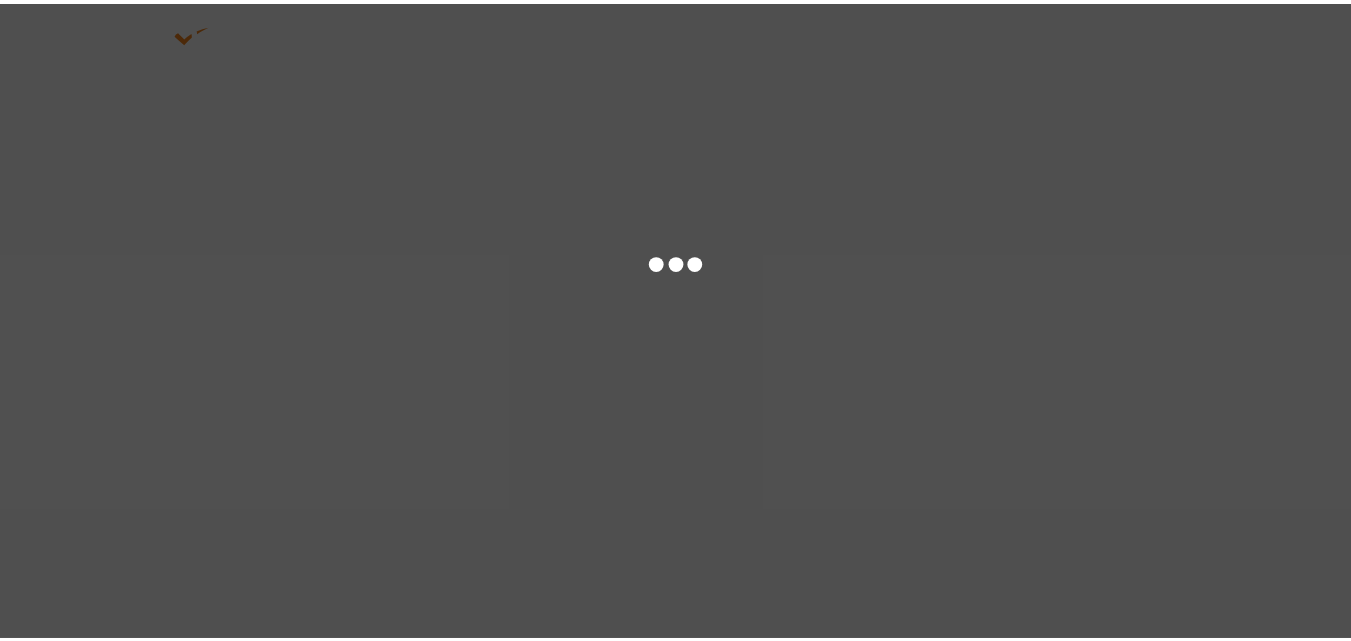 scroll, scrollTop: 0, scrollLeft: 0, axis: both 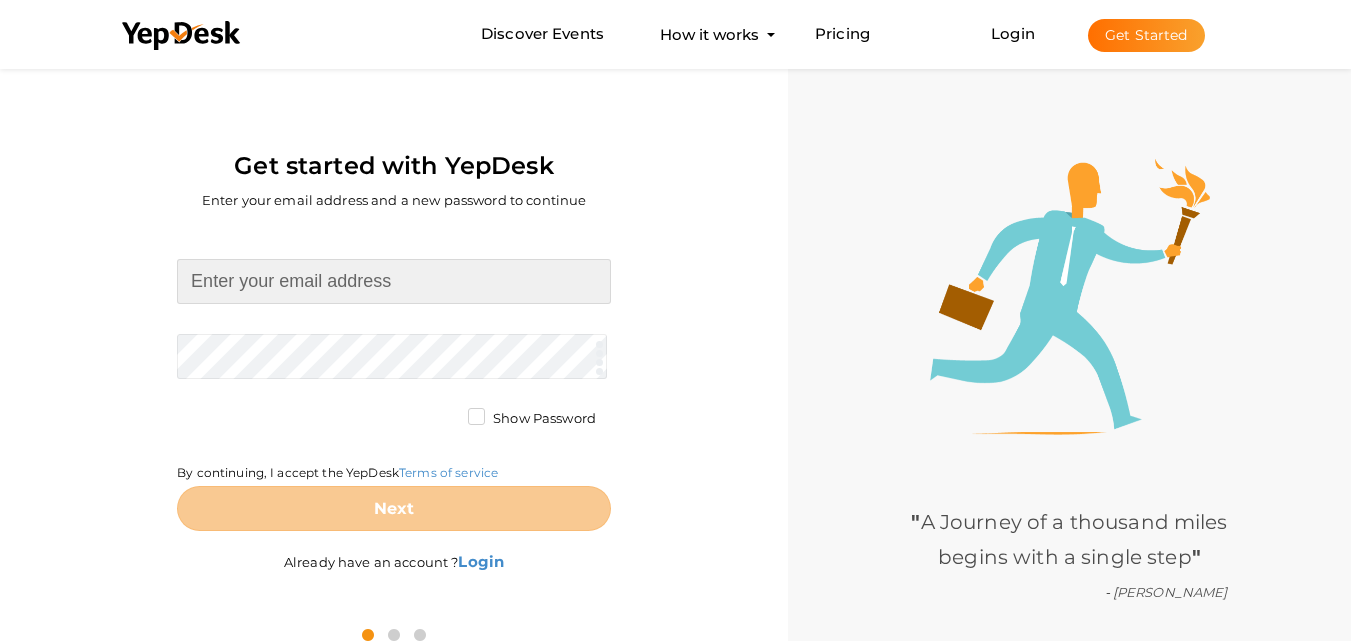 click at bounding box center [394, 281] 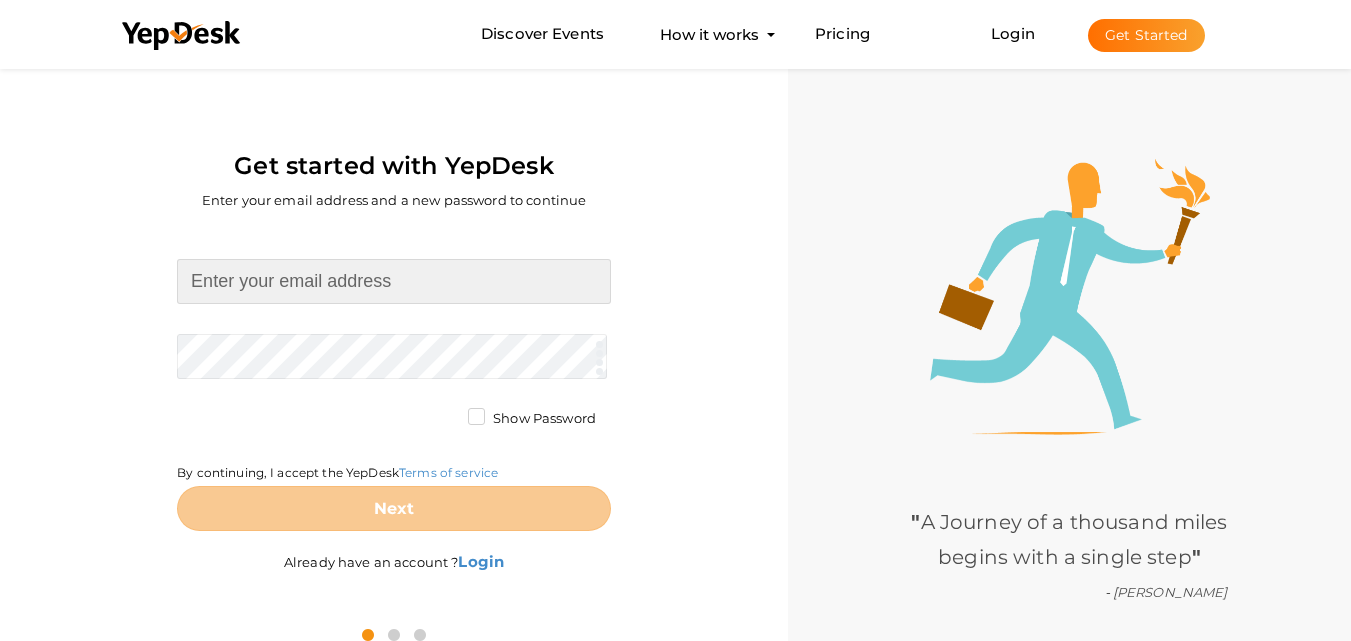type on "[EMAIL_ADDRESS][DOMAIN_NAME]" 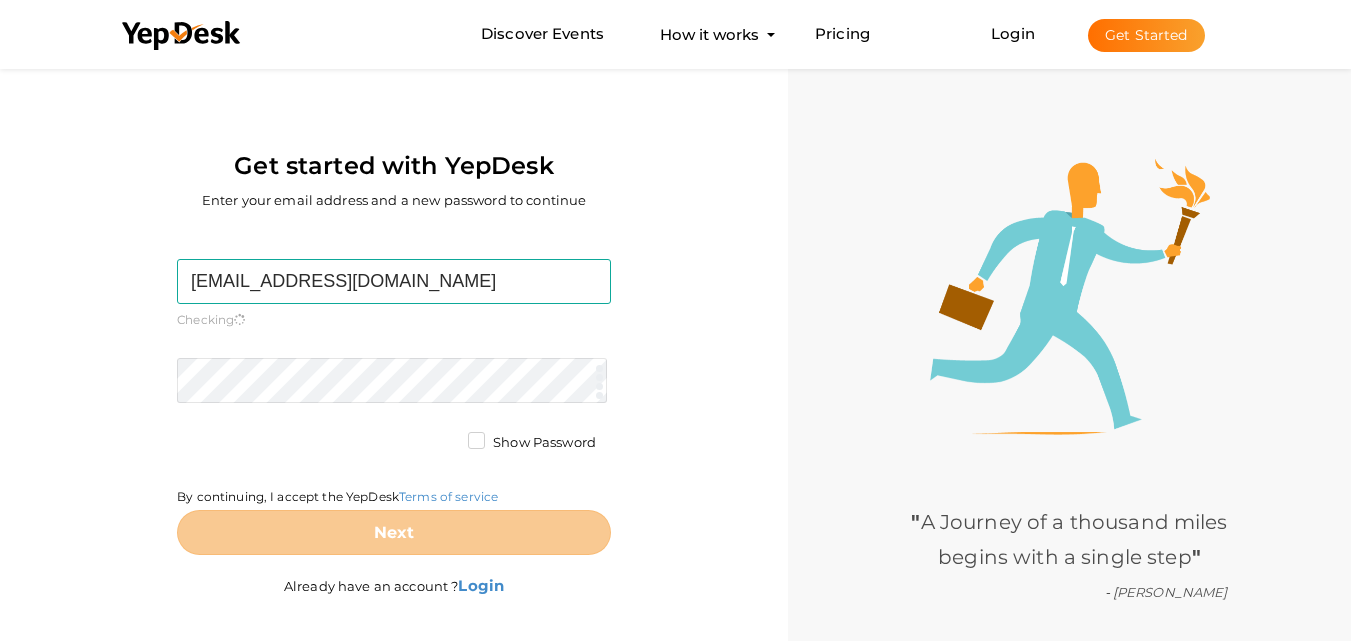 click on "research2805@gmail.com   Required.
Invalid
email.   Checking
You already have a YepDesk
account. Please  Sign in  your account to create
an organization / group.
Required.
Passwords must be between 4 and 20 characters.
Show Password
By continuing, I accept the YepDesk  Terms of
service
Next" at bounding box center [394, 407] 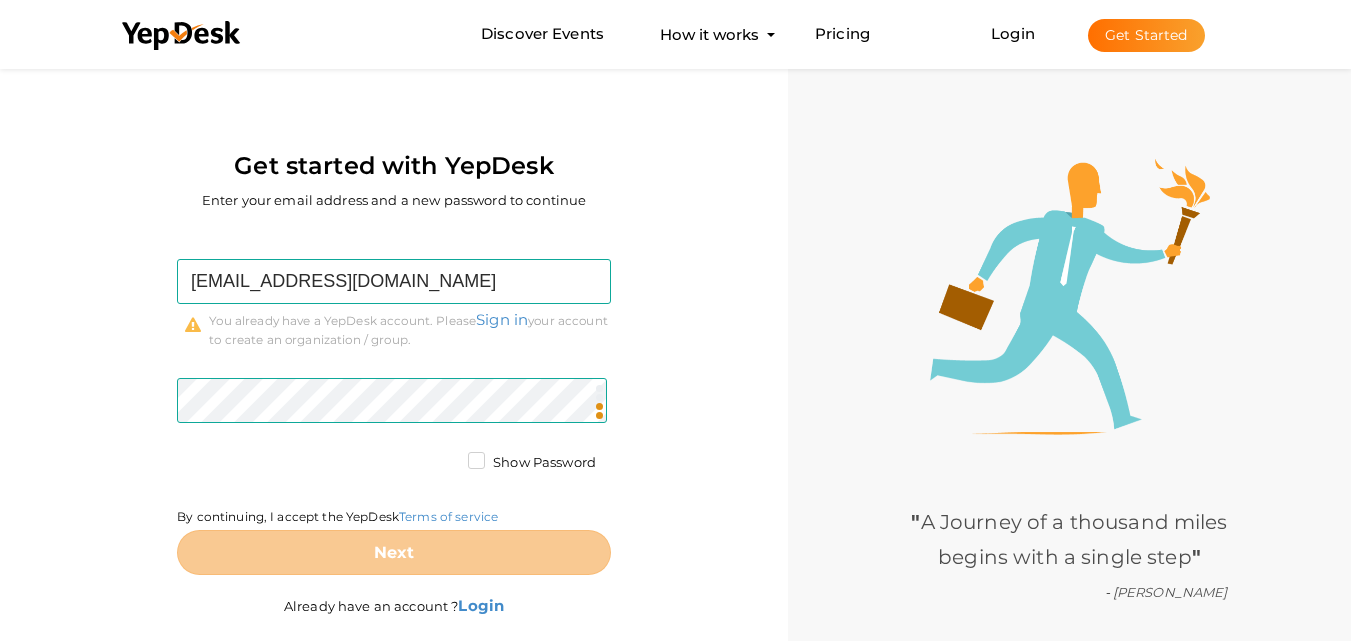 click on "Show Password" at bounding box center [532, 463] 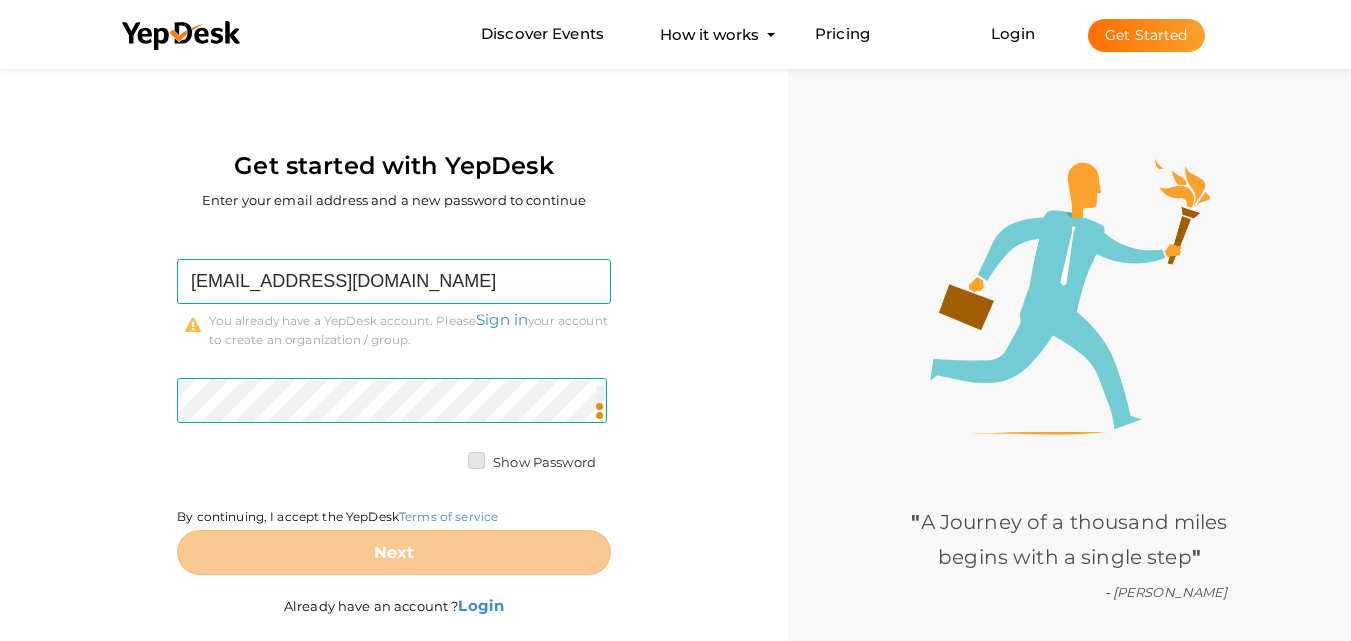 click on "Show Password" at bounding box center (448, 457) 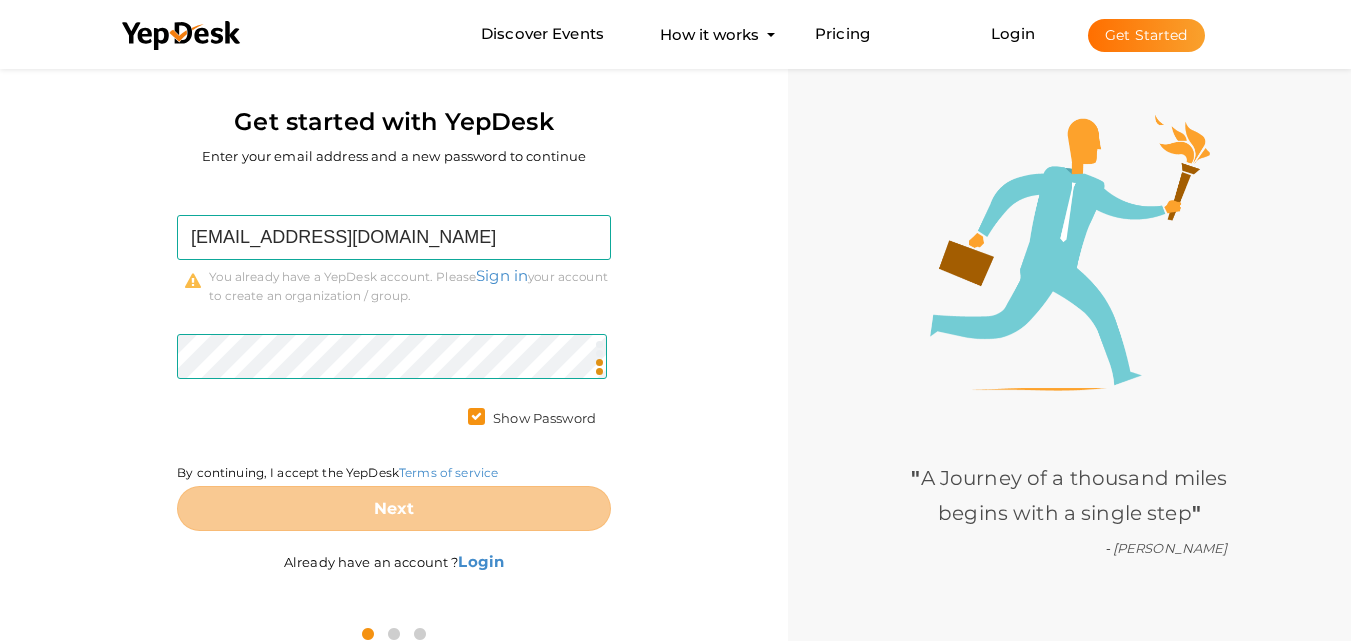 scroll, scrollTop: 64, scrollLeft: 0, axis: vertical 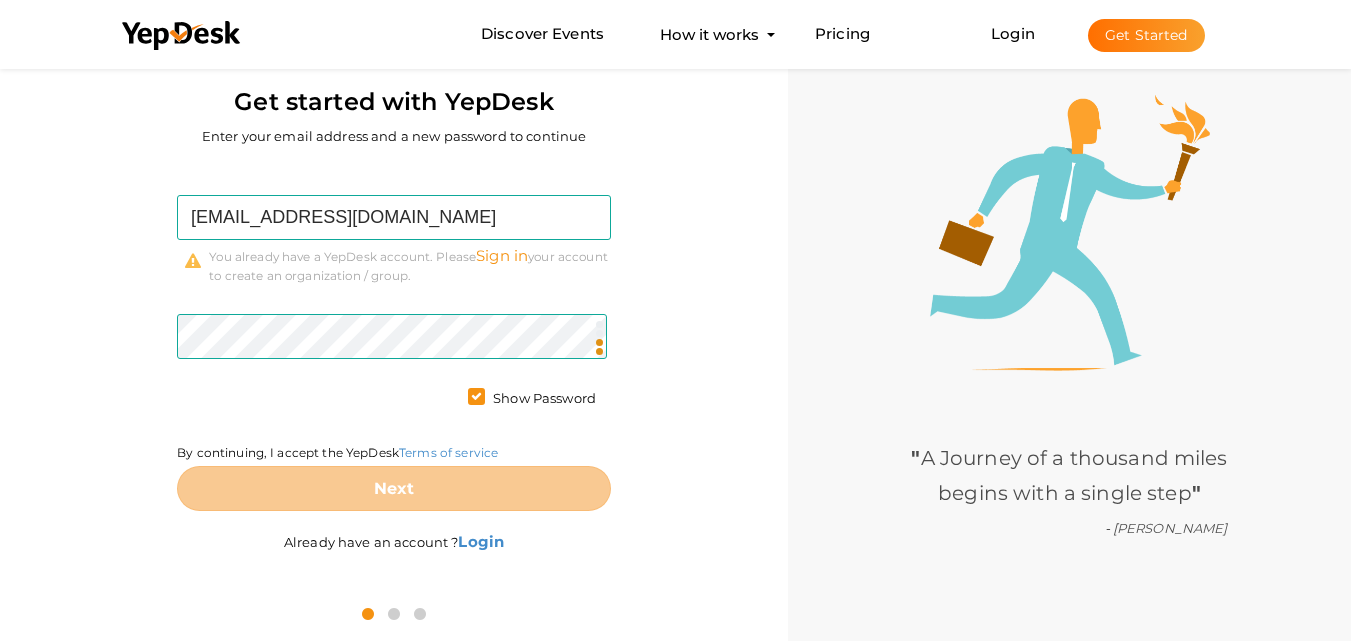click on "Sign in" at bounding box center (502, 255) 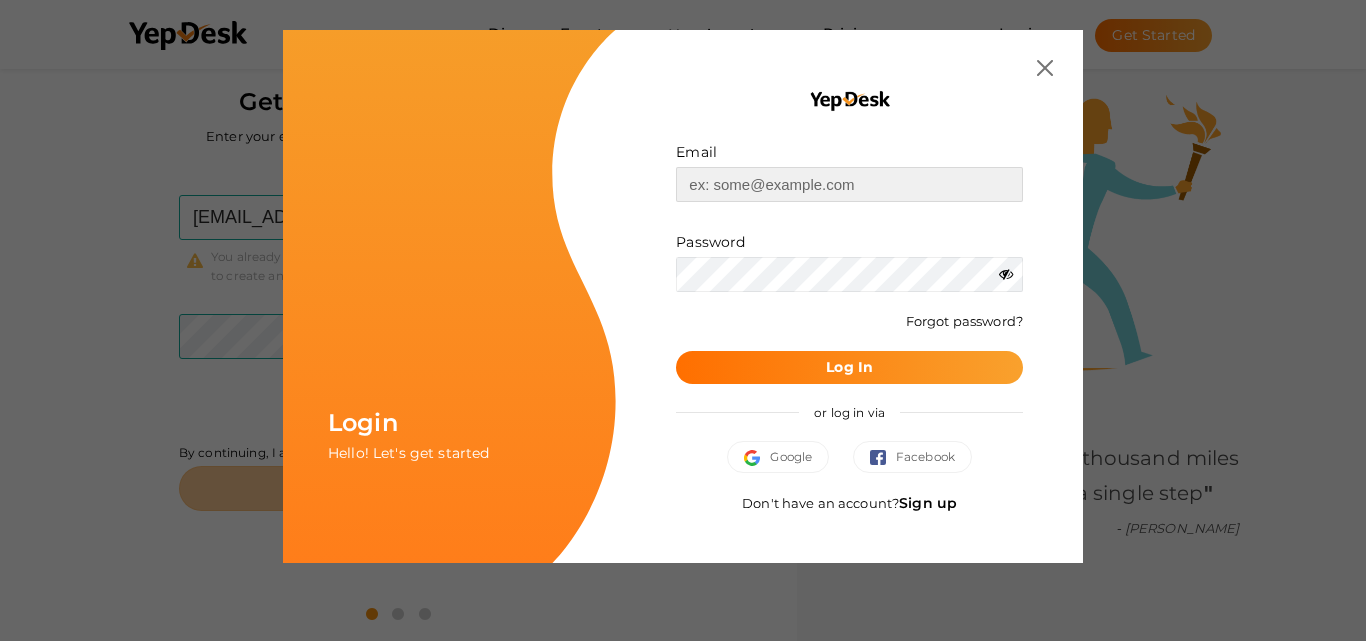 click at bounding box center [849, 184] 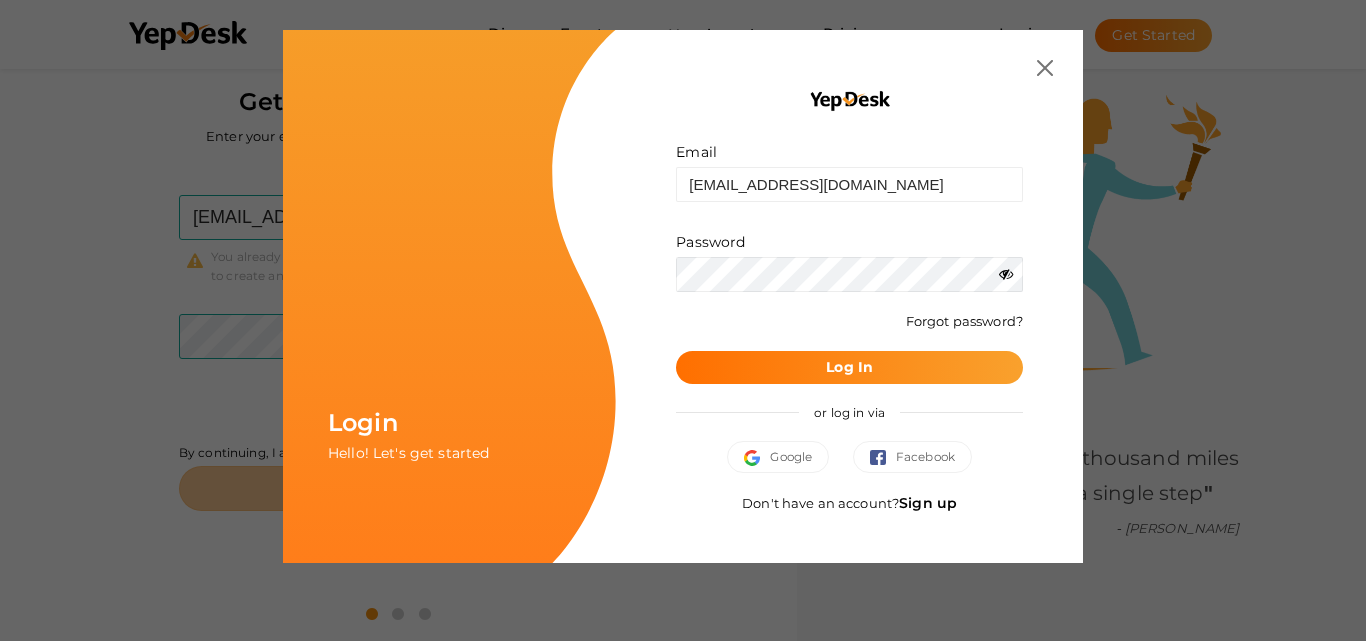 click at bounding box center (1006, 274) 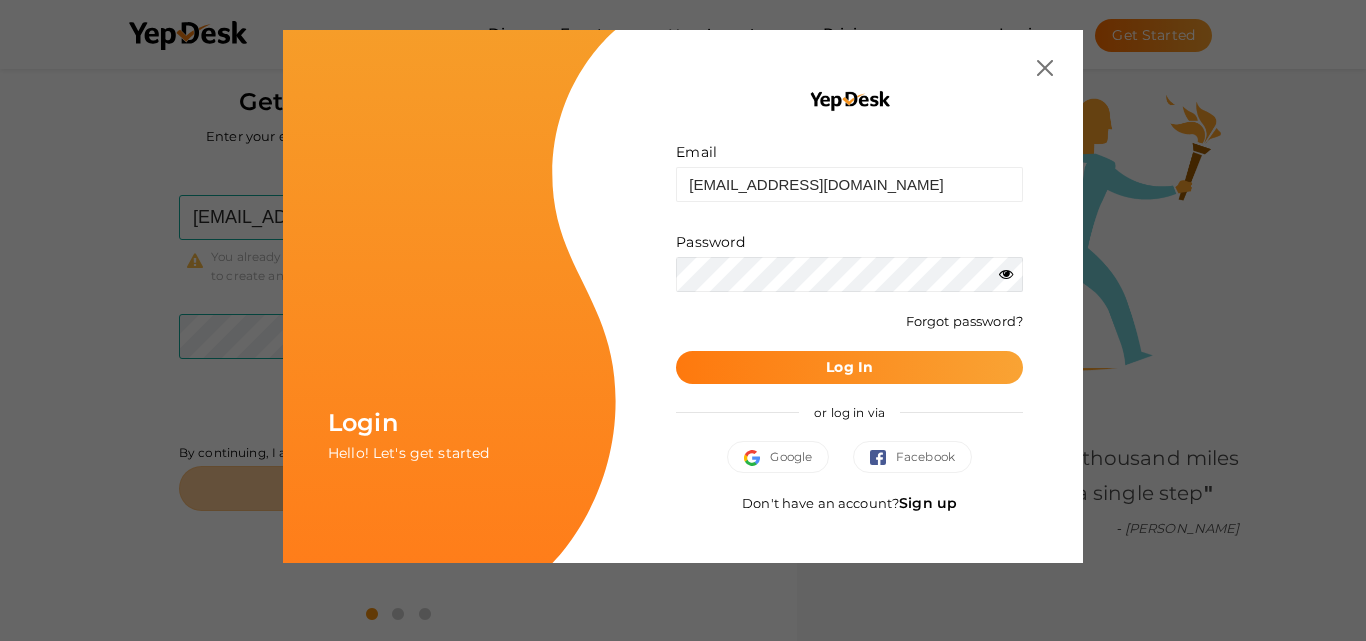 click on "Log In" at bounding box center [849, 367] 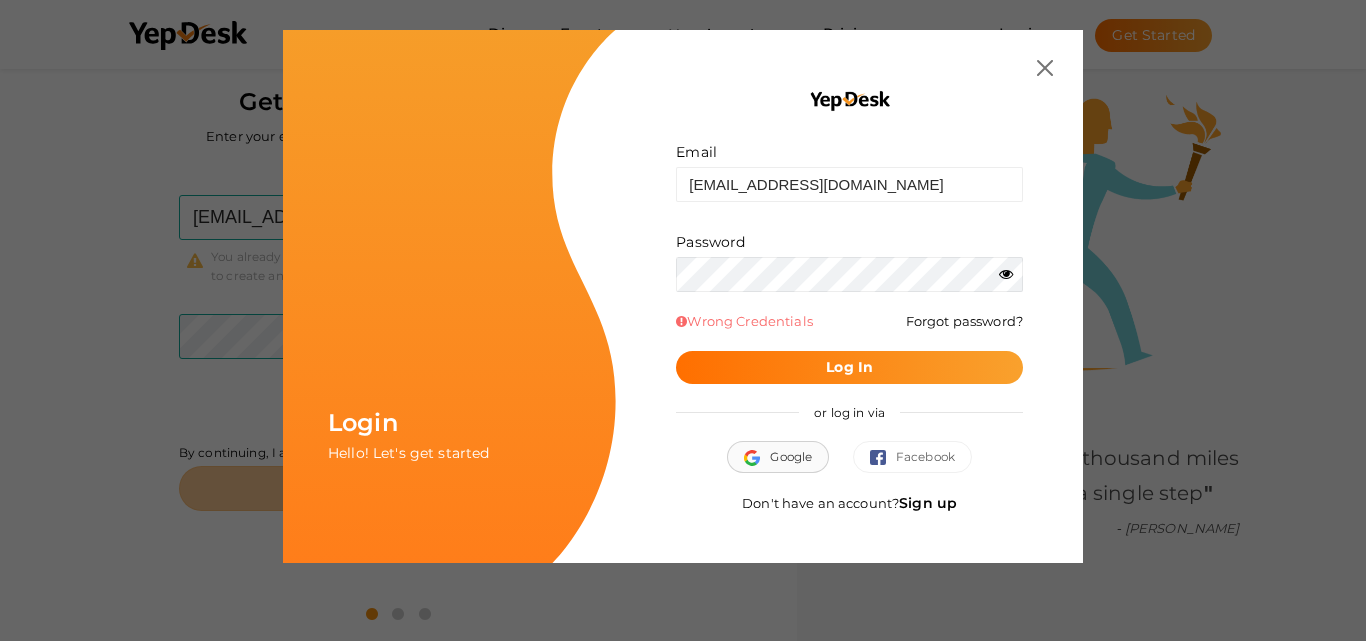 click on "Google" at bounding box center (778, 457) 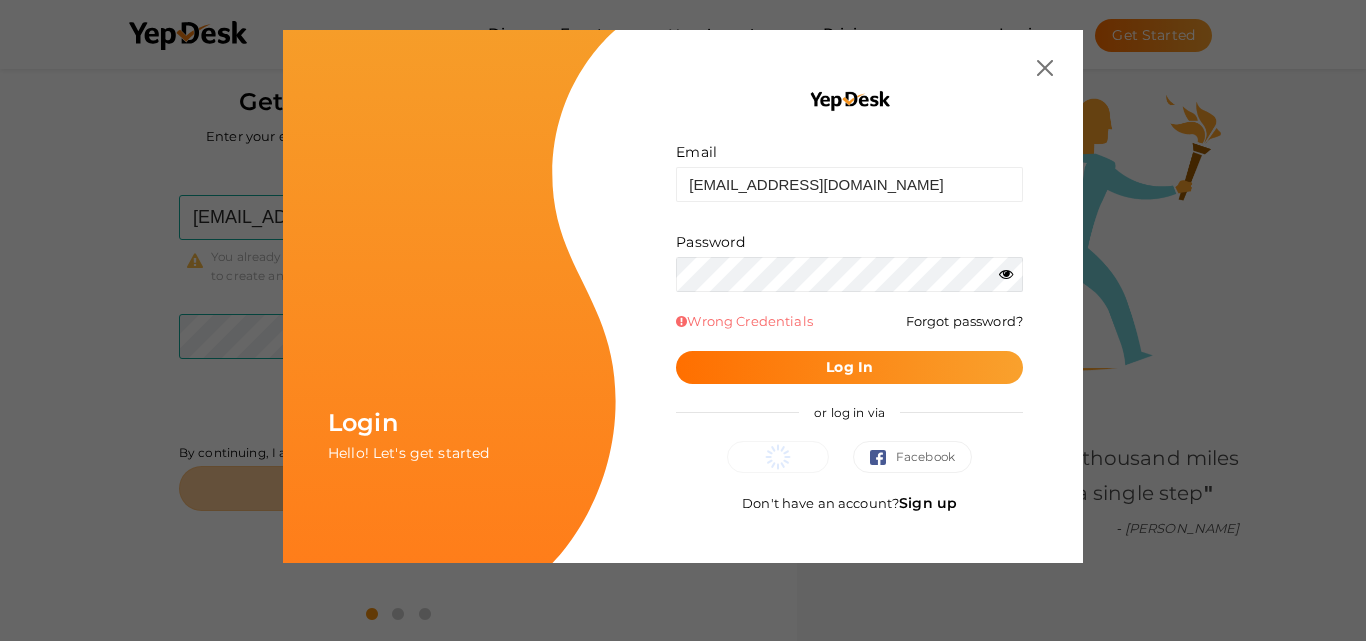 click at bounding box center (1045, 68) 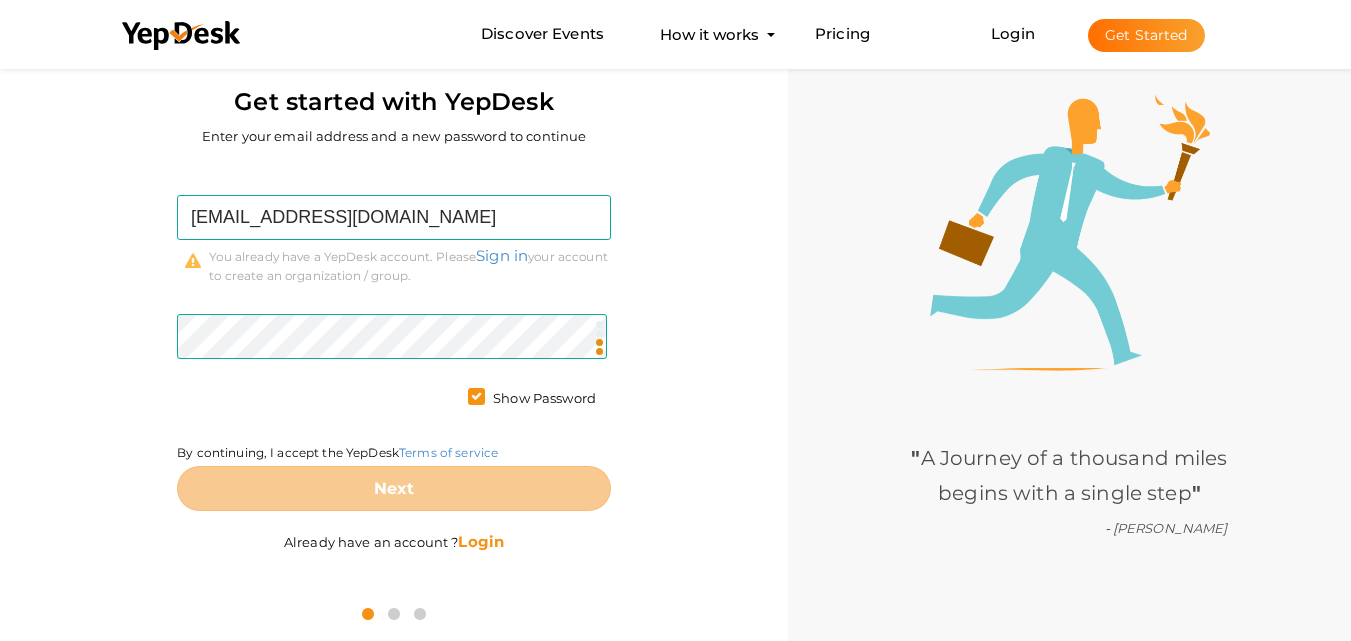 click on "Login" at bounding box center [481, 541] 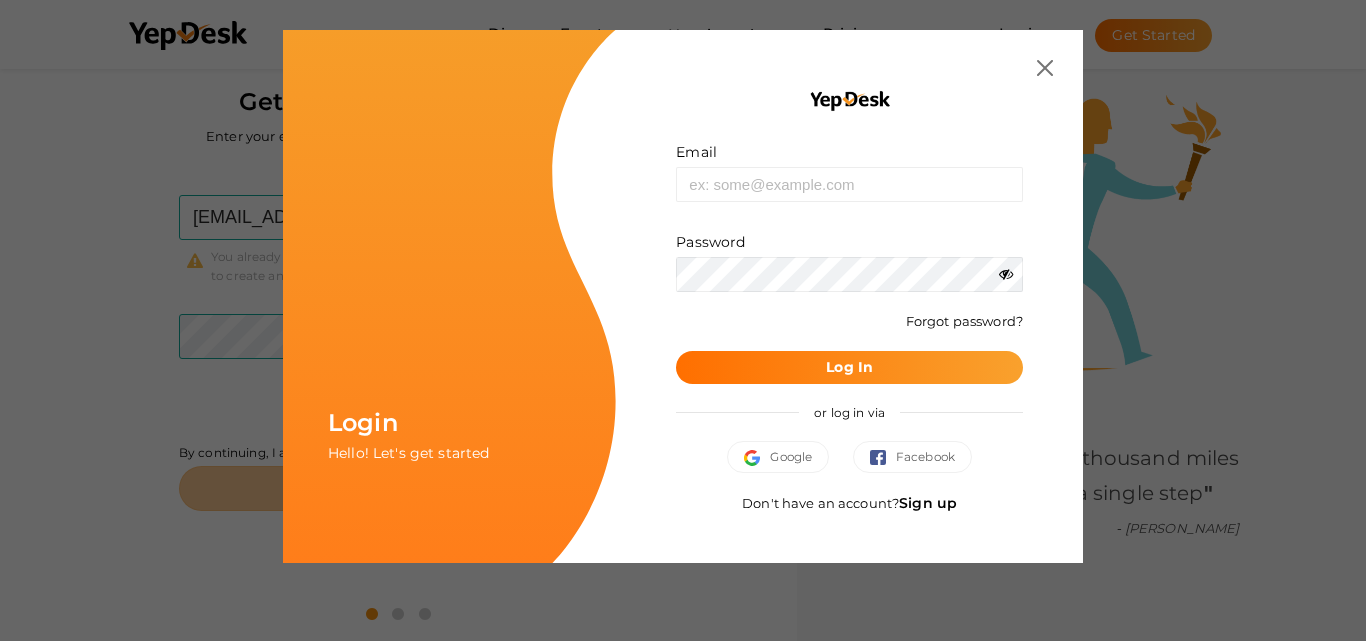 click on "Email
Invalid
email.
Password
Wrong Credentials
Forgot
password?
Log In
or log in
via
Google
Facebook
Don't have an account?
Sign up" at bounding box center (849, 296) 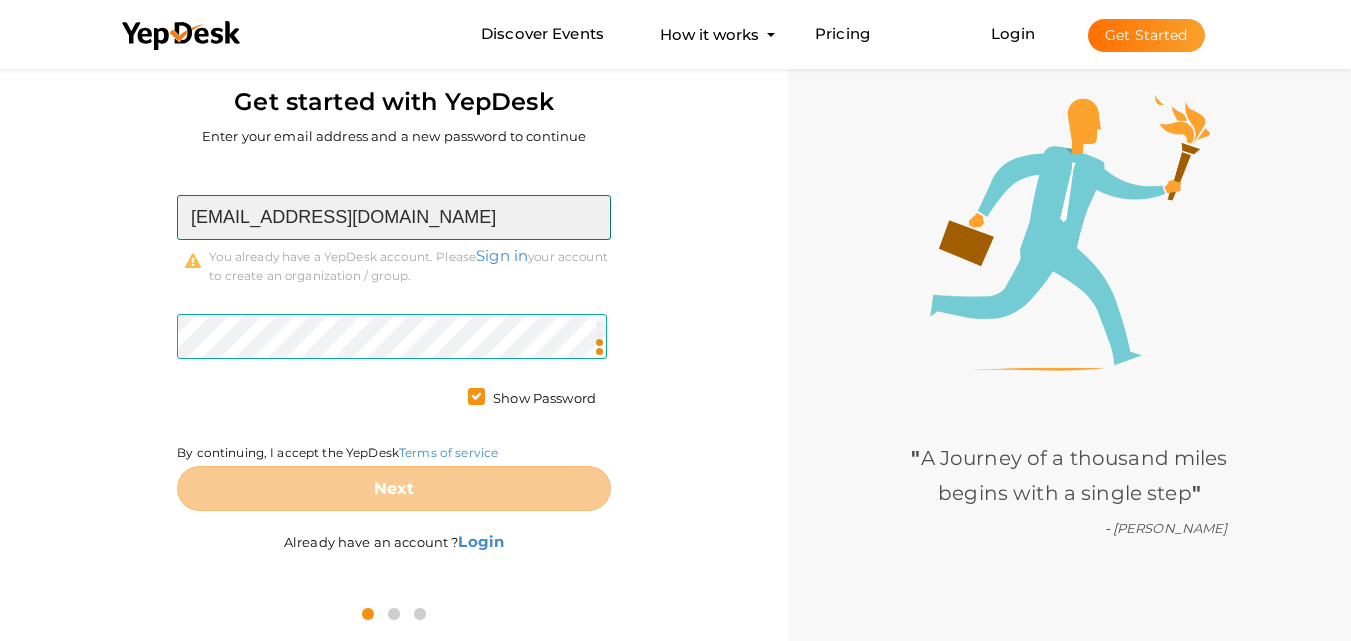 click on "[EMAIL_ADDRESS][DOMAIN_NAME]" at bounding box center (394, 217) 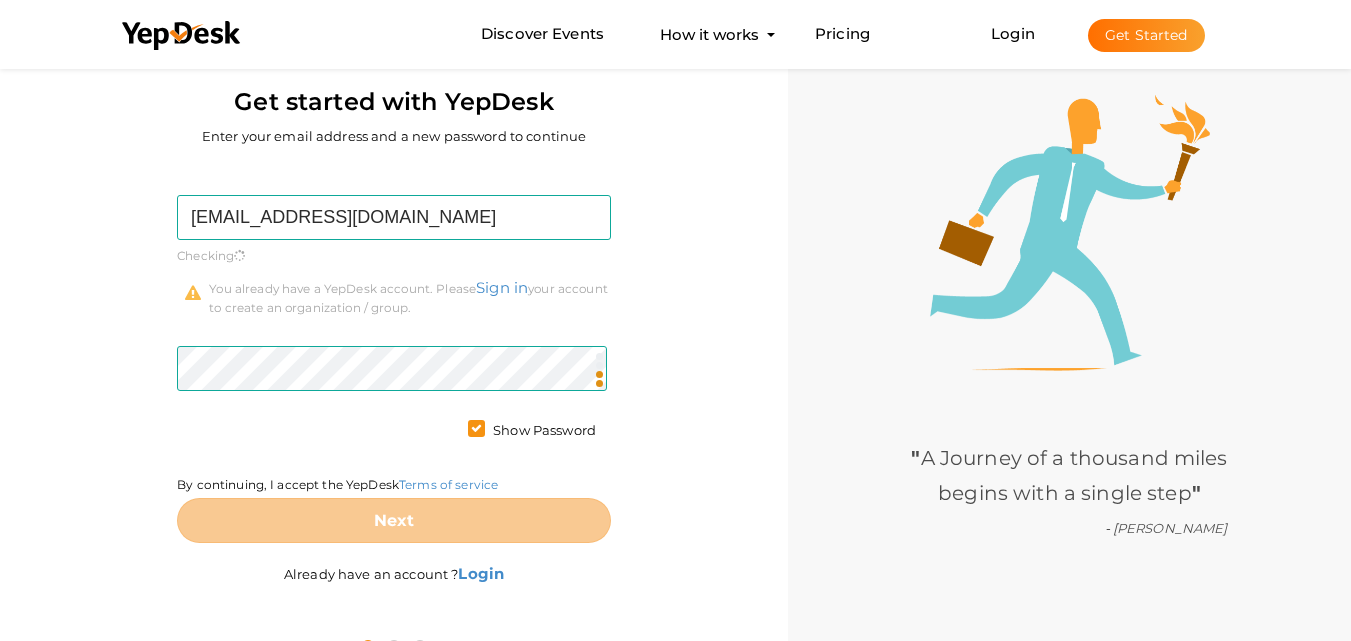 click on ""  A Journey of a
thousand miles  begins with a single step   "
-
Confucius" at bounding box center (1069, 320) 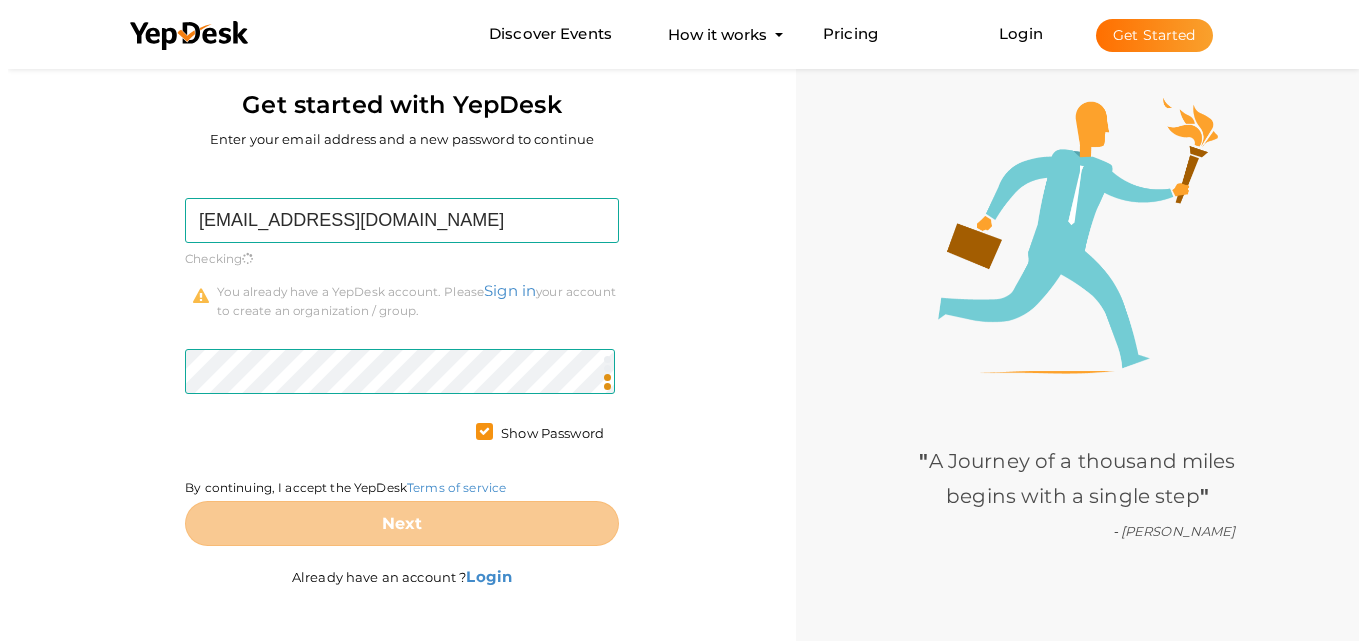 scroll, scrollTop: 64, scrollLeft: 0, axis: vertical 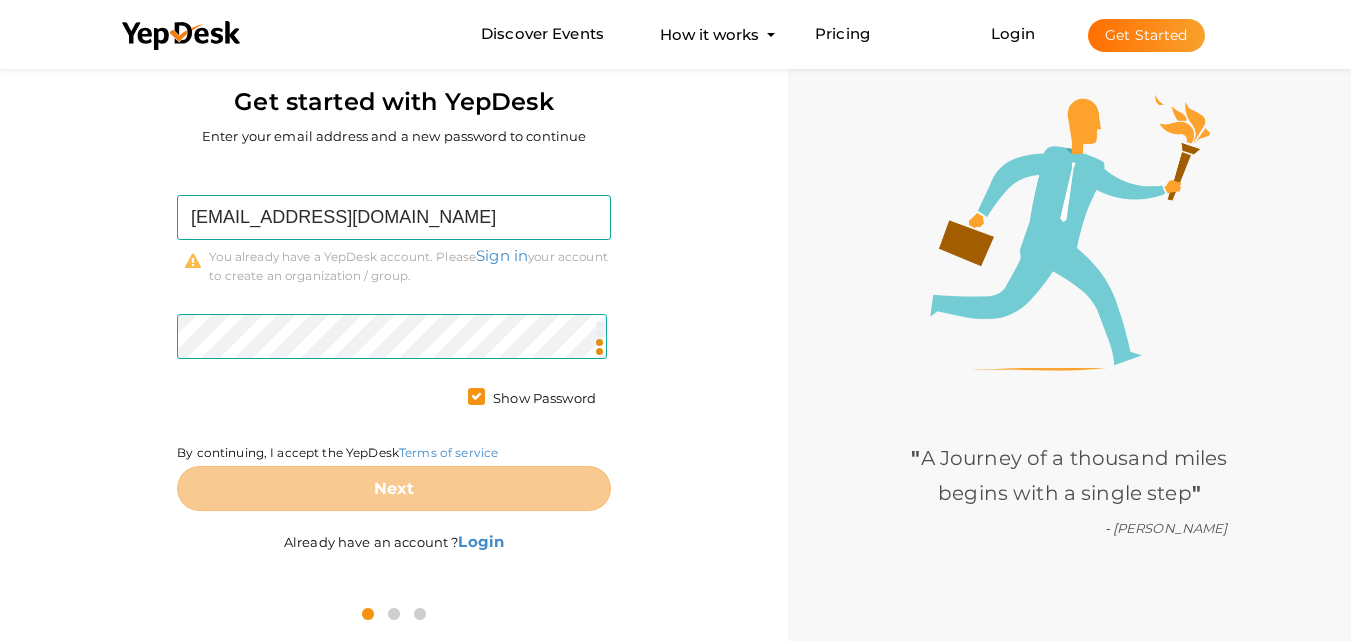 click at bounding box center (394, 614) 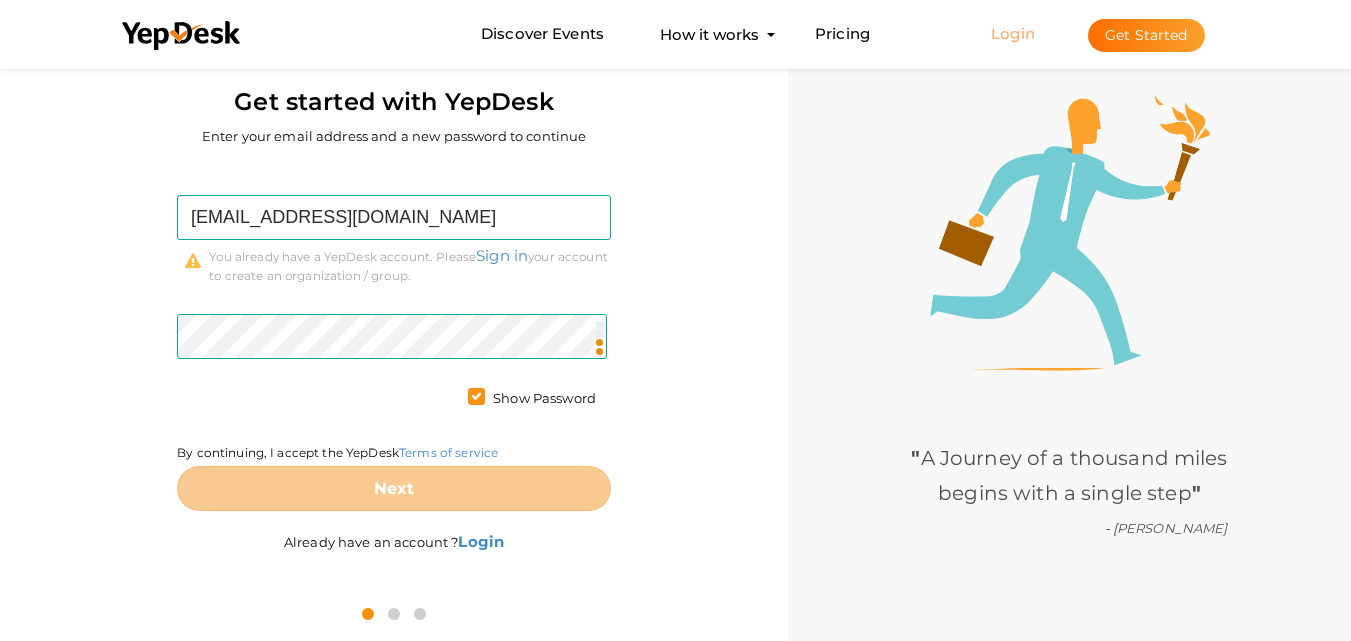 click on "Login" at bounding box center [1013, 33] 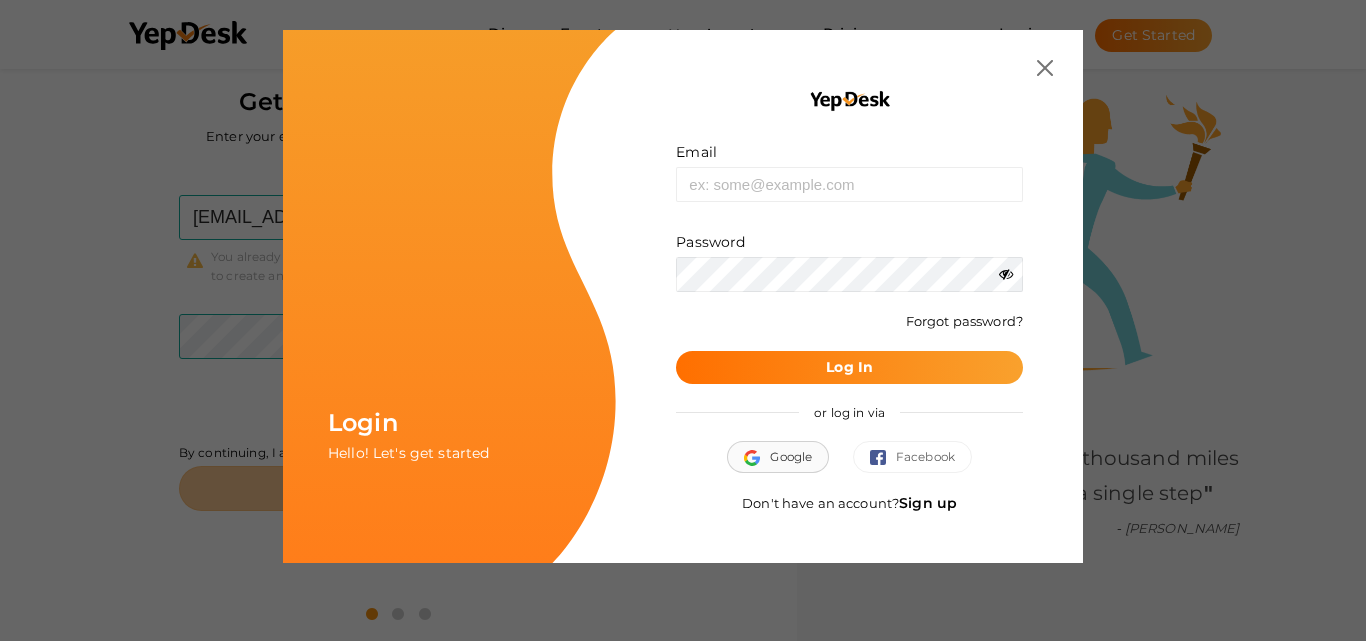 click on "Google" at bounding box center (778, 457) 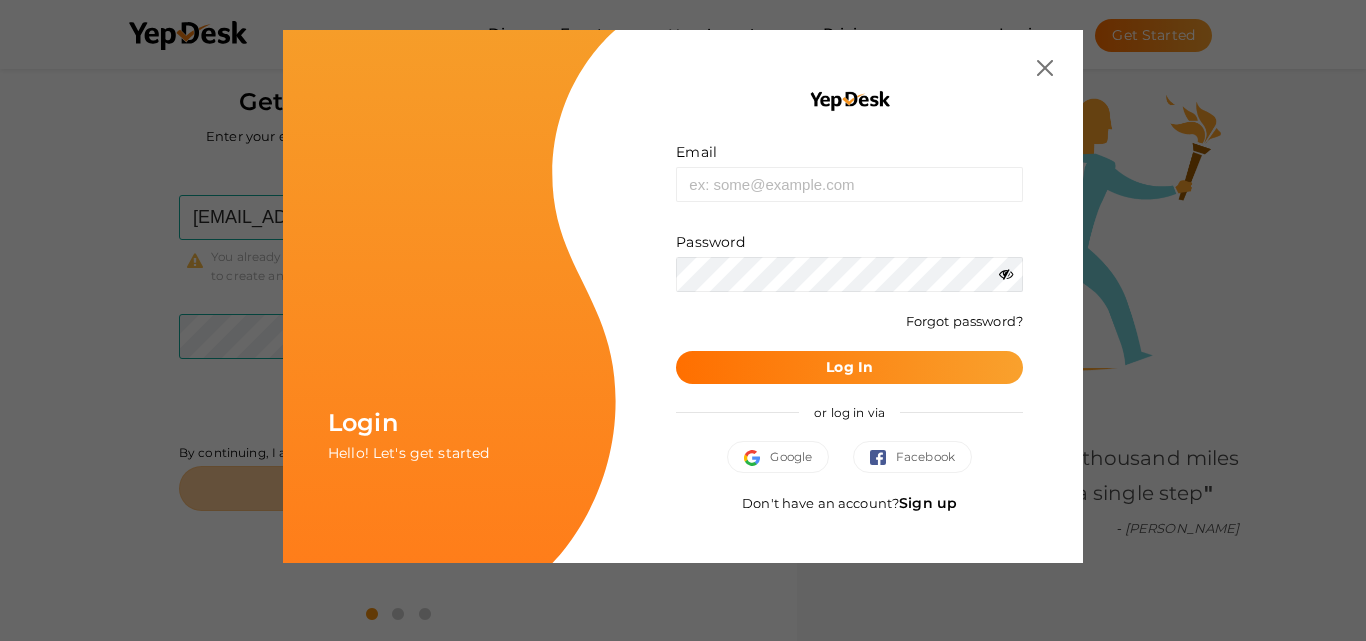 scroll, scrollTop: 0, scrollLeft: 0, axis: both 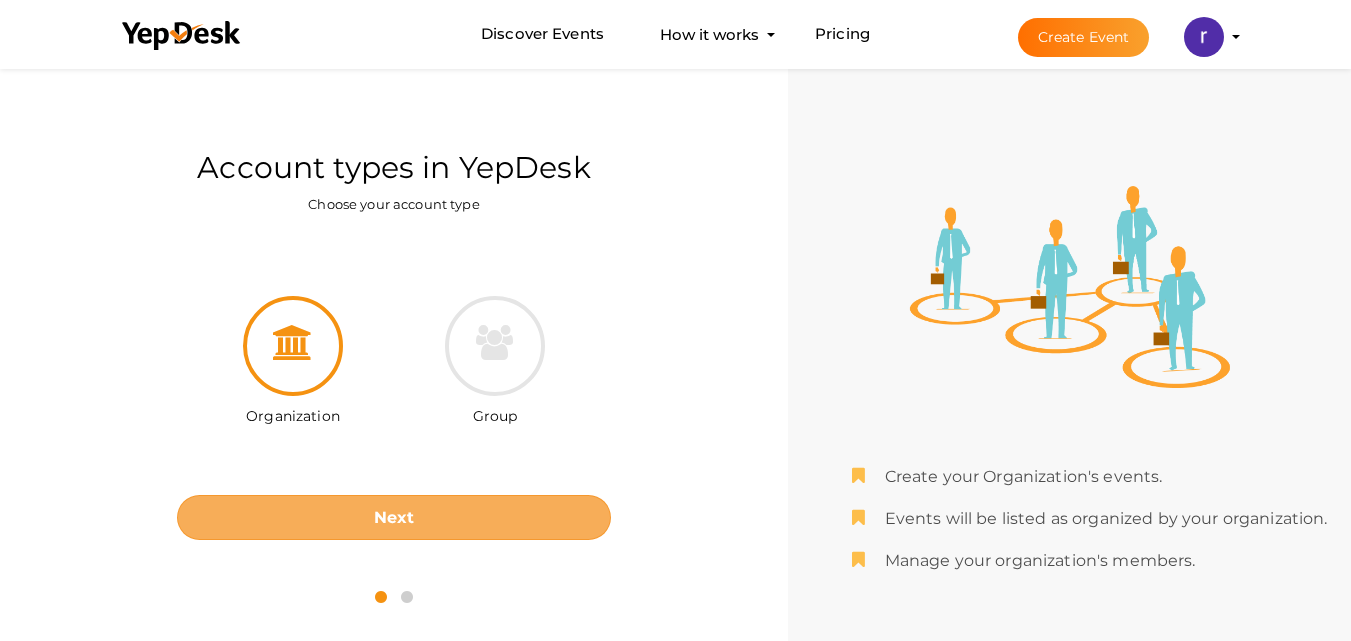 click on "Next" at bounding box center (394, 517) 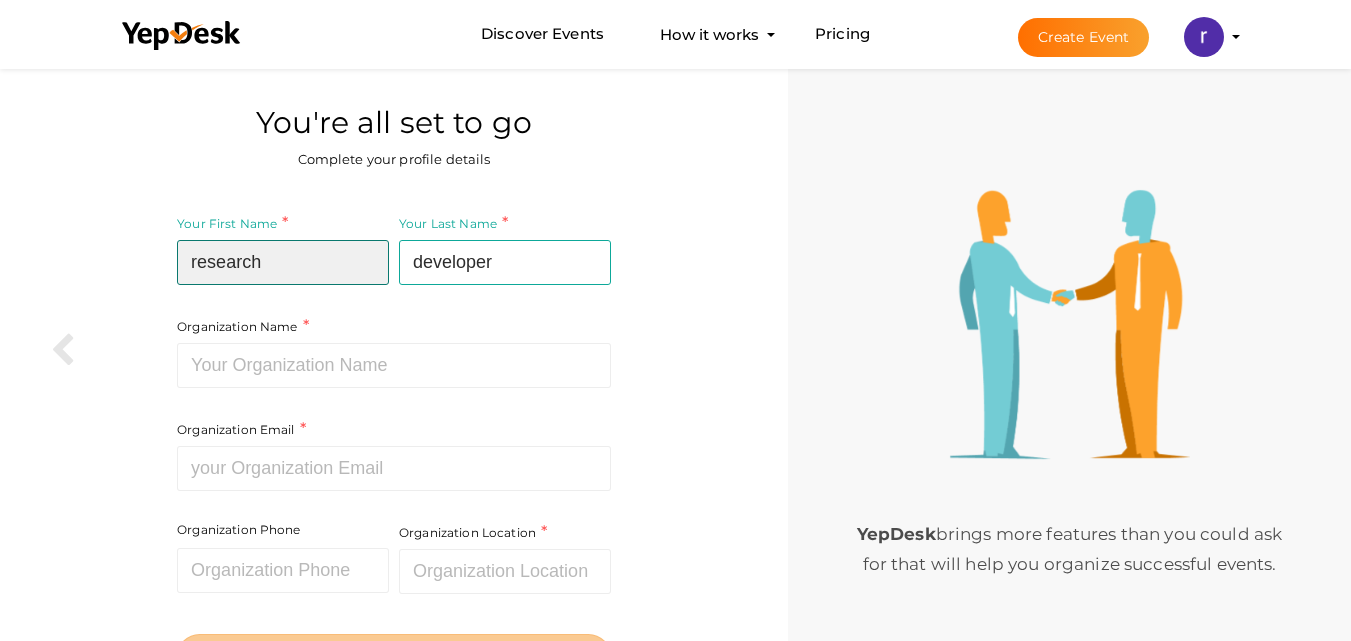 click on "research" at bounding box center [283, 262] 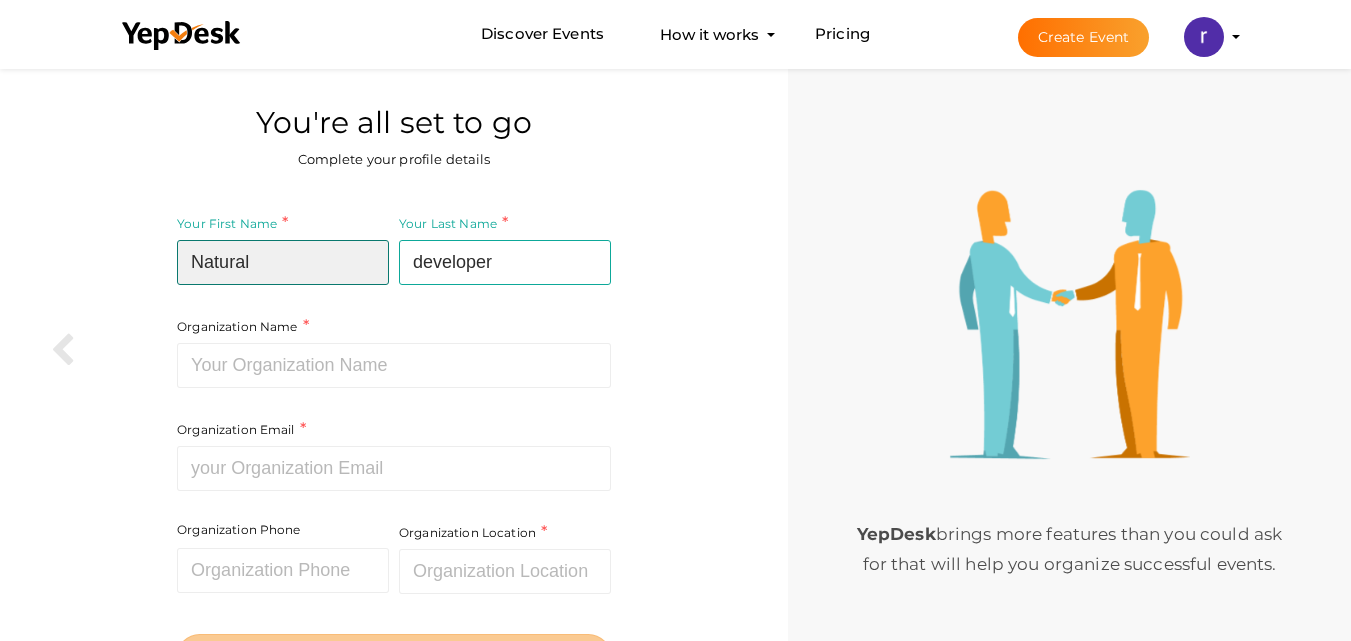 type on "Natural" 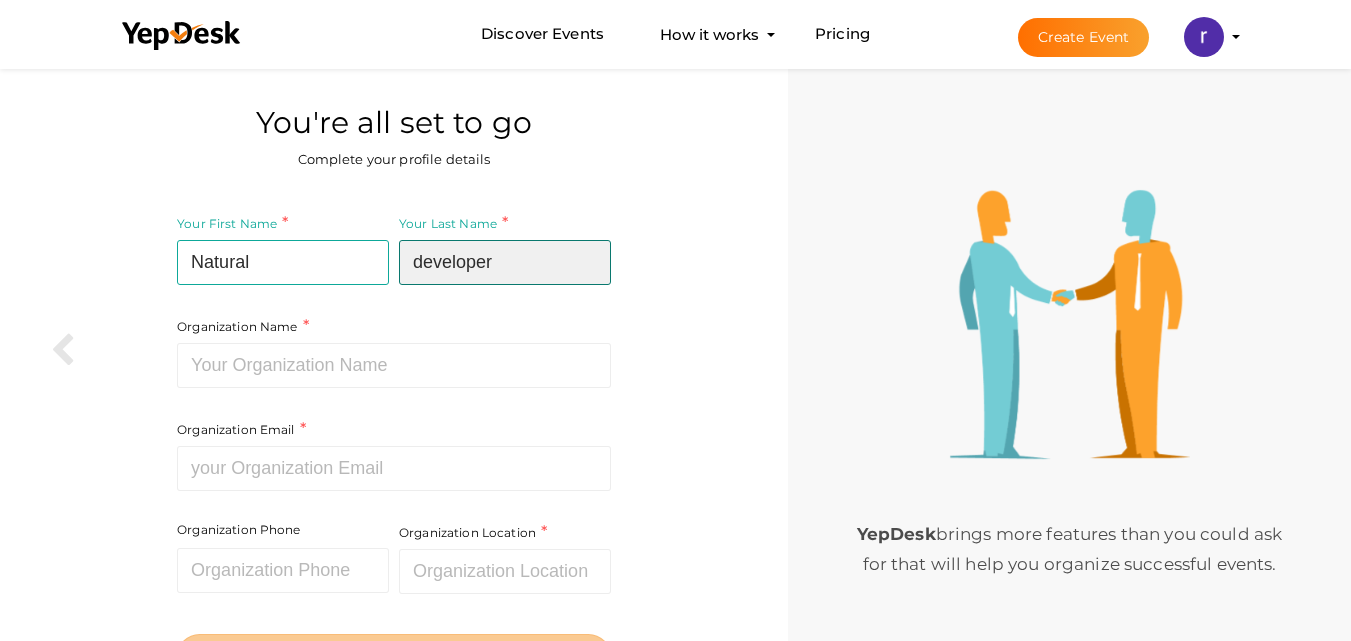 click on "developer" at bounding box center [505, 262] 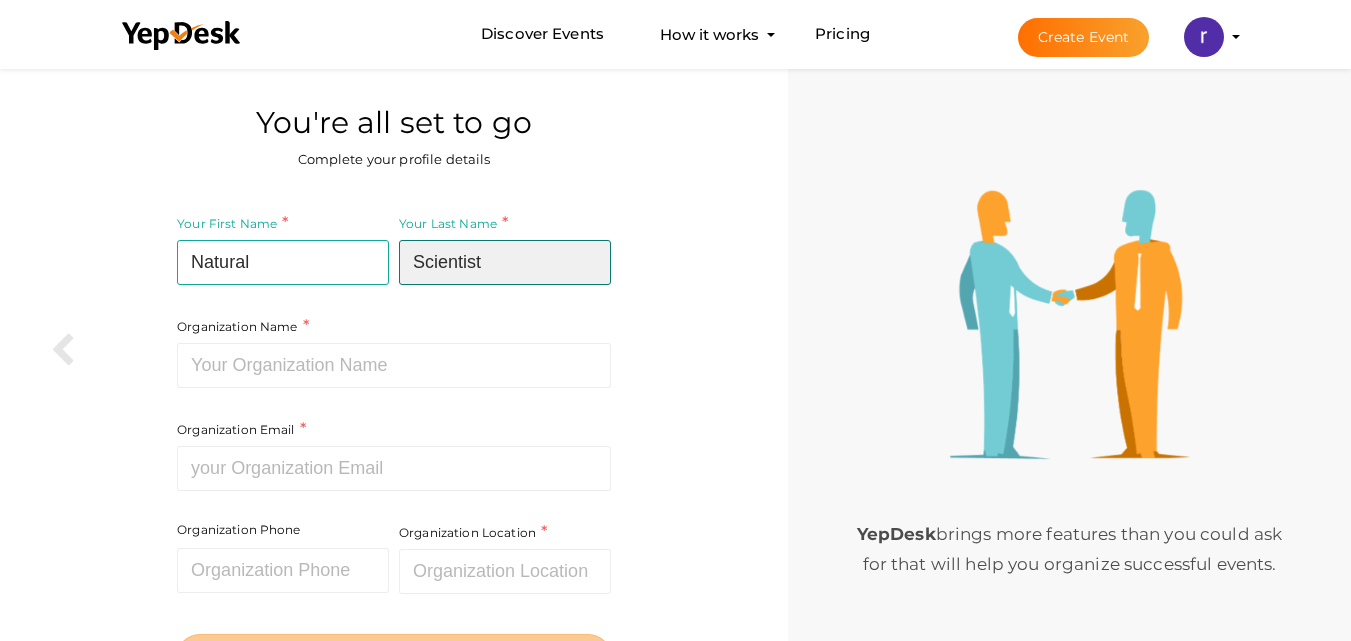 type on "Scientist" 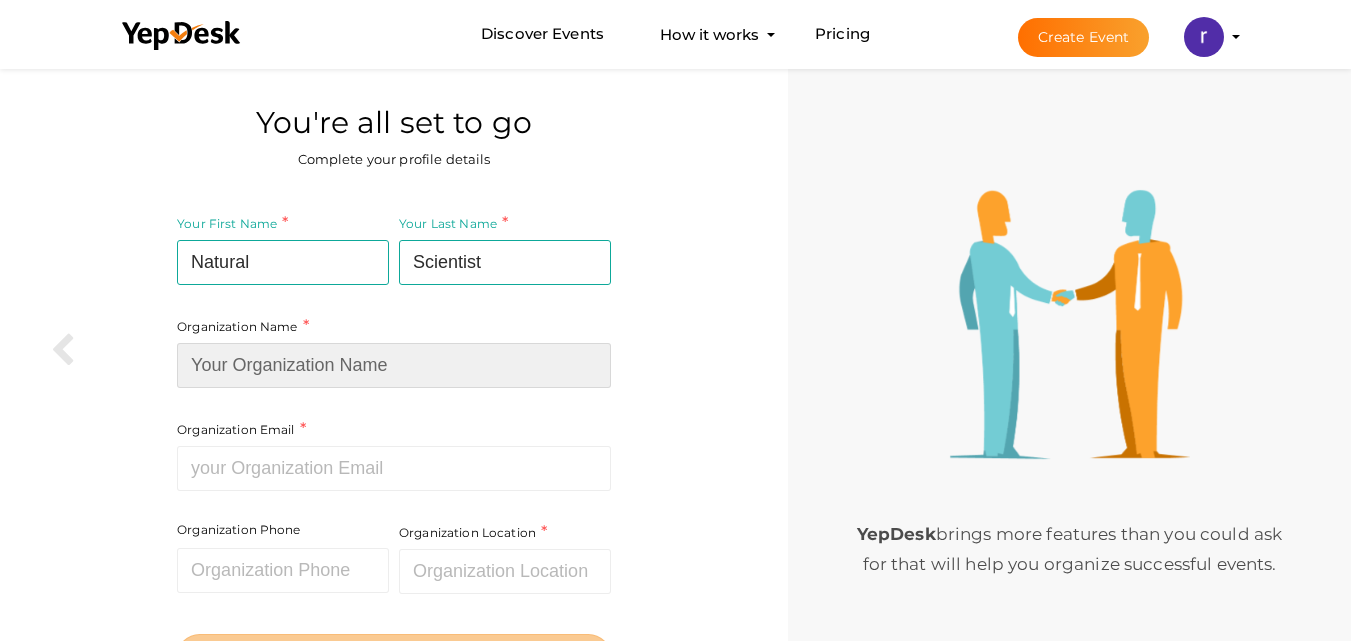 click at bounding box center [394, 365] 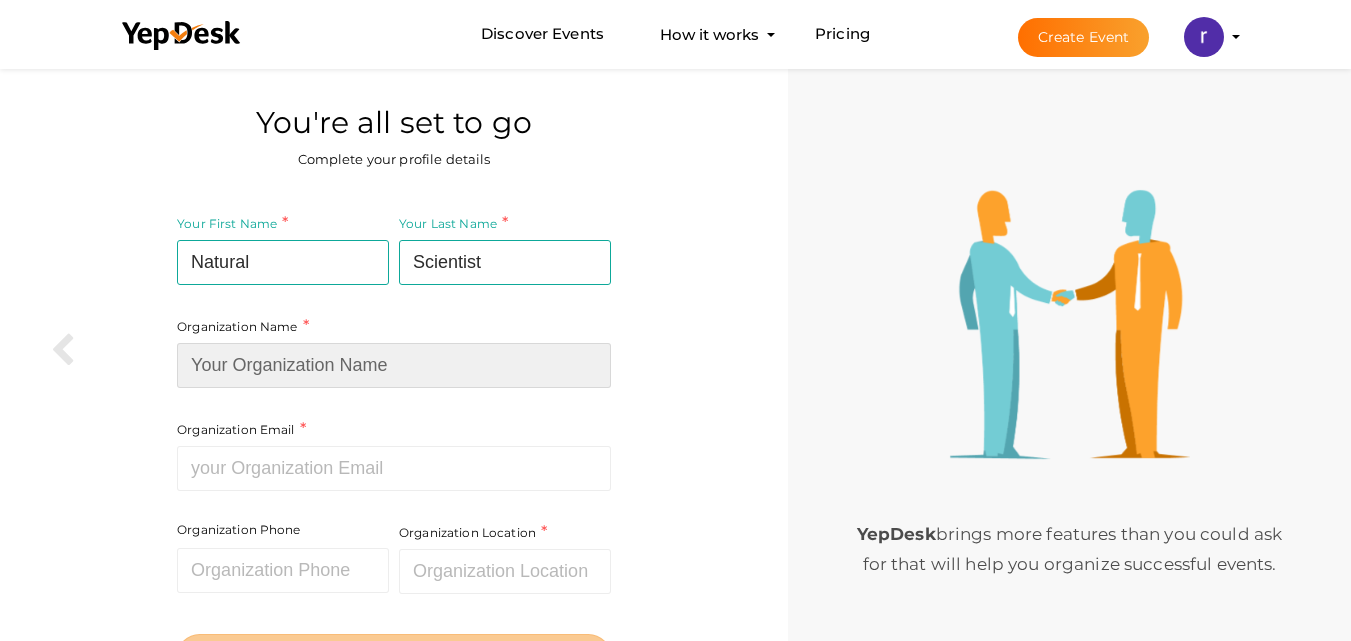 click at bounding box center (394, 365) 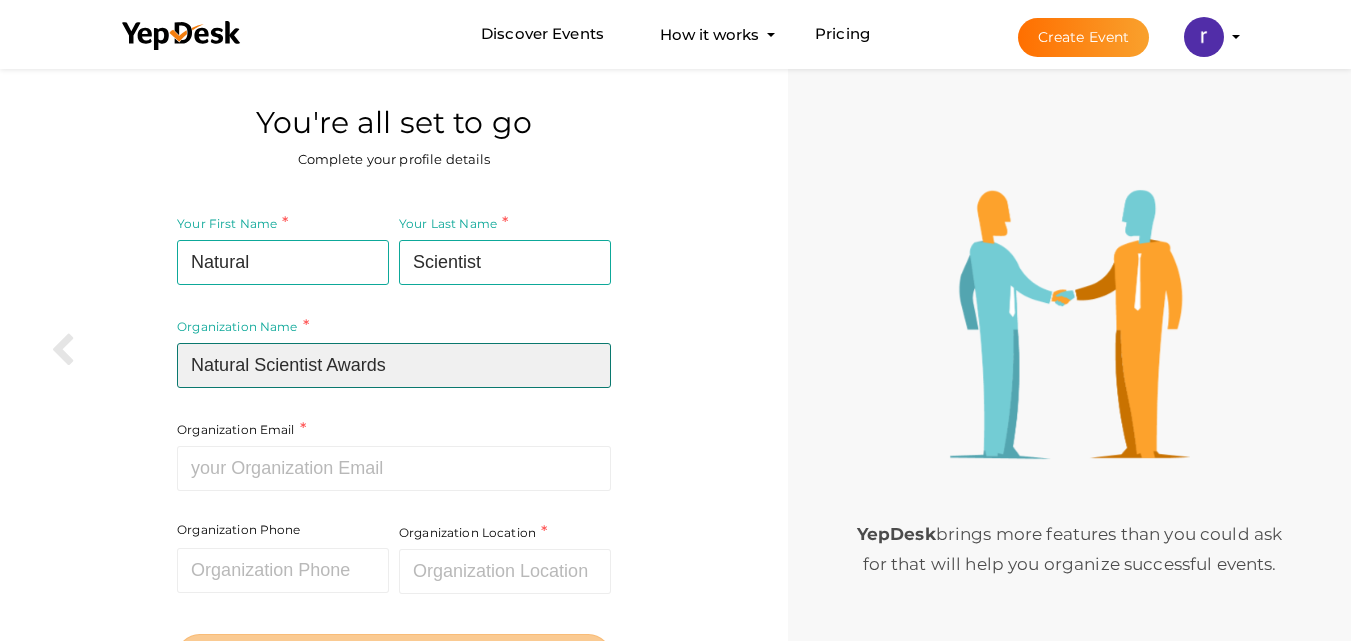 type on "Natural Scientist Awards" 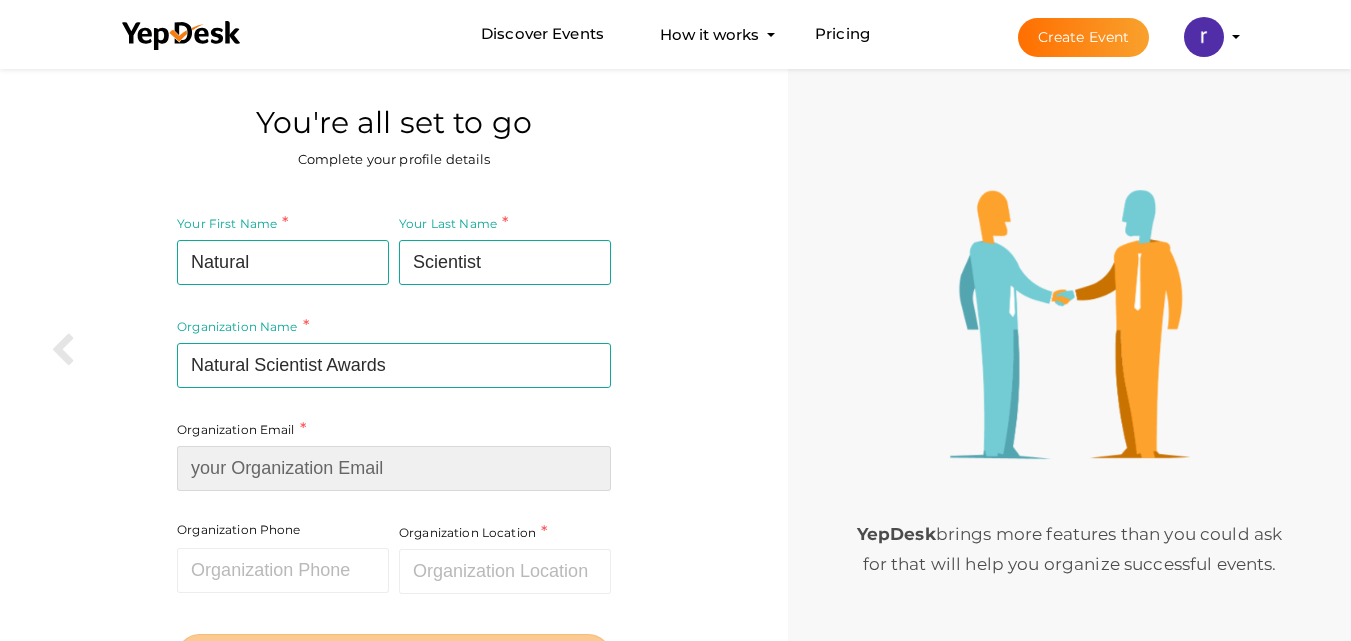 click at bounding box center [394, 468] 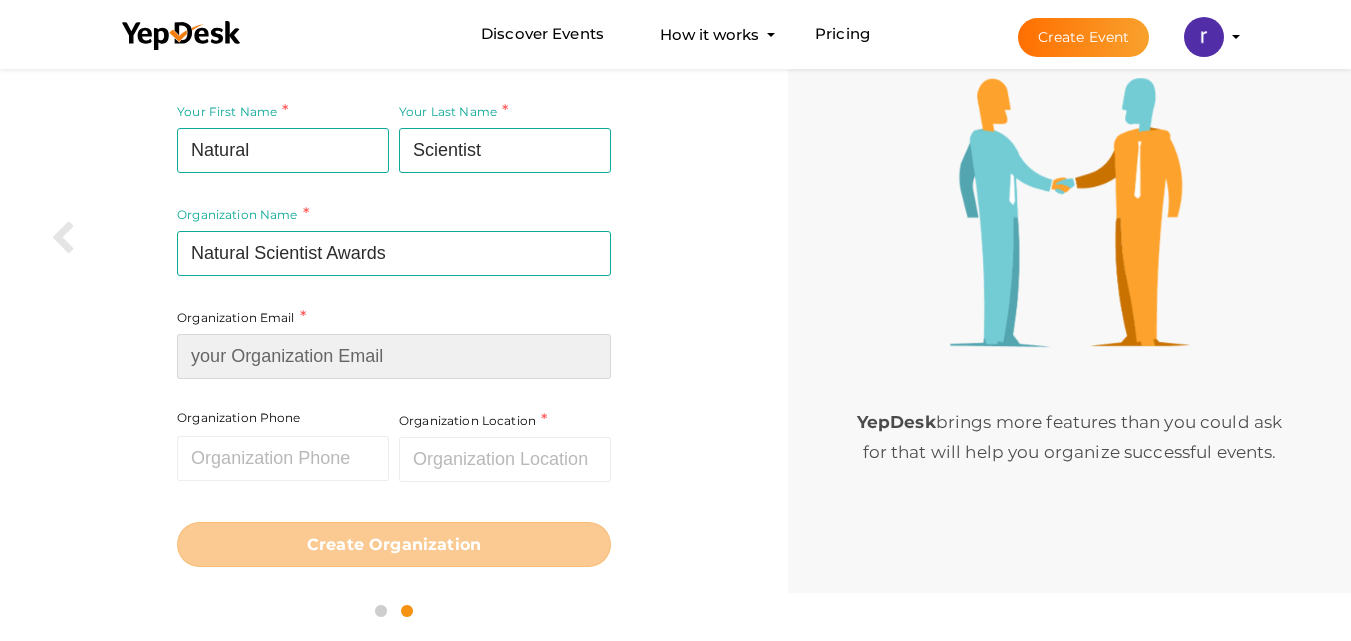scroll, scrollTop: 113, scrollLeft: 0, axis: vertical 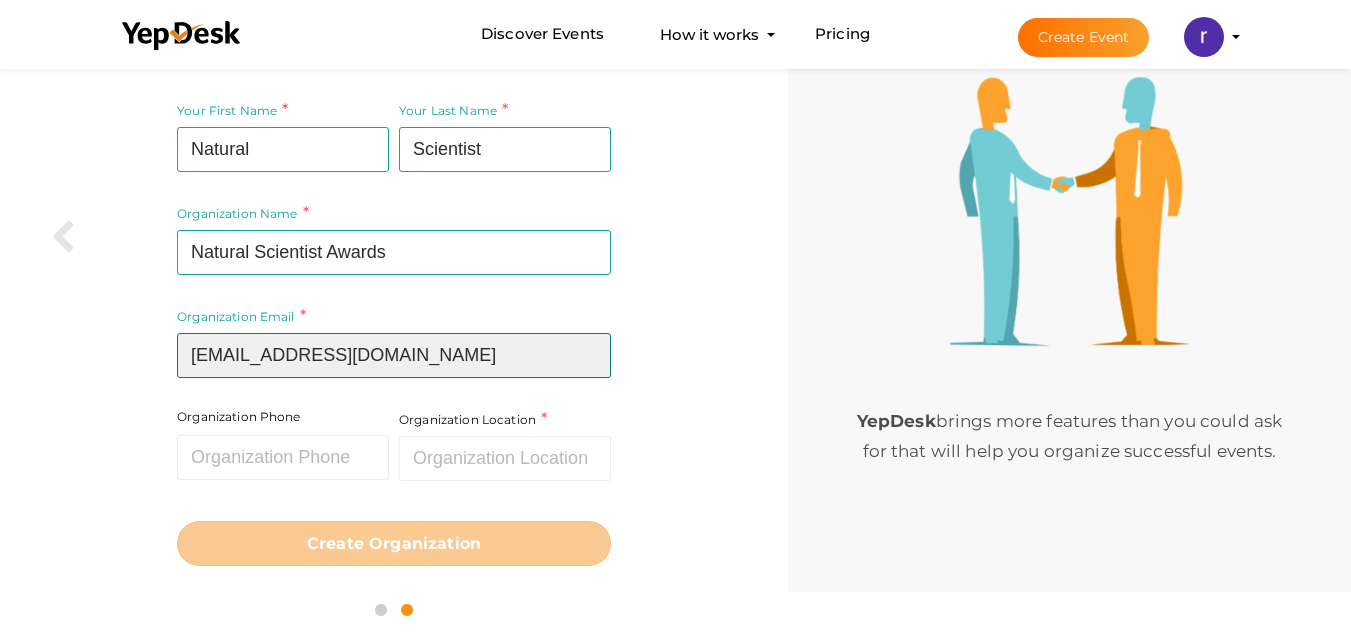 type on "support@naturalscientist.org" 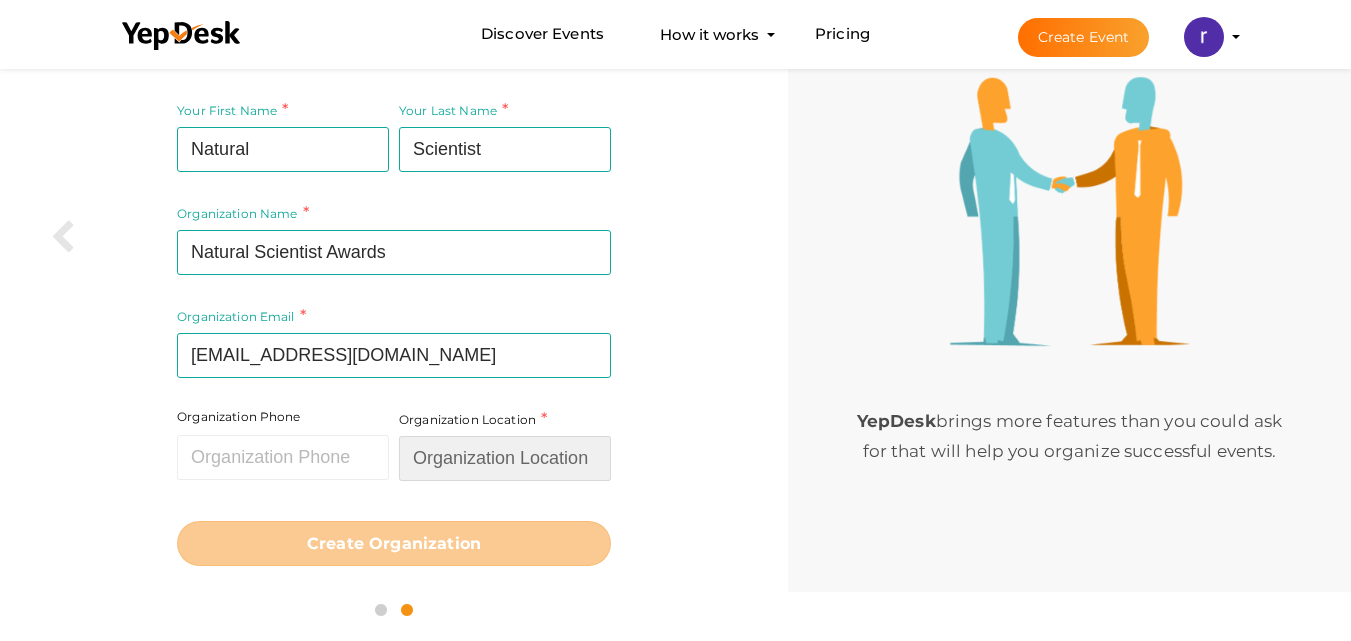 click at bounding box center [505, 458] 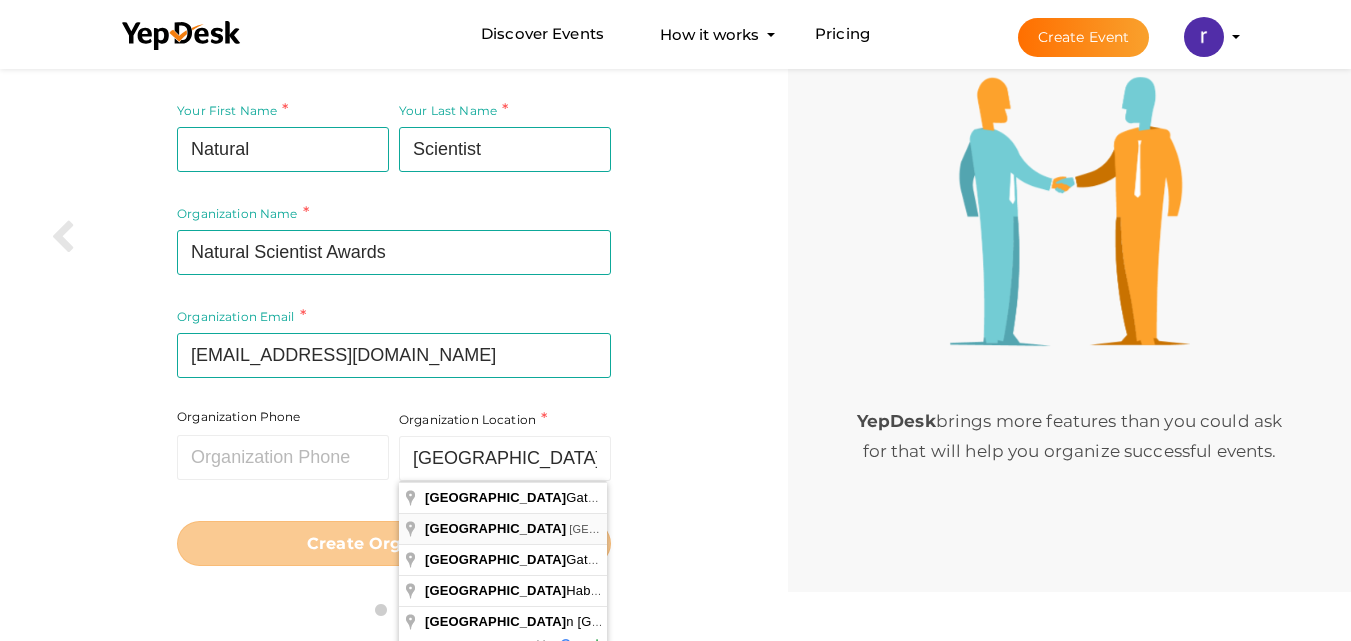 type on "New Delhi, Delhi, India" 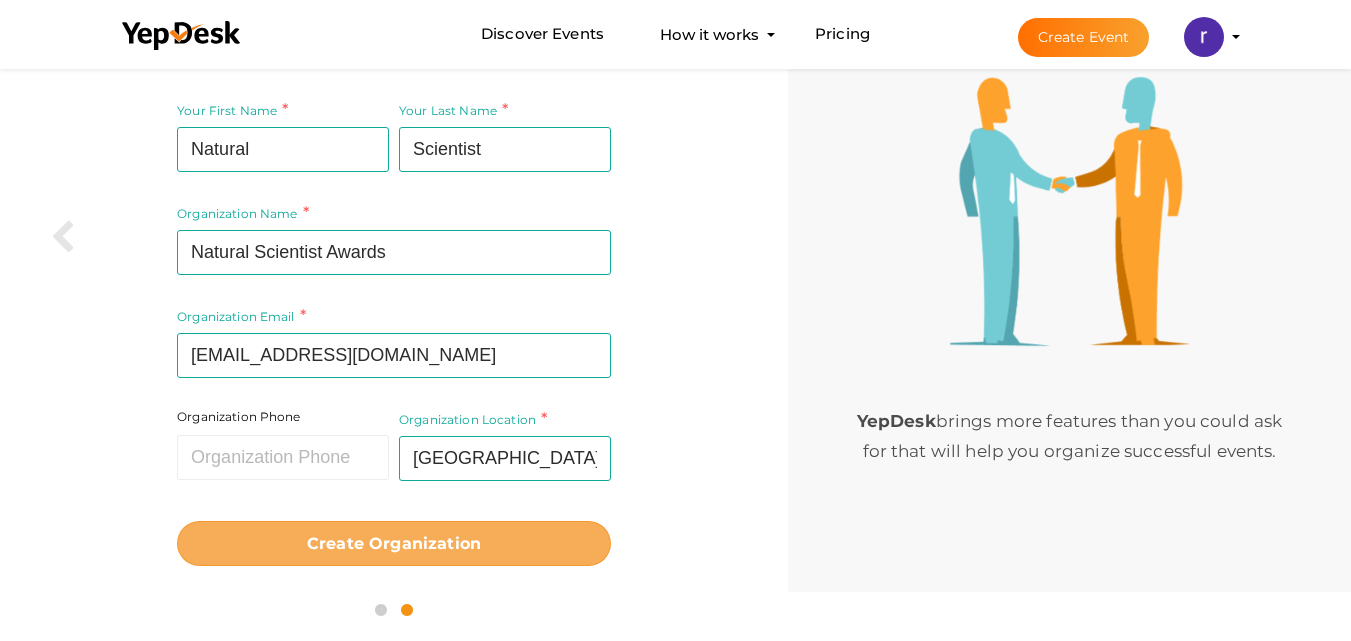click on "Create
Organization" at bounding box center (394, 543) 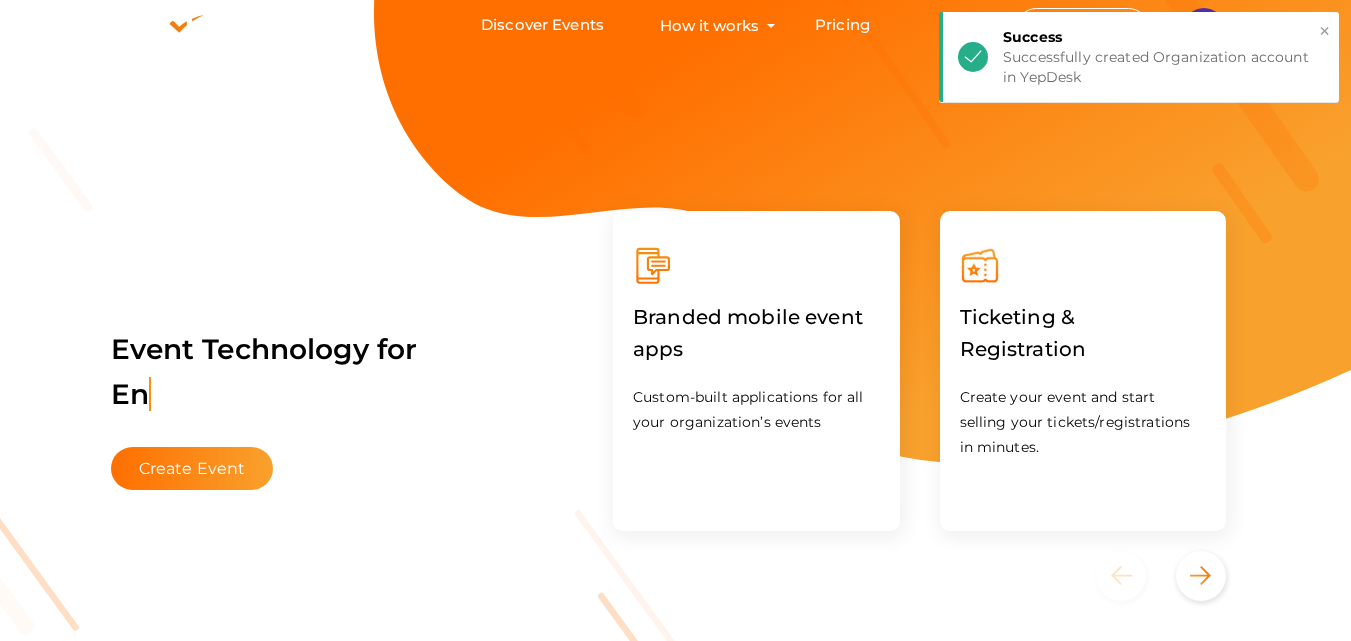 scroll, scrollTop: 0, scrollLeft: 0, axis: both 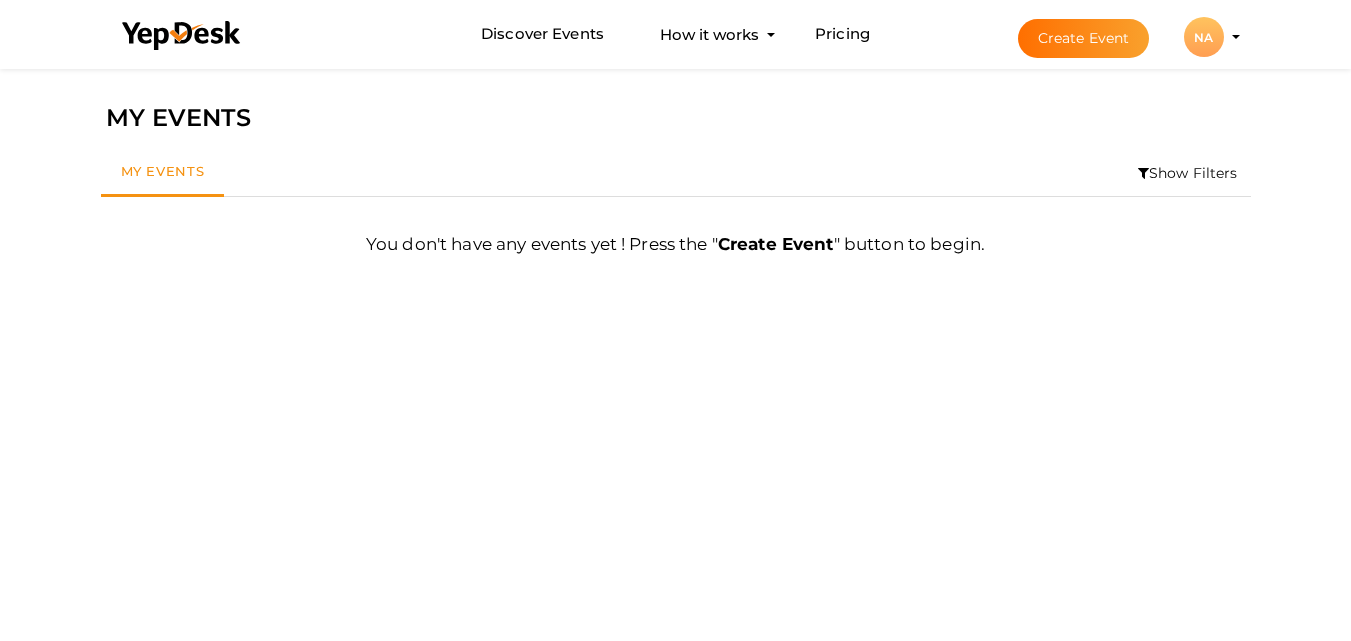 click on "Create Event" at bounding box center (1084, 38) 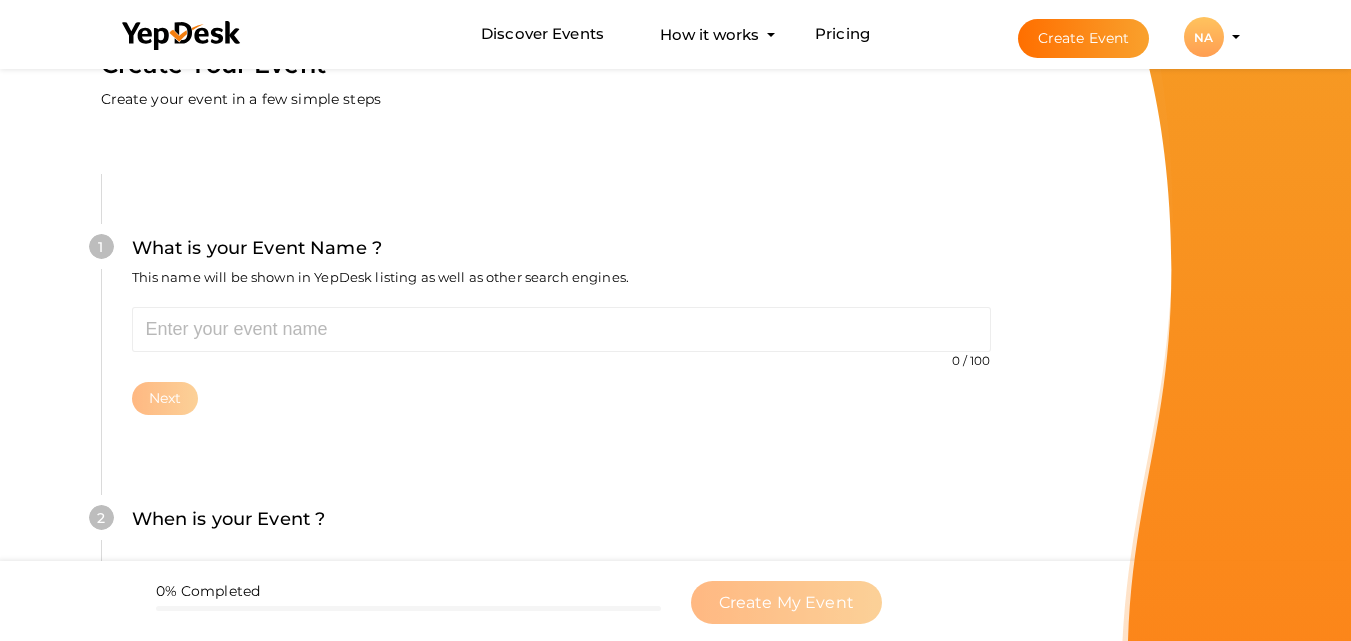 scroll, scrollTop: 200, scrollLeft: 0, axis: vertical 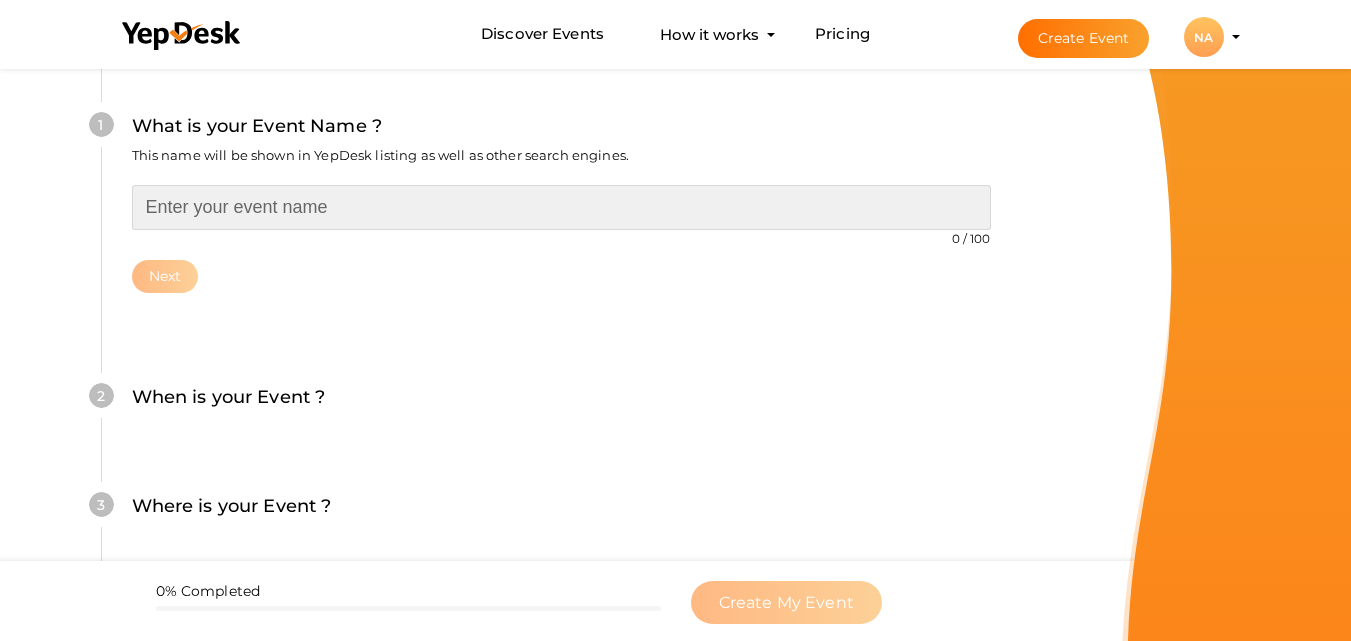 click at bounding box center (561, 207) 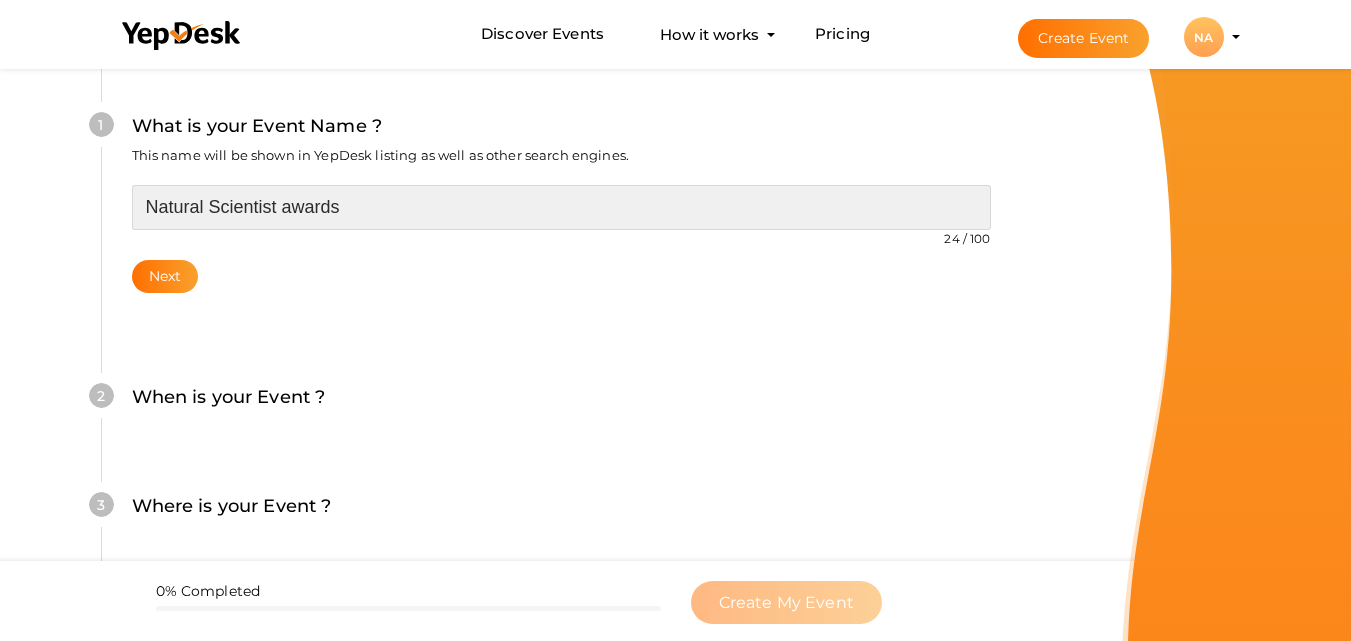 click on "Natural Scientist awards" at bounding box center [561, 207] 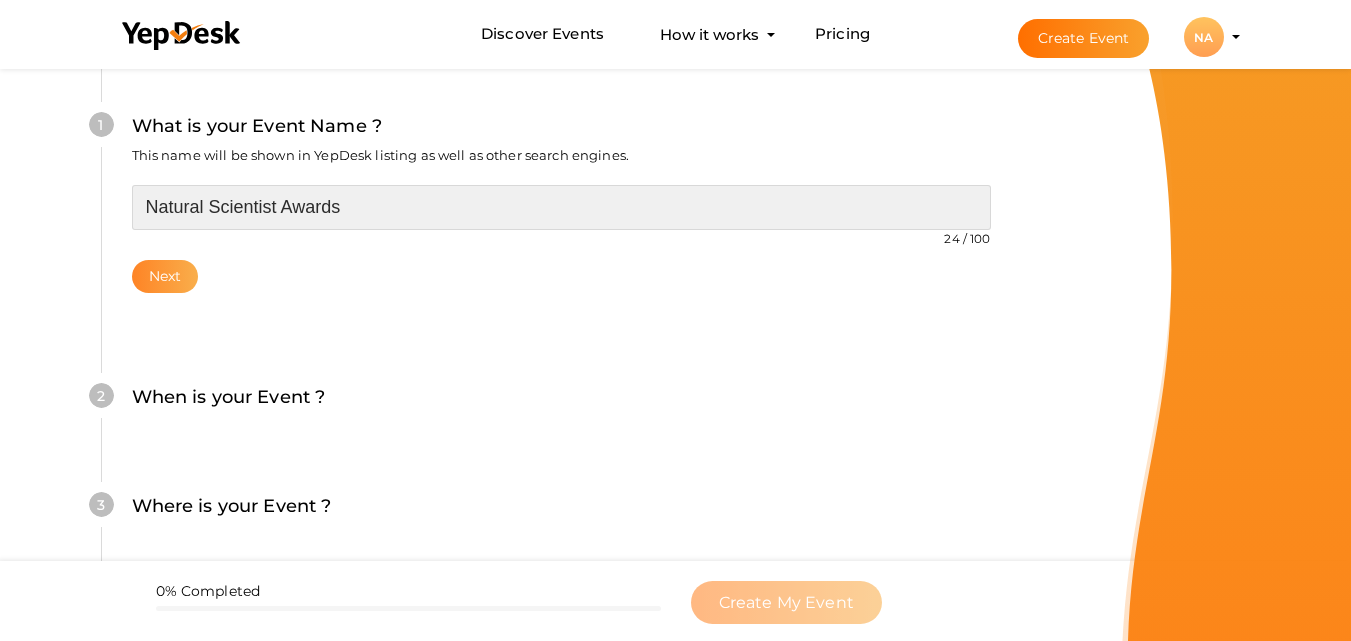 type on "Natural Scientist Awards" 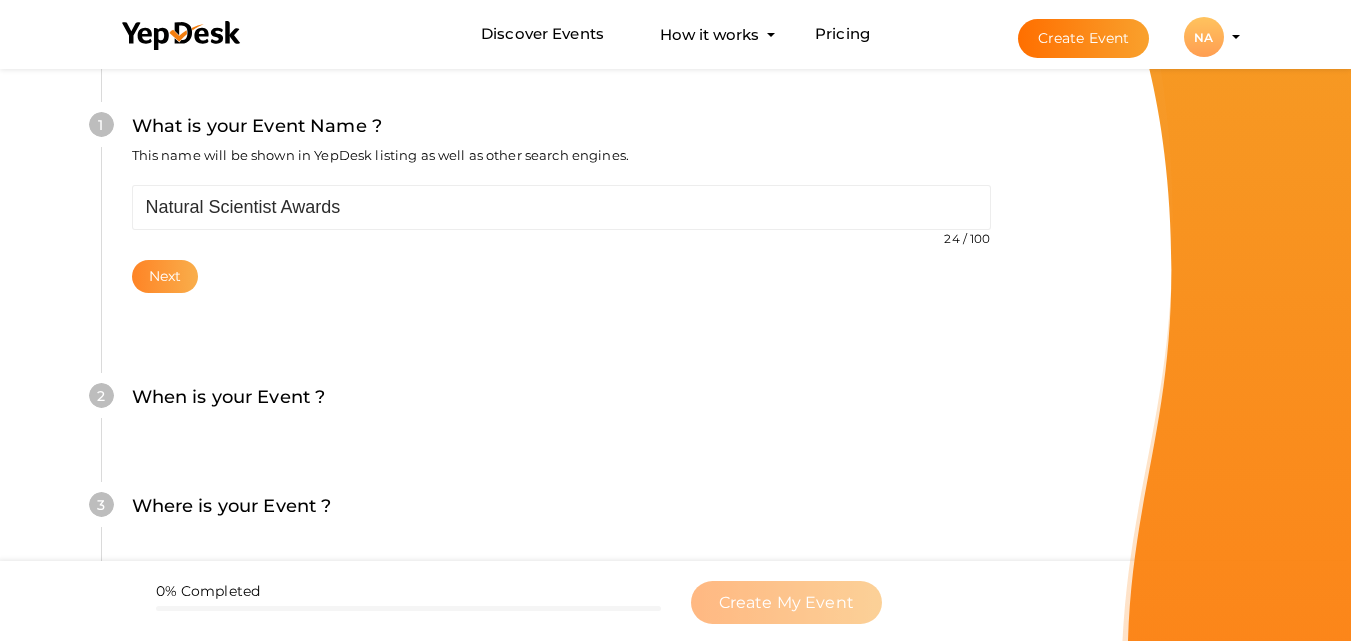 click on "Next" at bounding box center [165, 276] 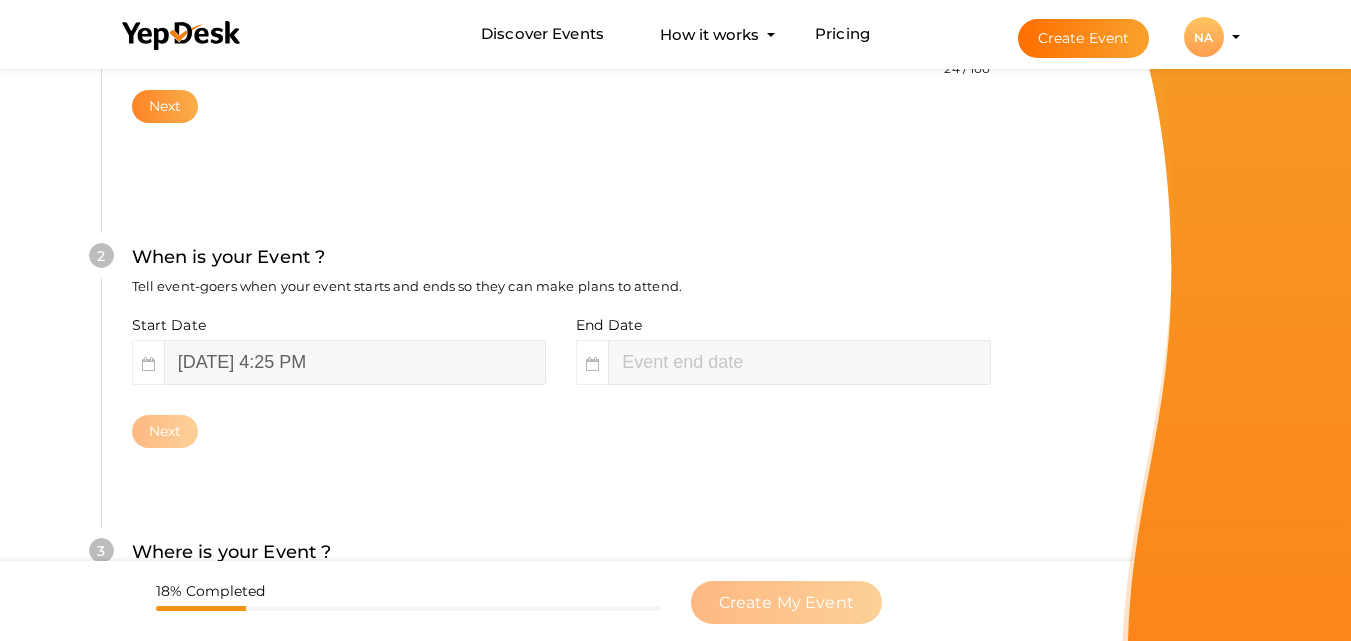 scroll, scrollTop: 460, scrollLeft: 0, axis: vertical 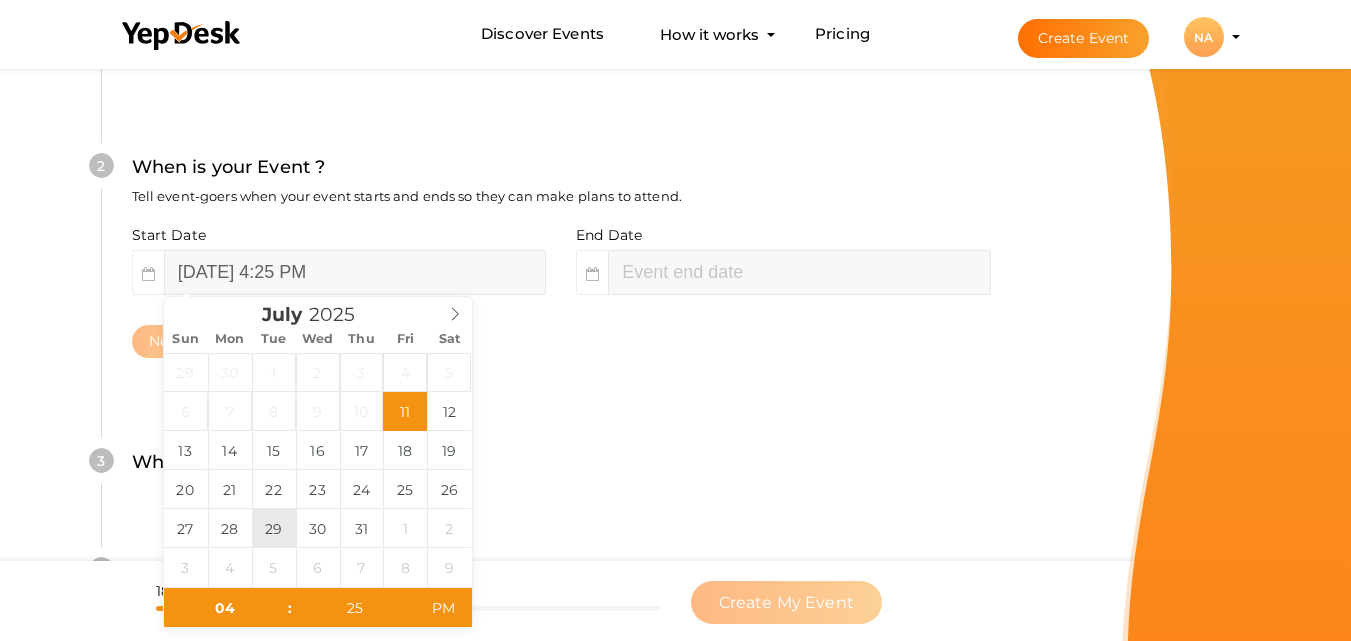 type on "[DATE] 4:25 PM" 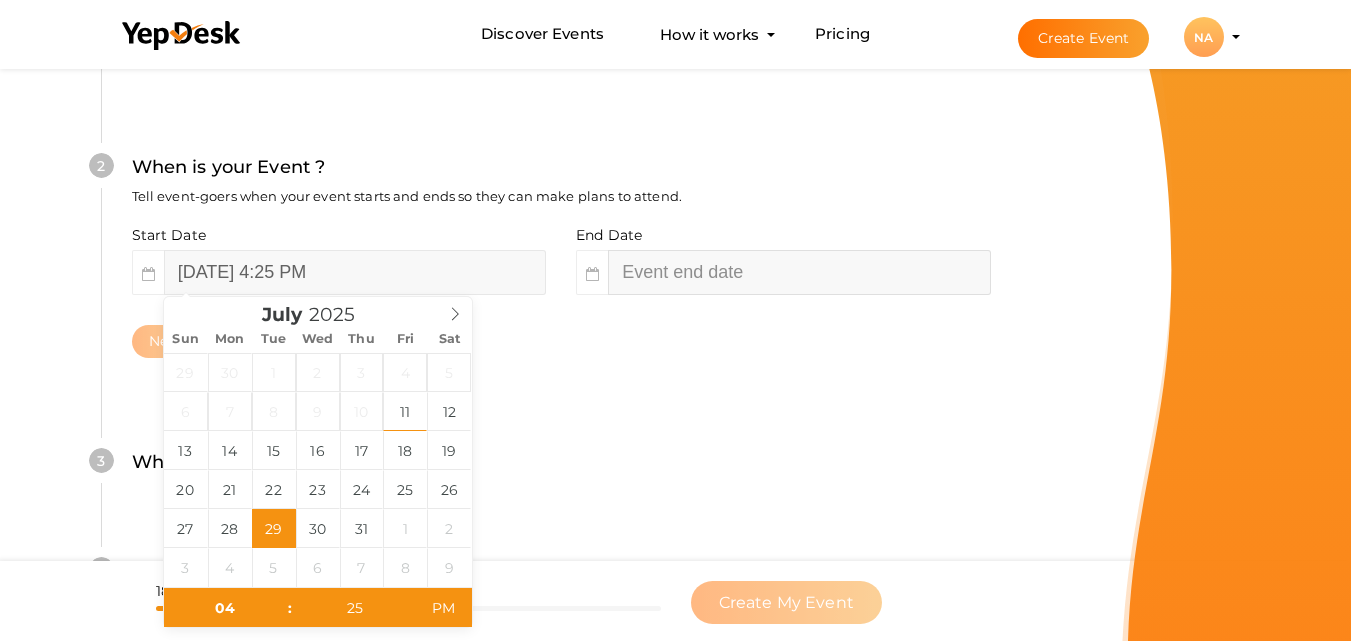 type on "06" 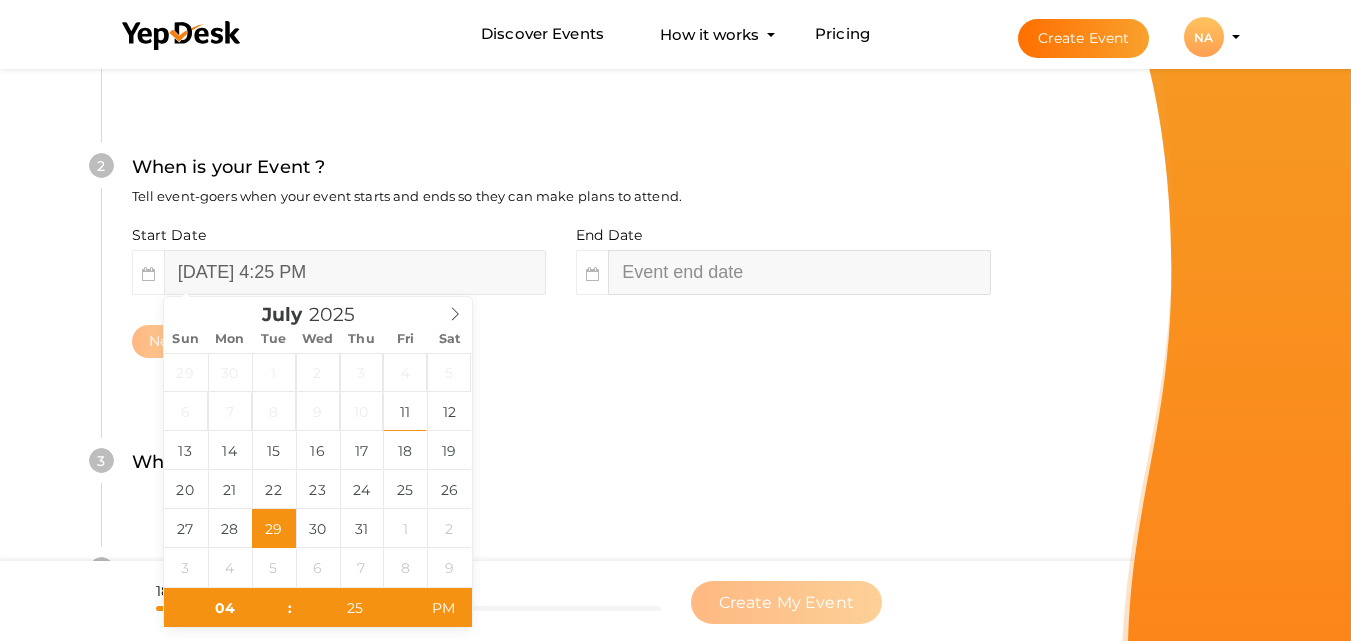 type on "25" 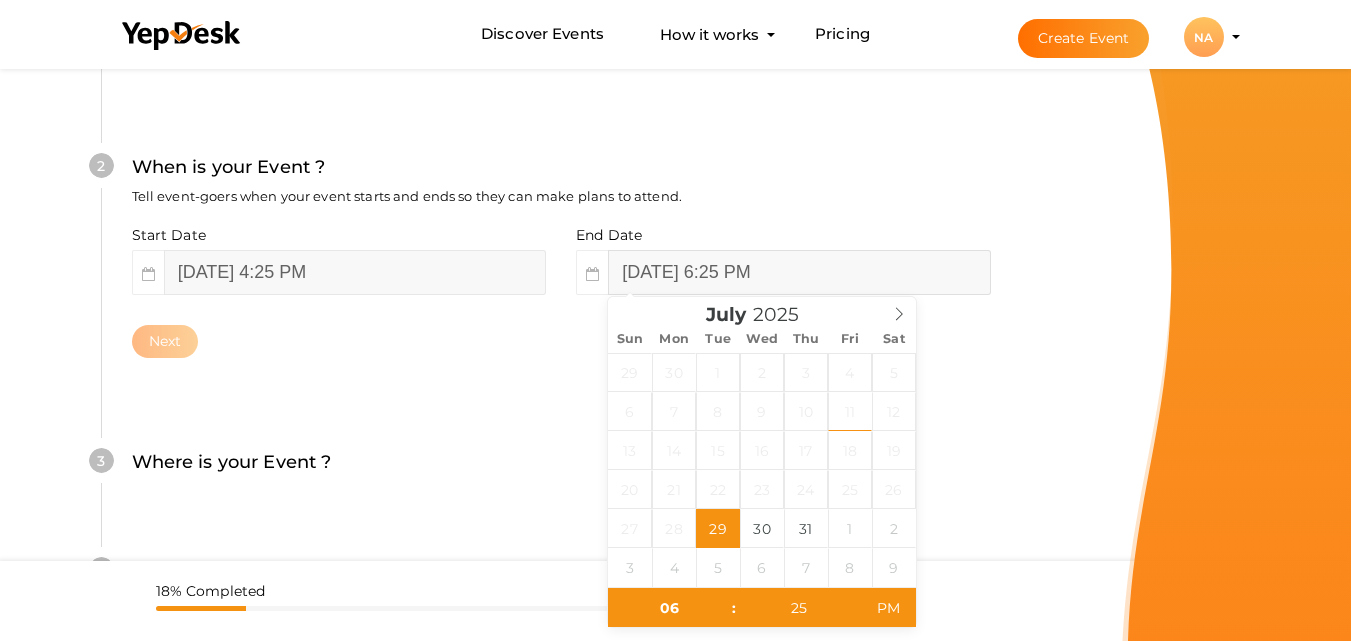 click on "[DATE] 6:25 PM" at bounding box center [799, 272] 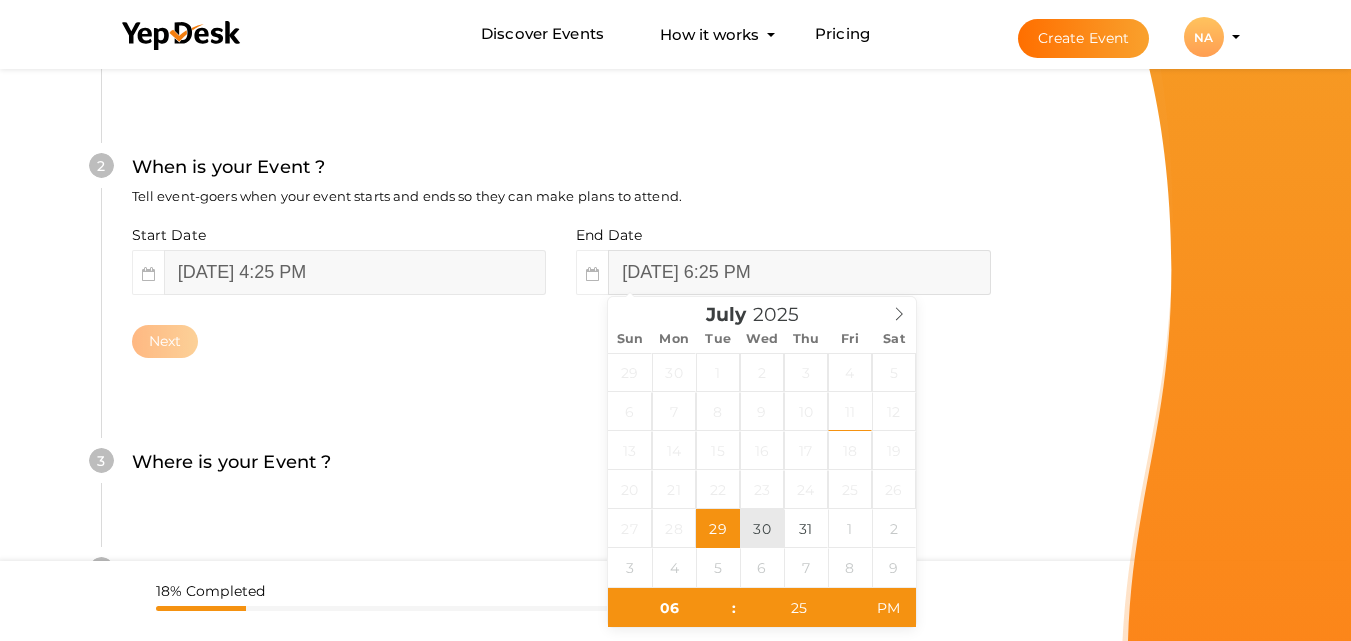 type on "[DATE] 6:25 PM" 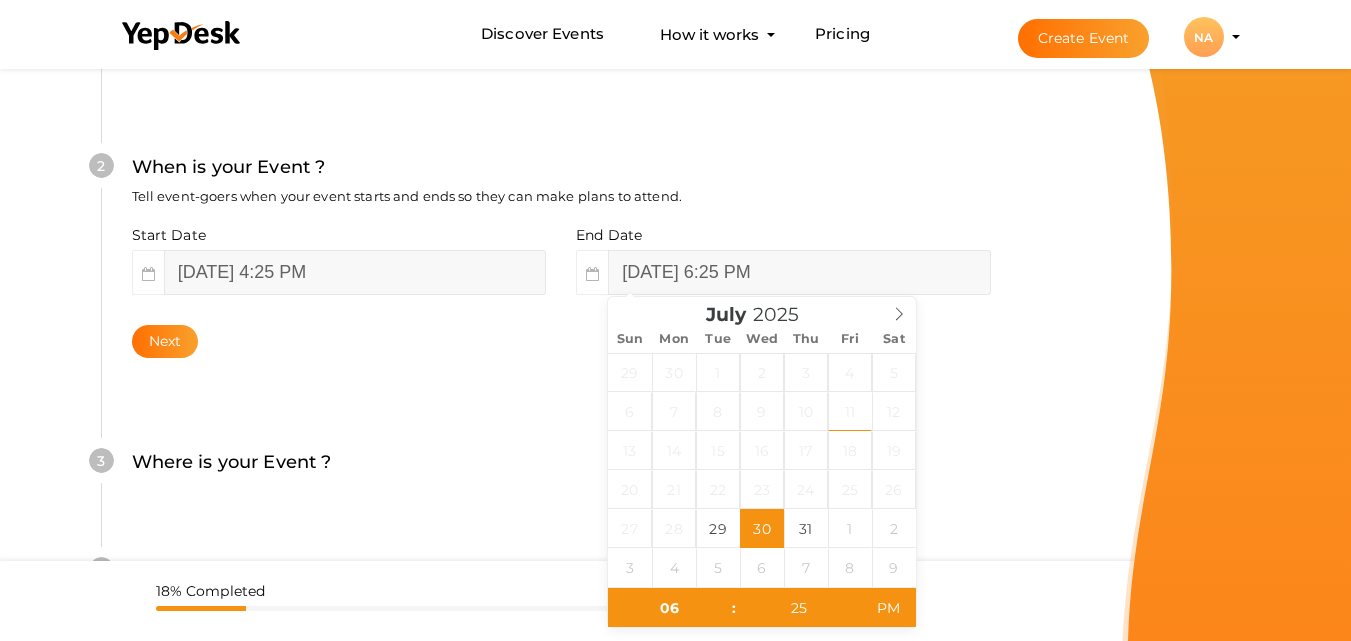 click on "2
When is your
Event ?
Tell
event-goers when your event starts and ends so they can make plans to
attend.
Start Date
July 29, 2025 4:25 PM
End Date
July 30, 2025 6:25 PM
Next" at bounding box center [561, 255] 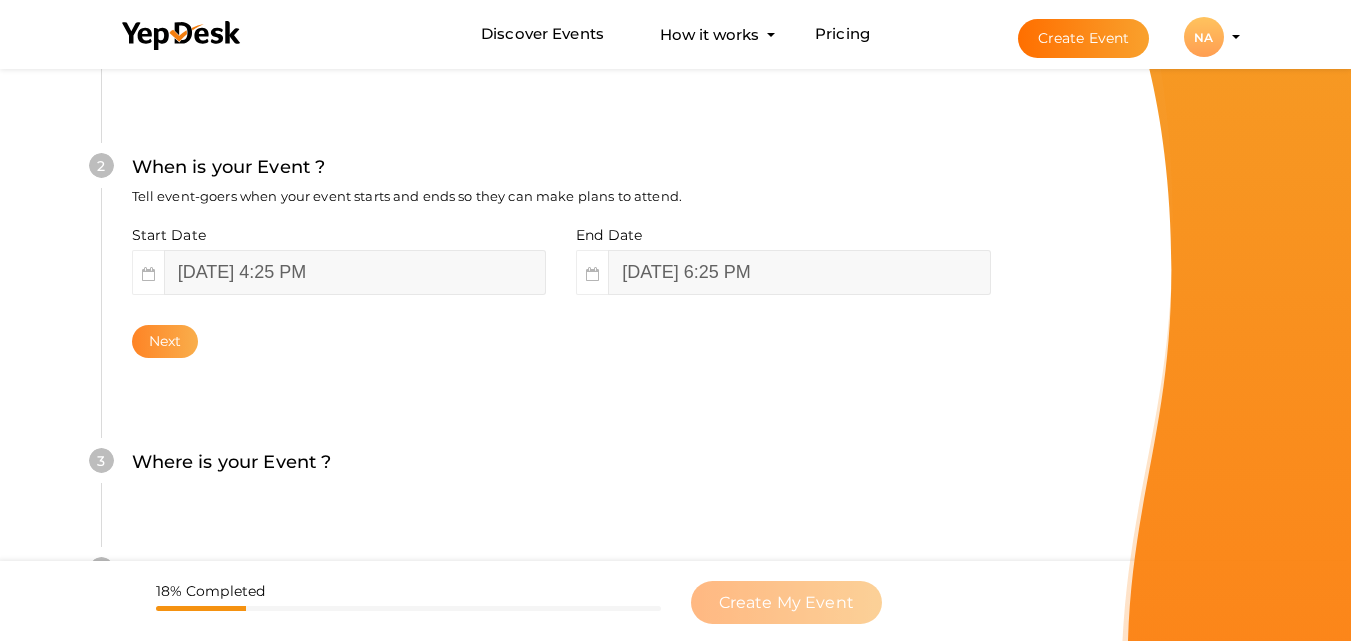 click on "Next" at bounding box center [165, 341] 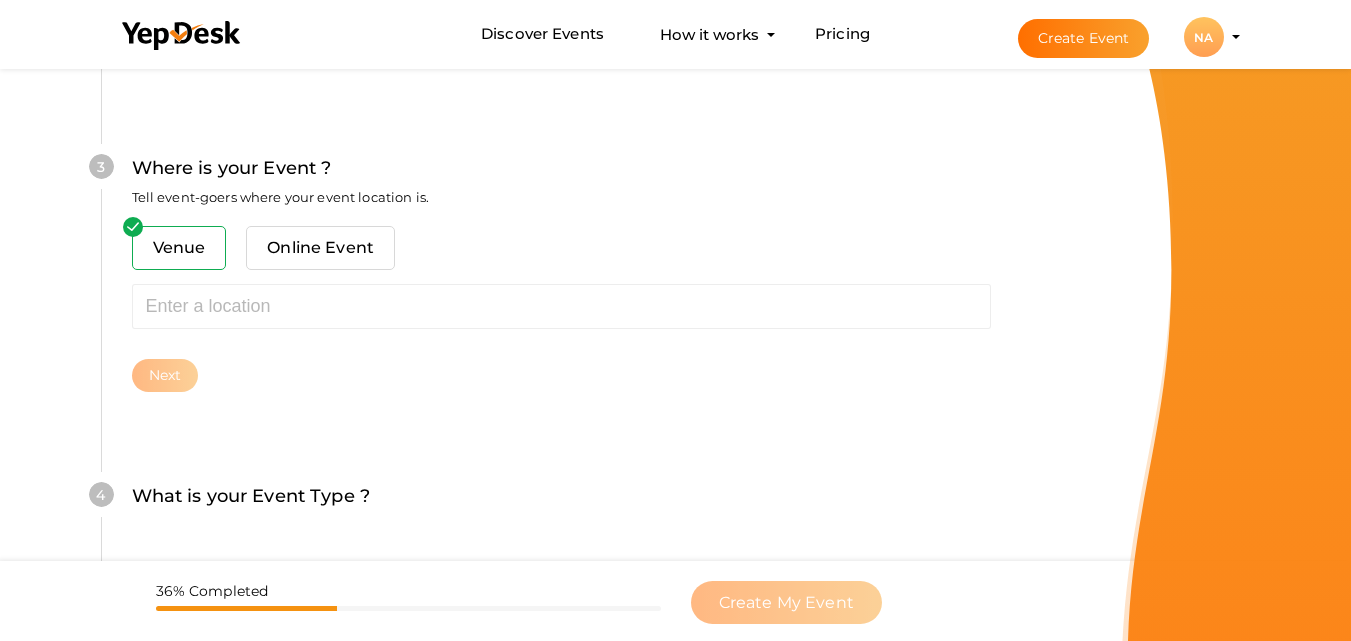 scroll, scrollTop: 785, scrollLeft: 0, axis: vertical 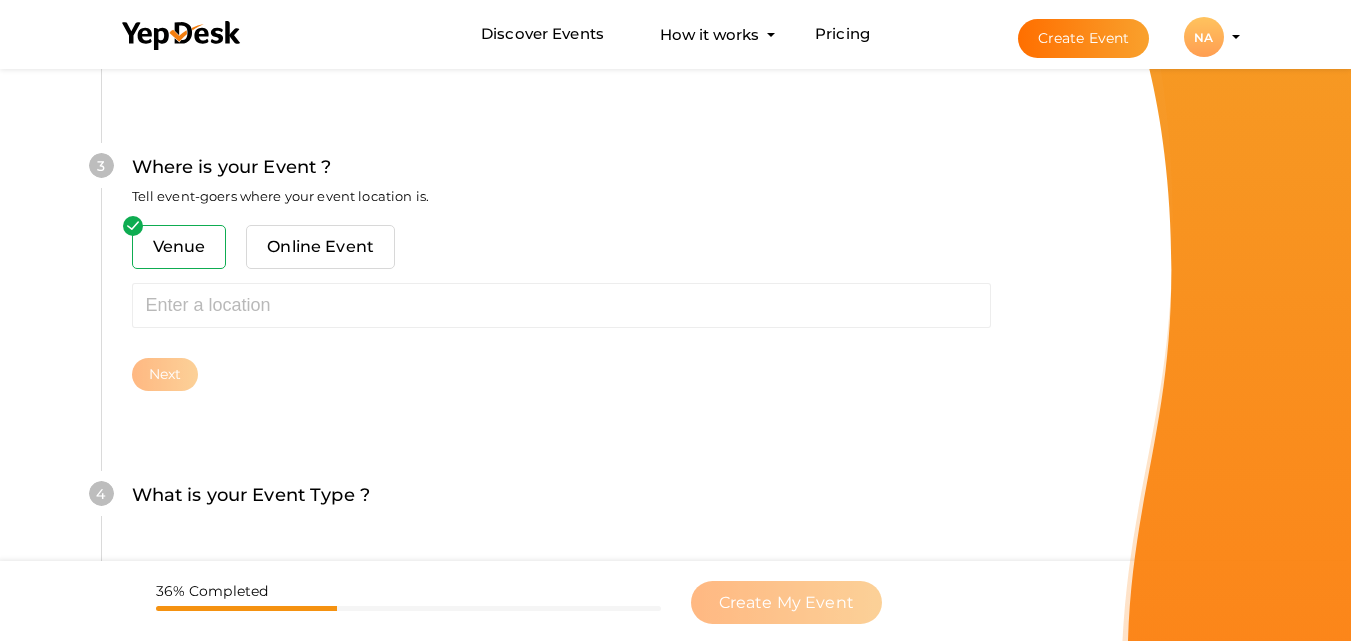 click on "Venue" at bounding box center (179, 247) 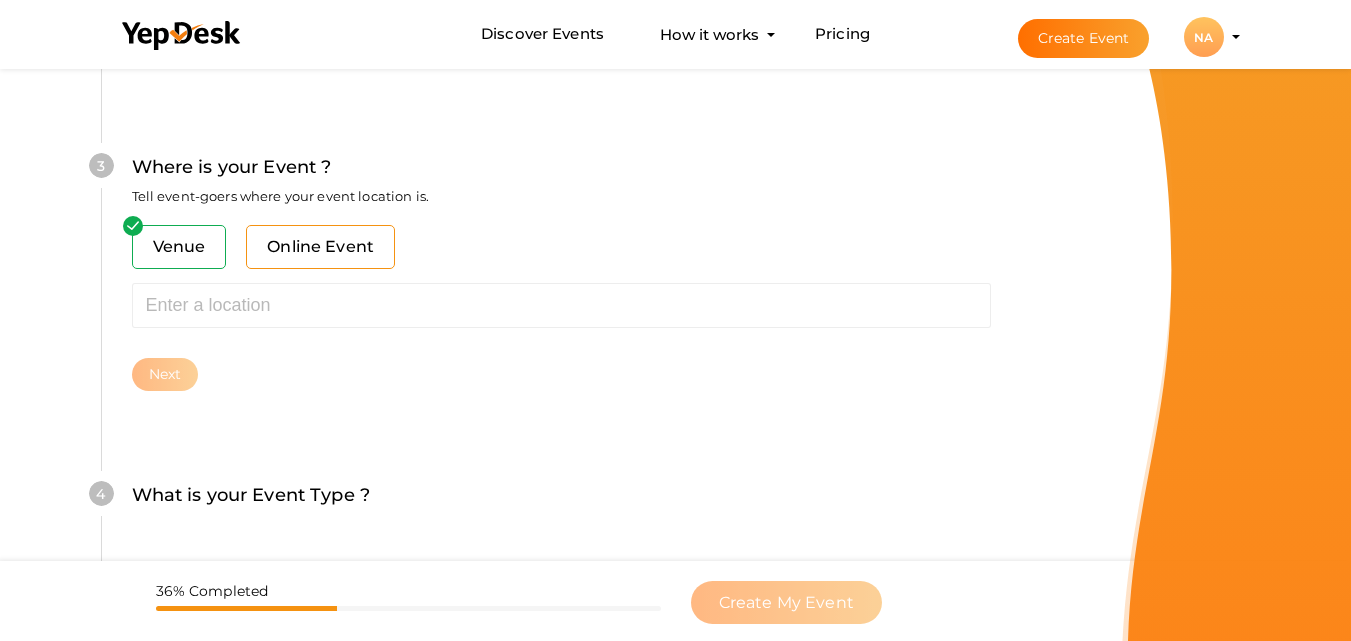click on "Online
Event" at bounding box center (320, 247) 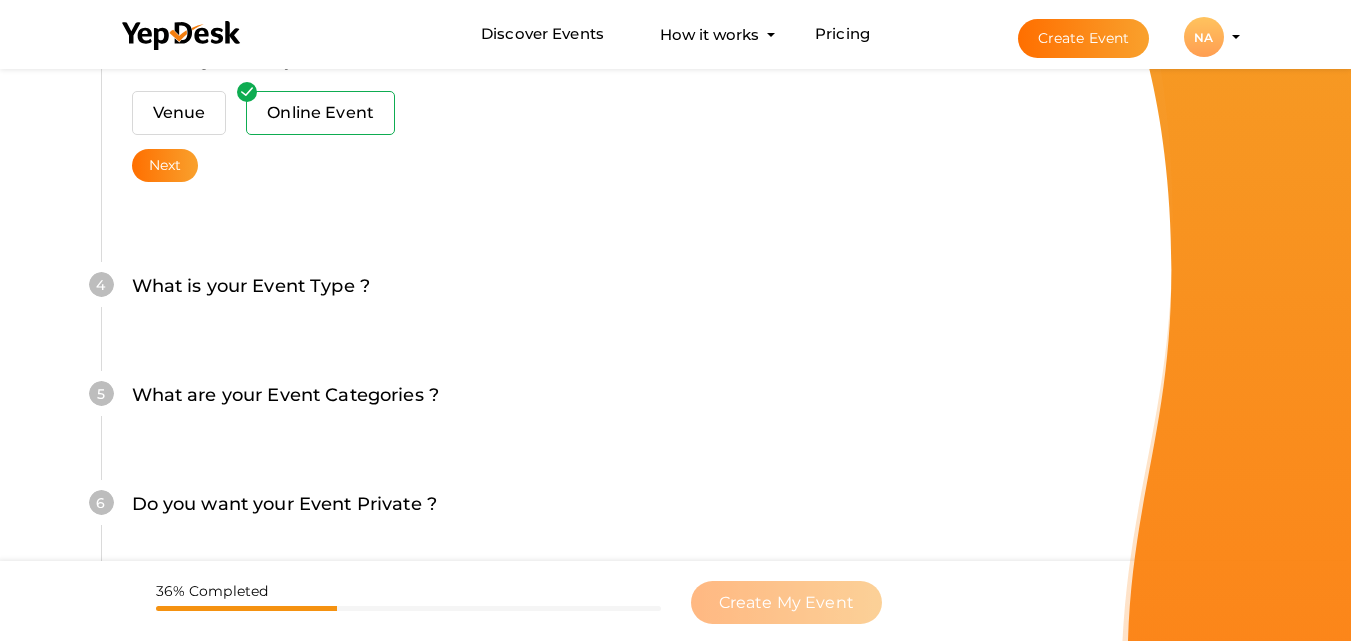 scroll, scrollTop: 885, scrollLeft: 0, axis: vertical 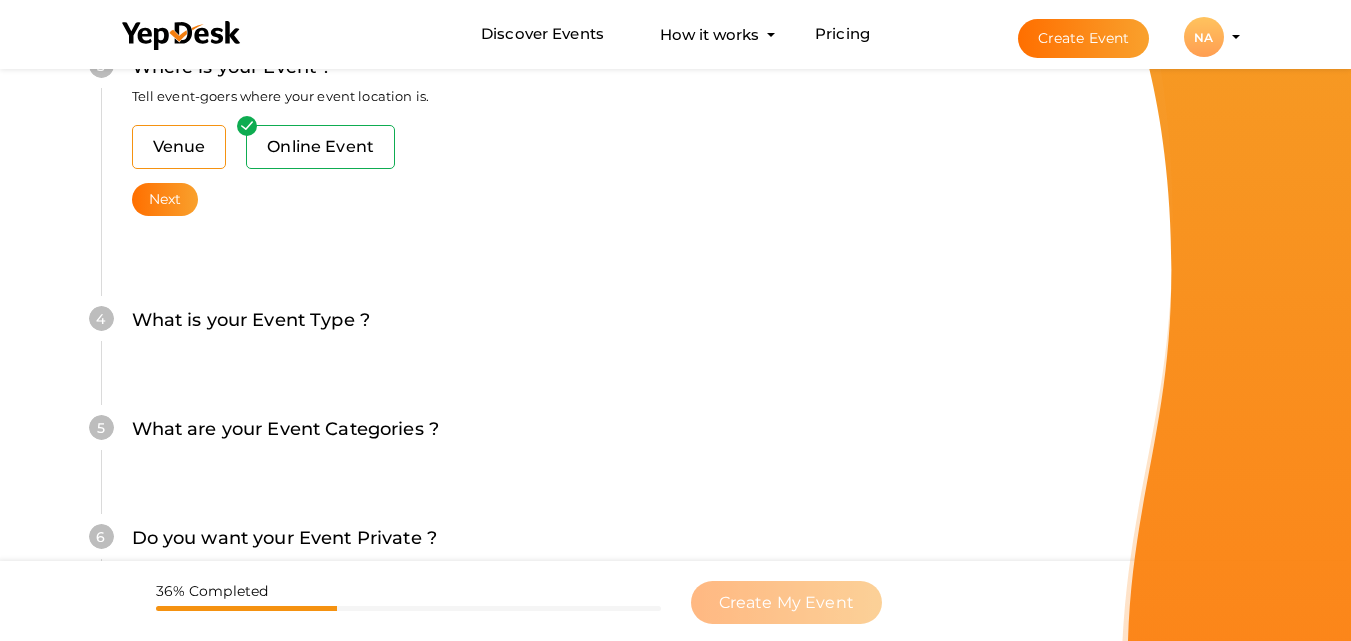 click on "Venue" at bounding box center (179, 147) 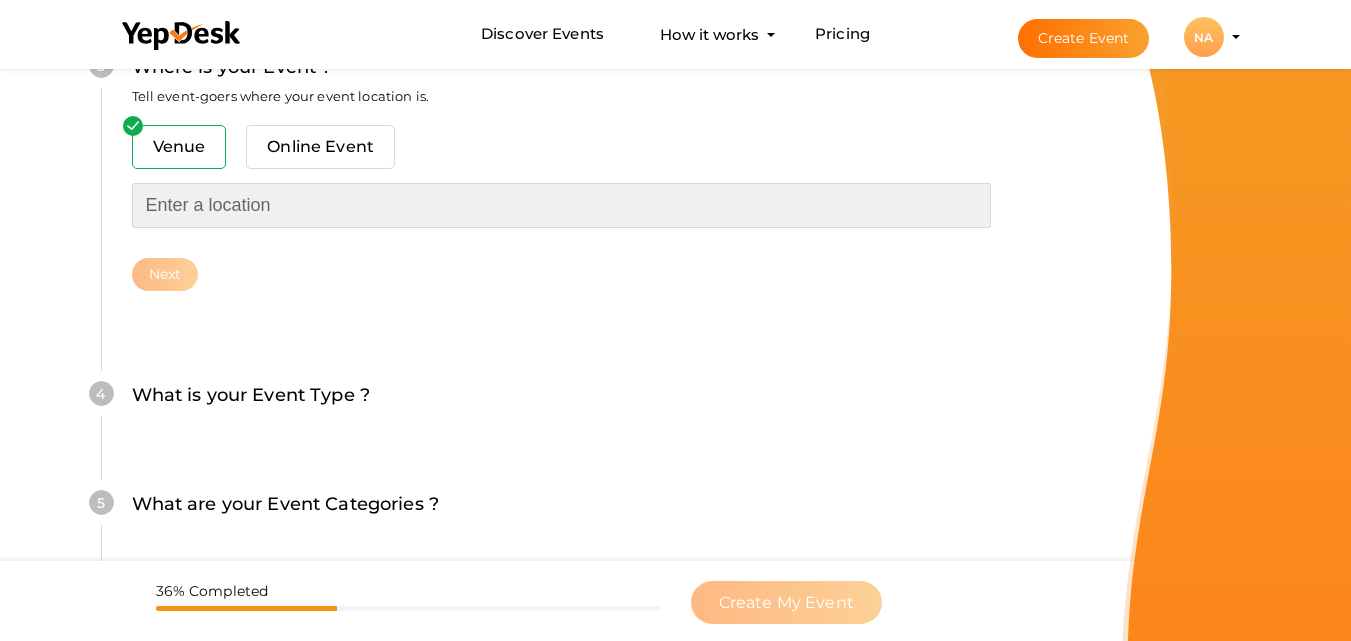 click at bounding box center (561, 205) 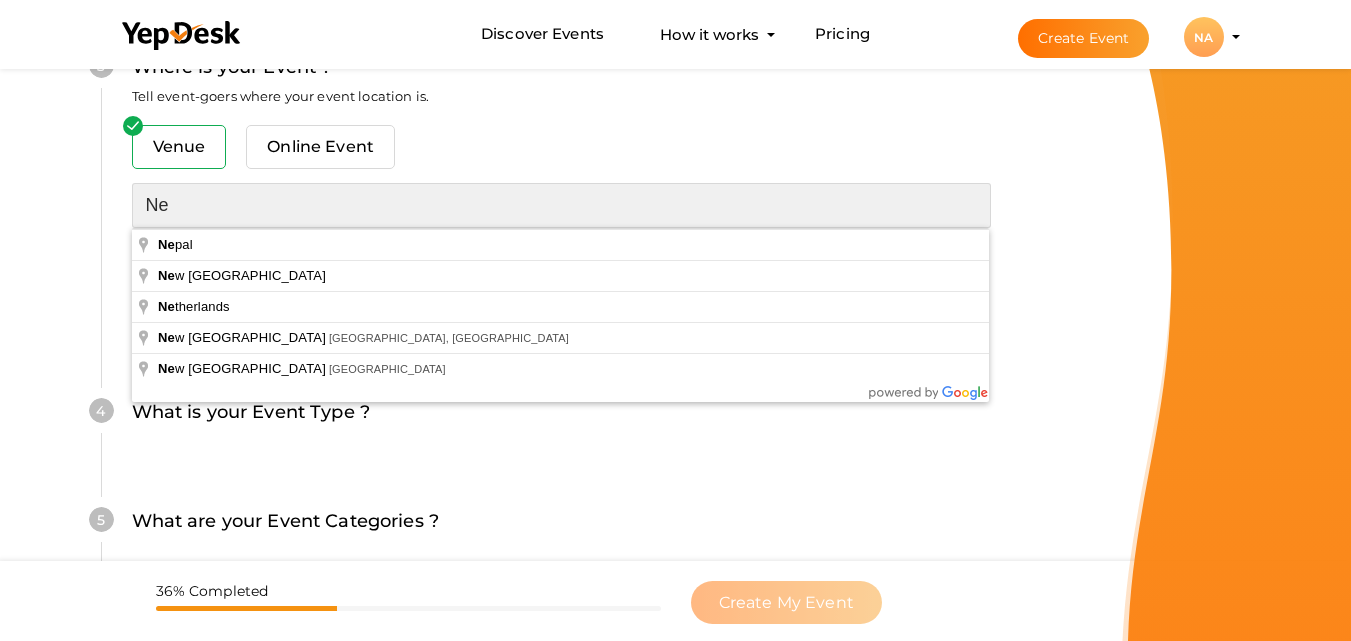 type on "N" 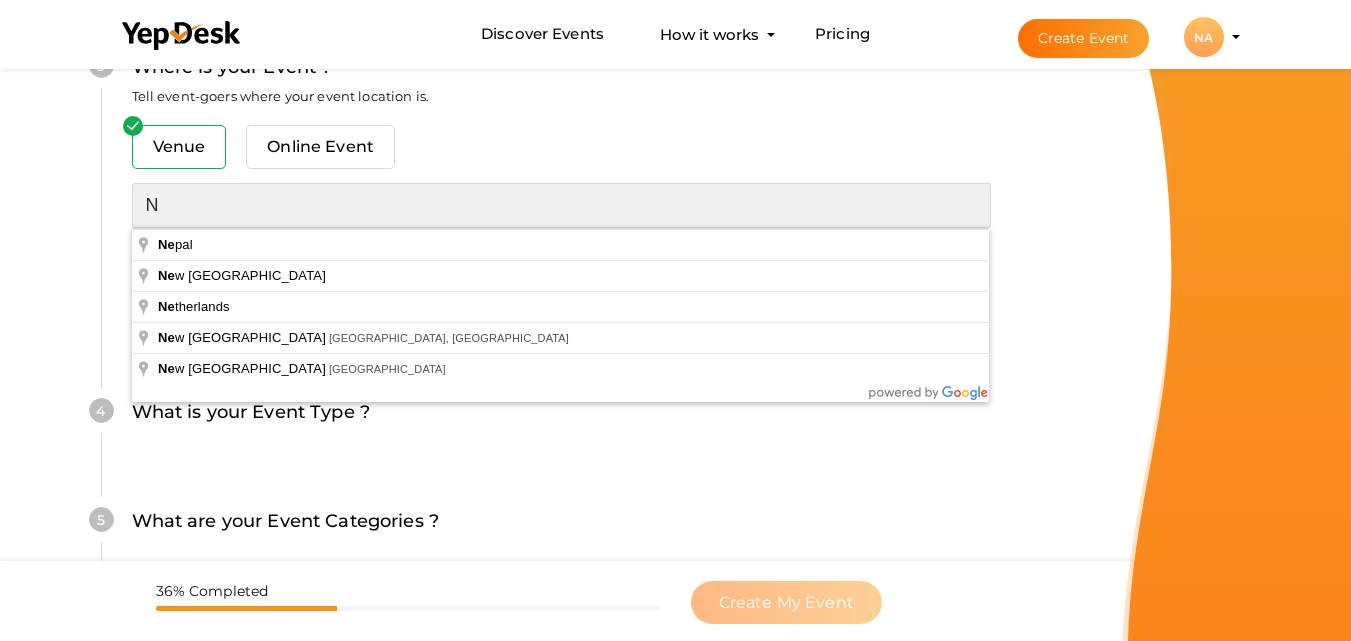 type 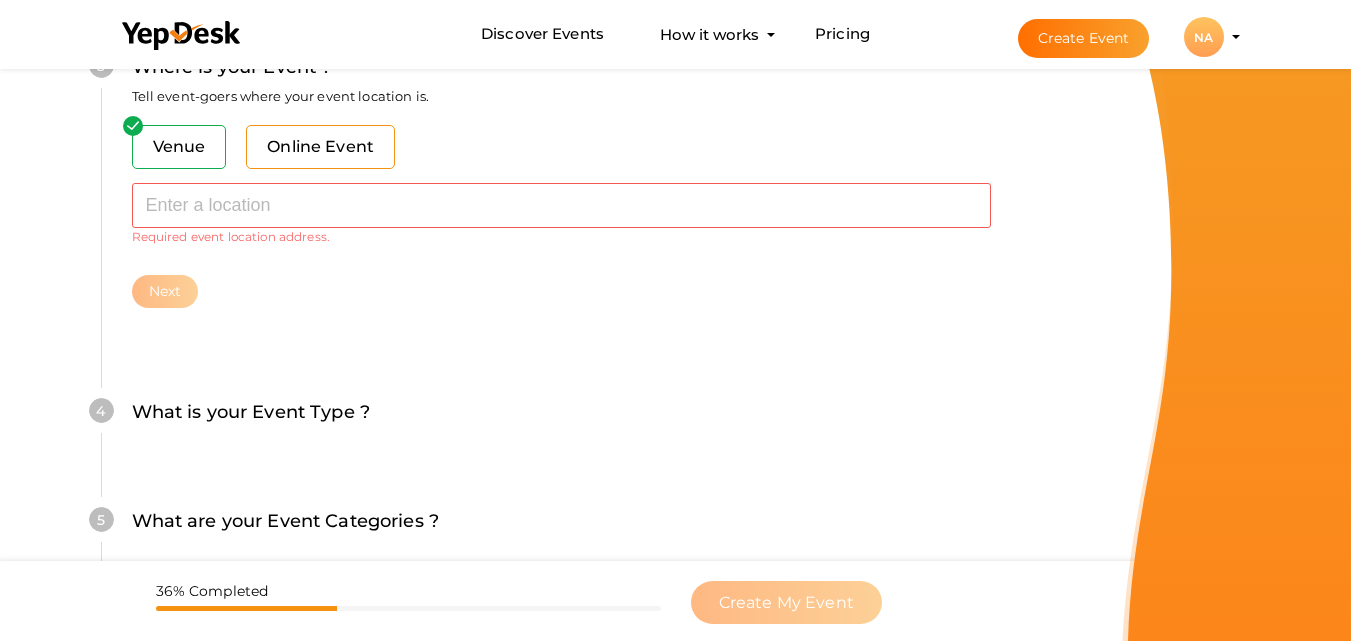 click on "Online
Event" at bounding box center [320, 147] 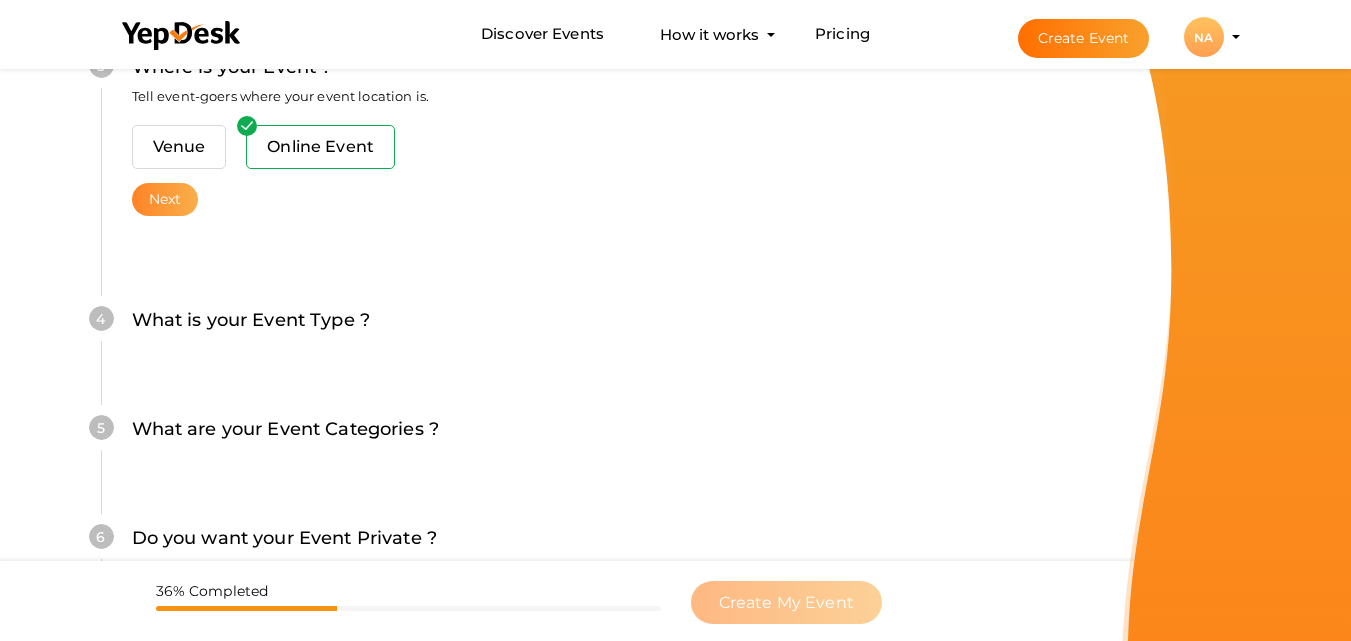 click on "Next" at bounding box center [165, 199] 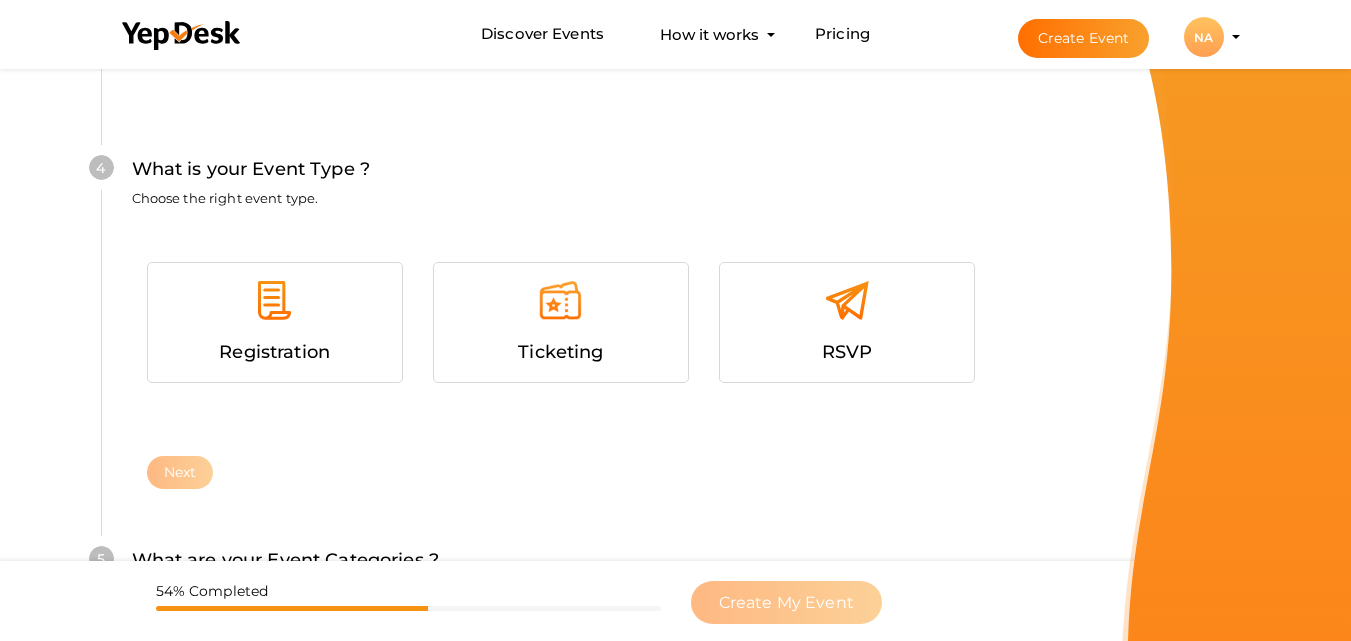 scroll, scrollTop: 1068, scrollLeft: 0, axis: vertical 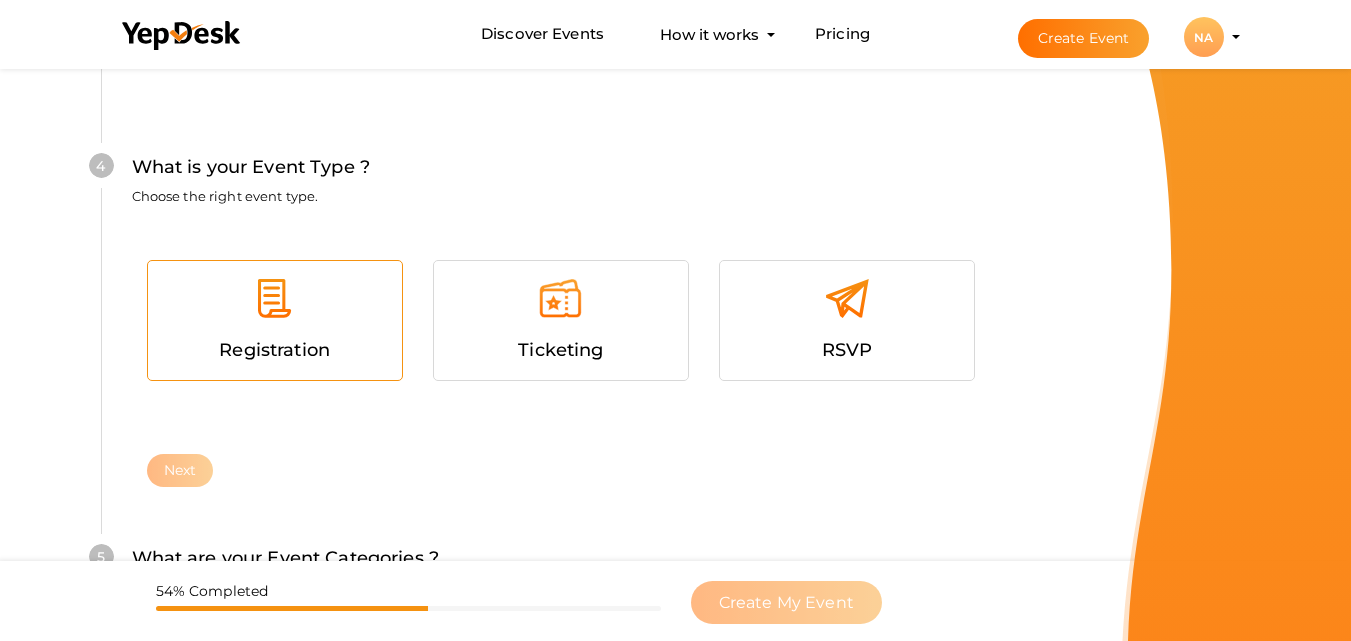 click at bounding box center [275, 306] 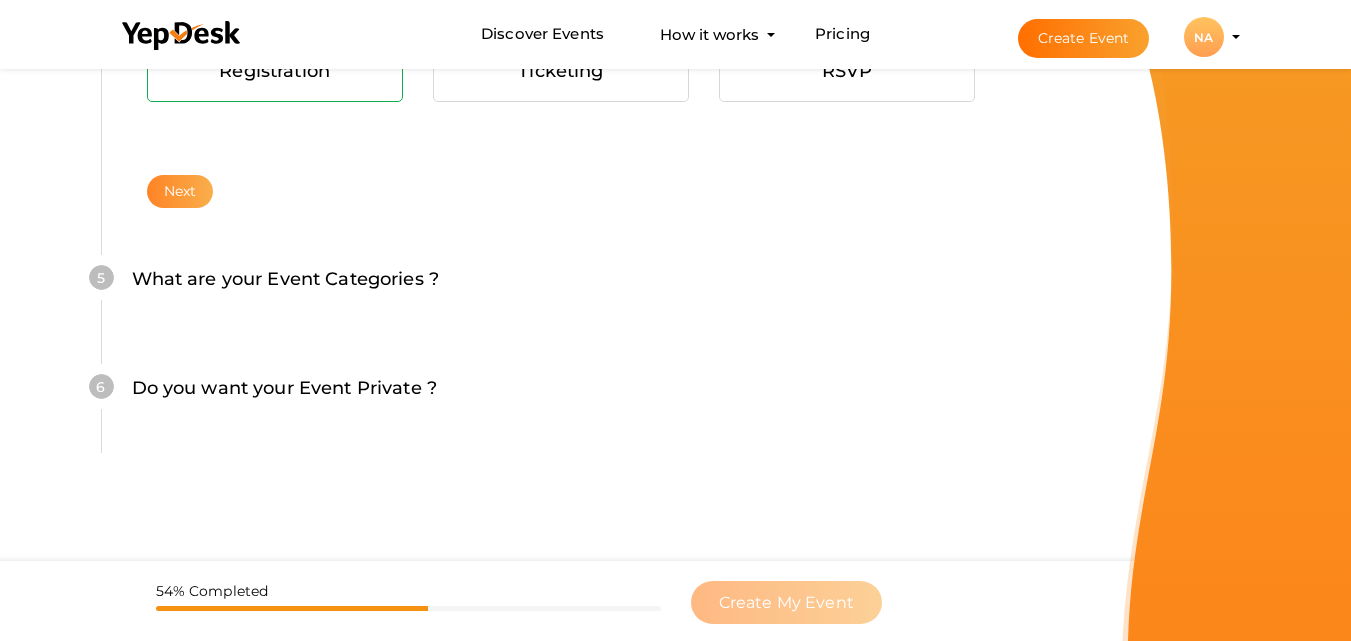 click on "Next" at bounding box center (180, 191) 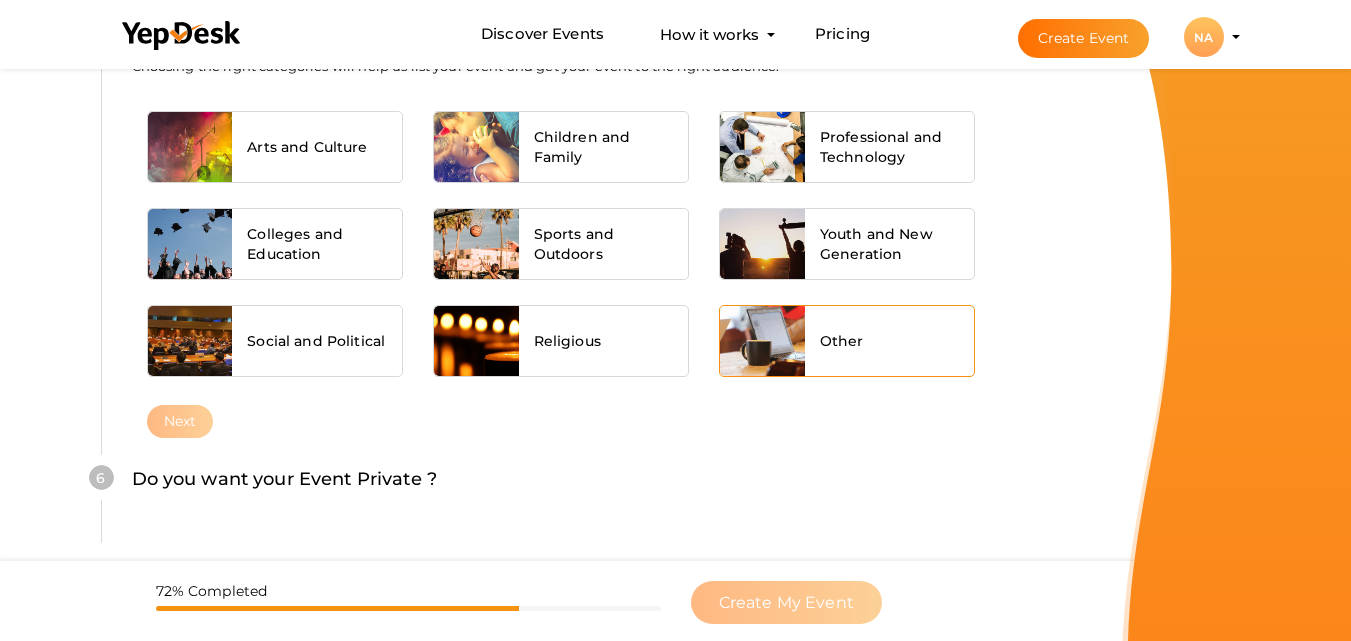 click on "Other" at bounding box center [890, 341] 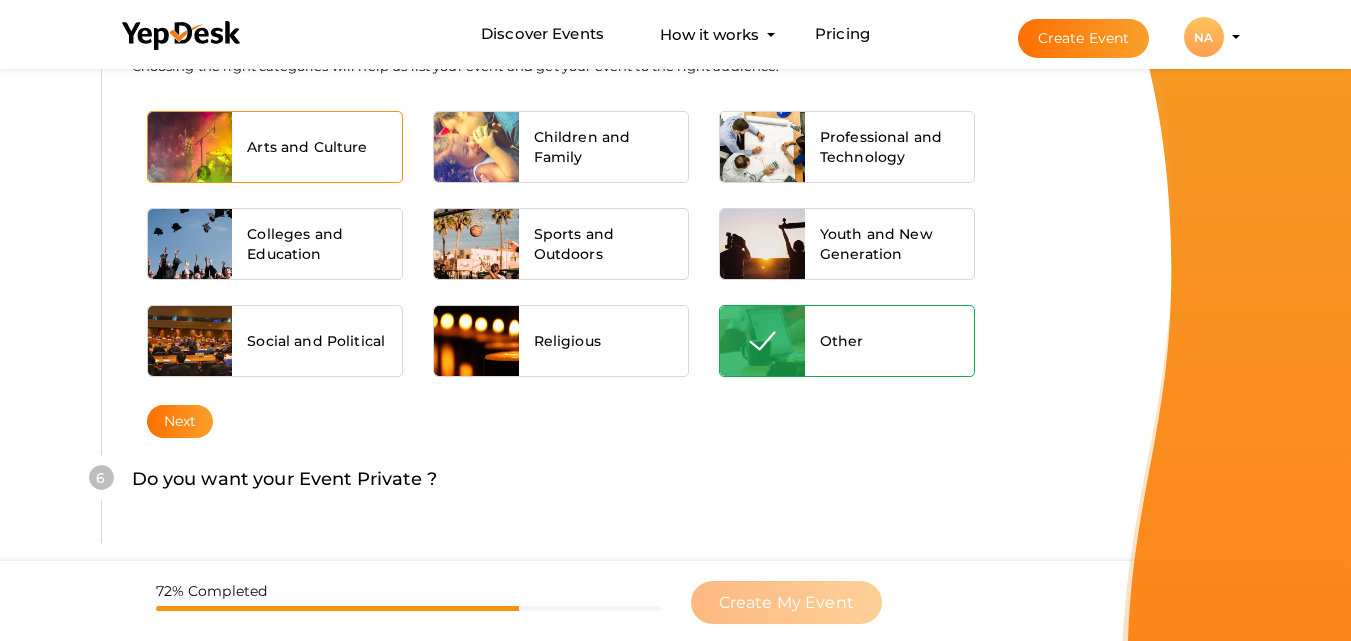 click on "Arts and Culture" at bounding box center (317, 147) 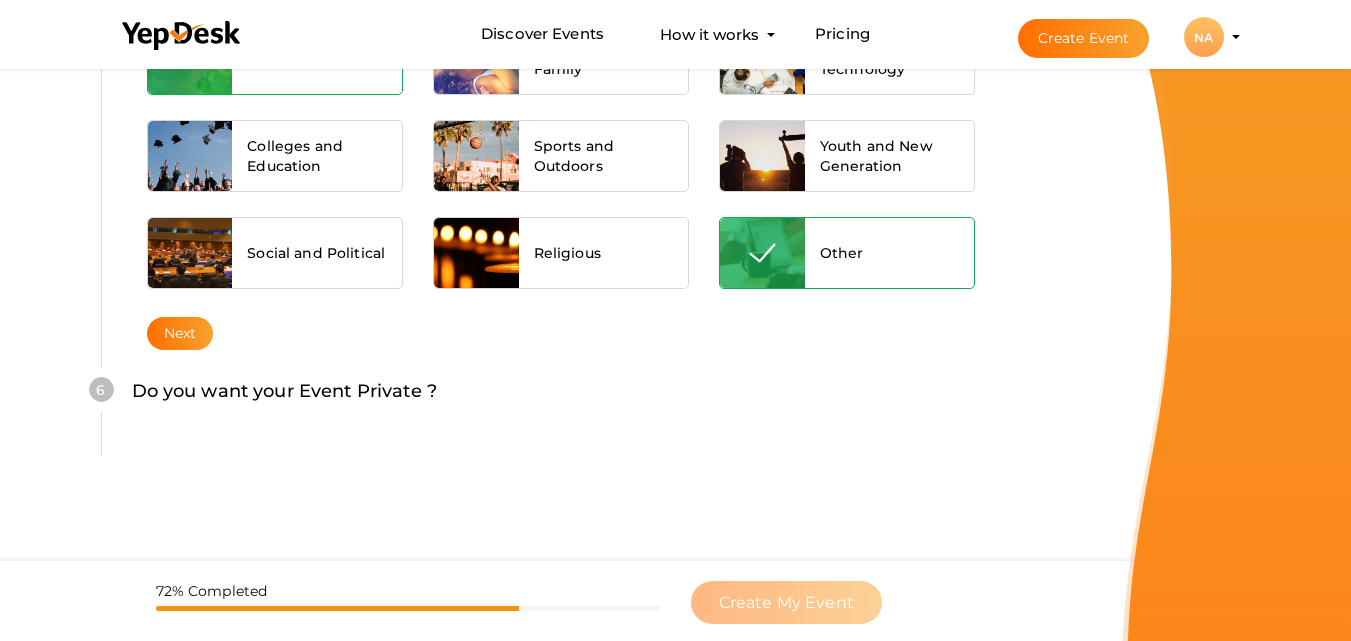 scroll, scrollTop: 1680, scrollLeft: 0, axis: vertical 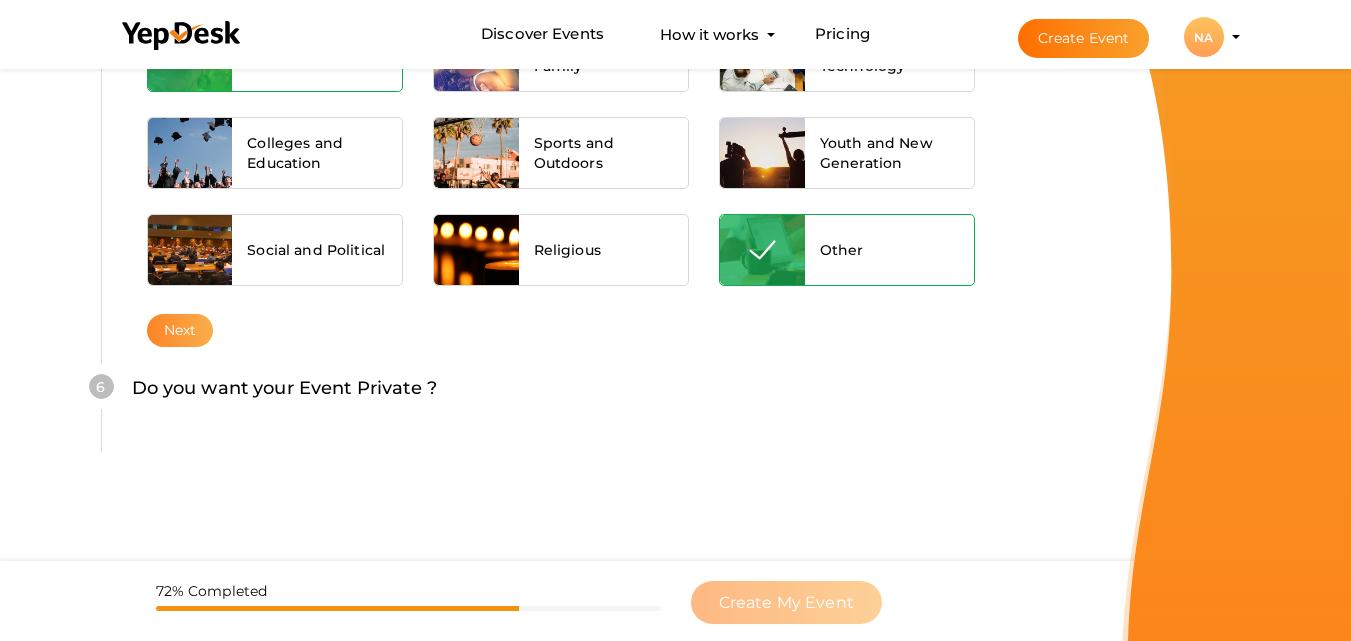 click on "Next" at bounding box center [180, 330] 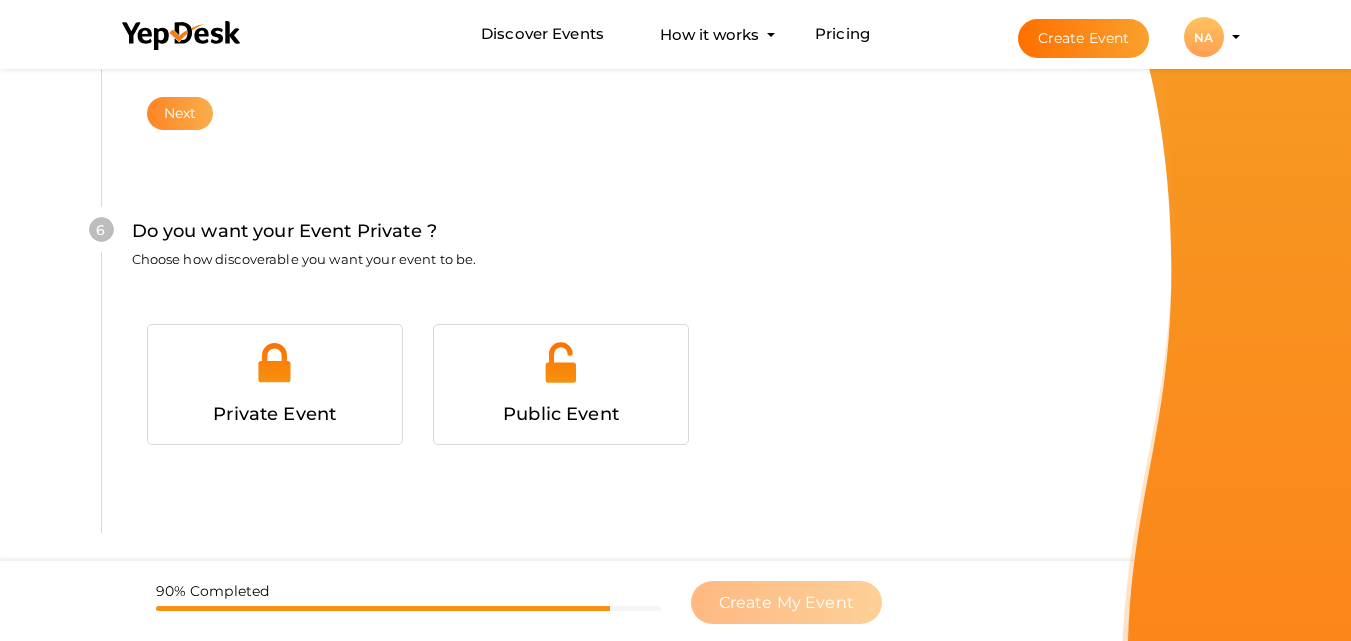 scroll, scrollTop: 1931, scrollLeft: 0, axis: vertical 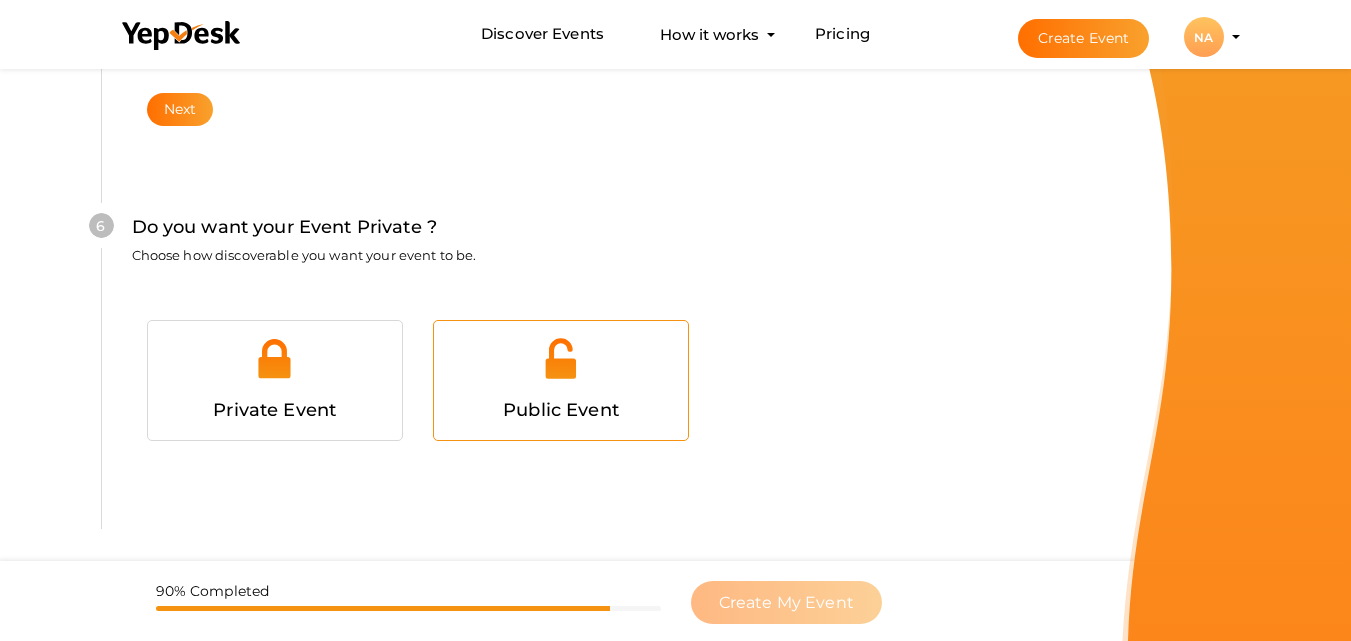 click at bounding box center (561, 366) 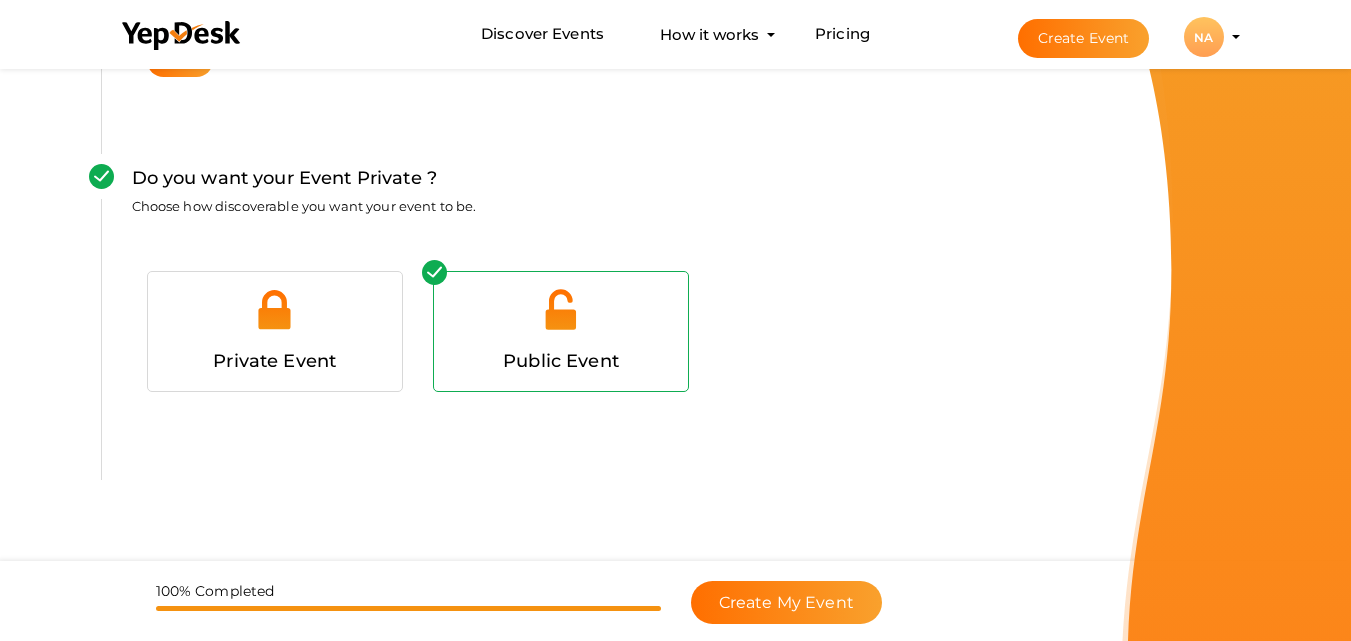 scroll, scrollTop: 2007, scrollLeft: 0, axis: vertical 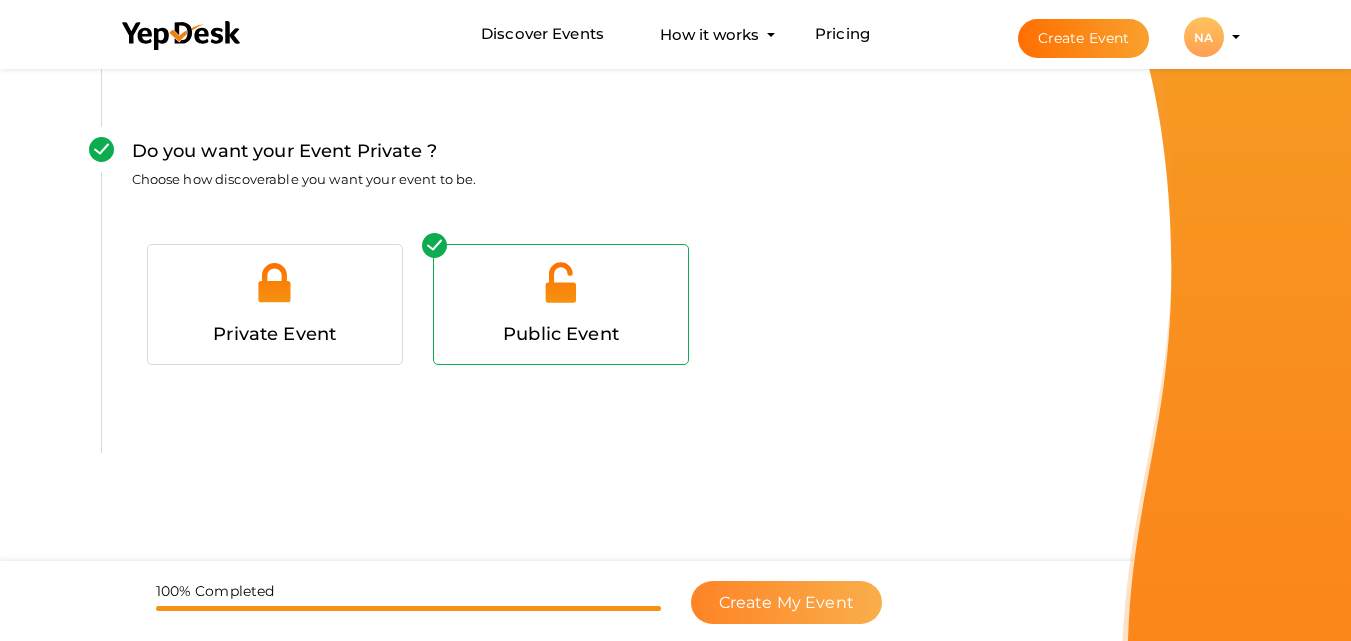 click on "Create
My
Event" at bounding box center [786, 602] 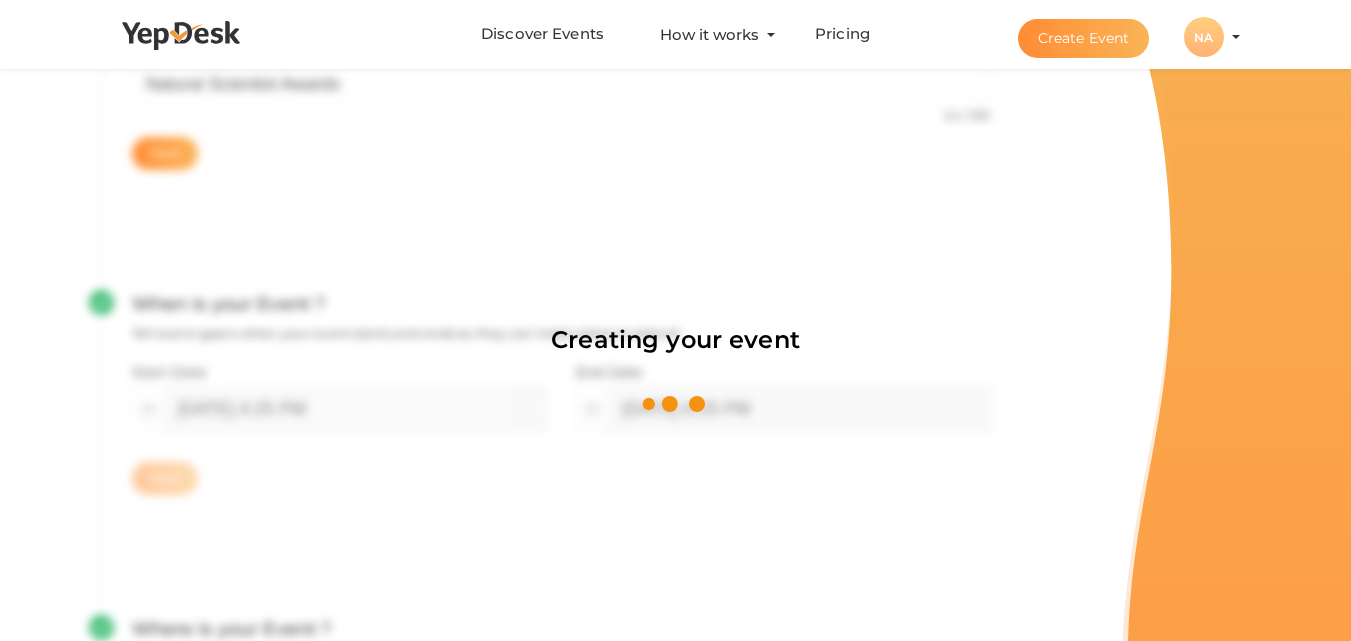 scroll, scrollTop: 300, scrollLeft: 0, axis: vertical 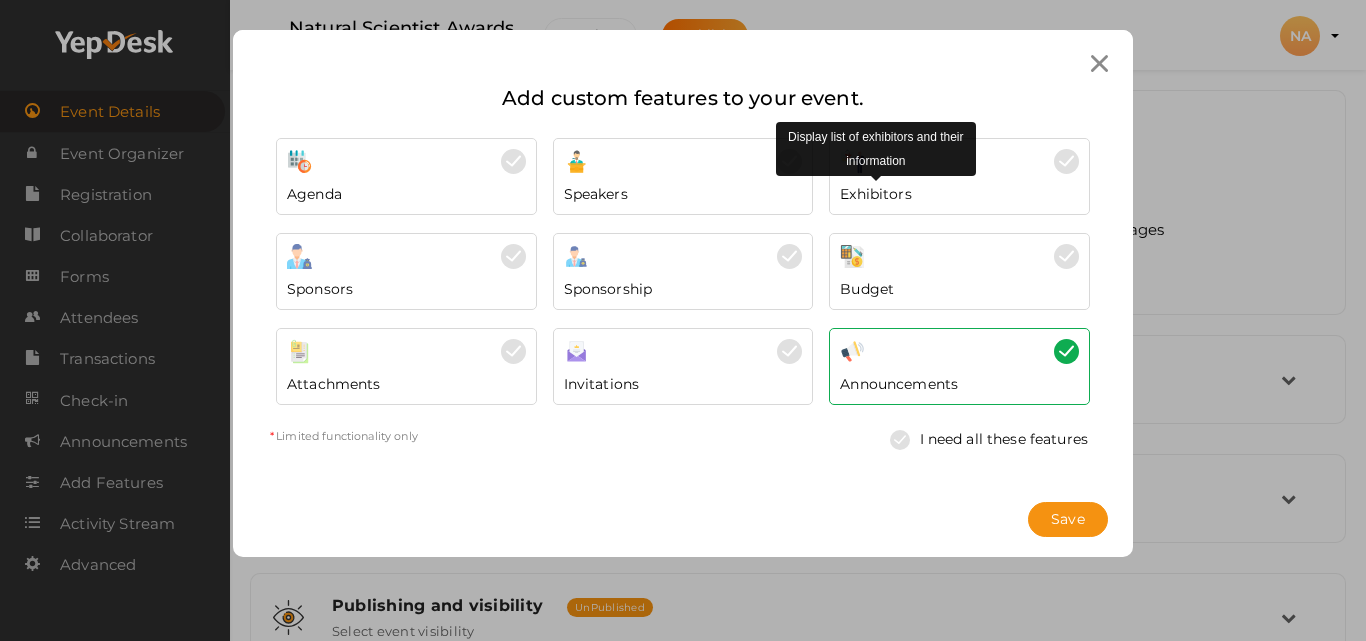 click on "Exhibitors" at bounding box center [875, 194] 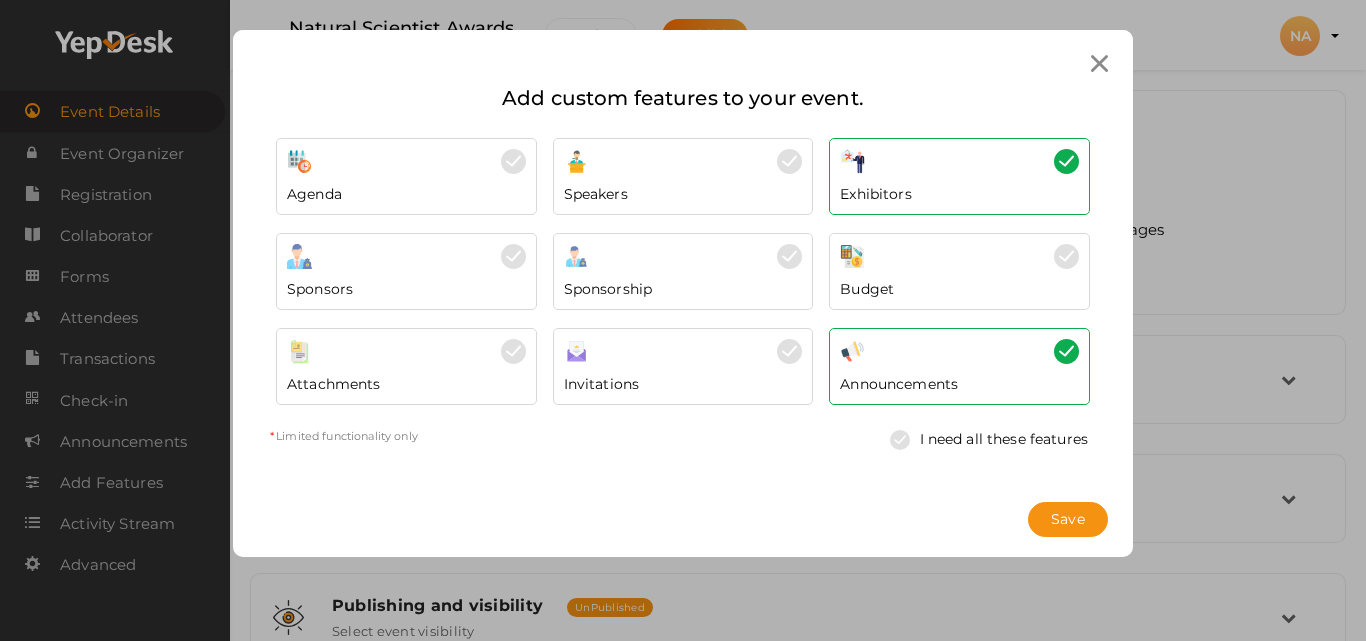 click on "Announcements" at bounding box center (959, 379) 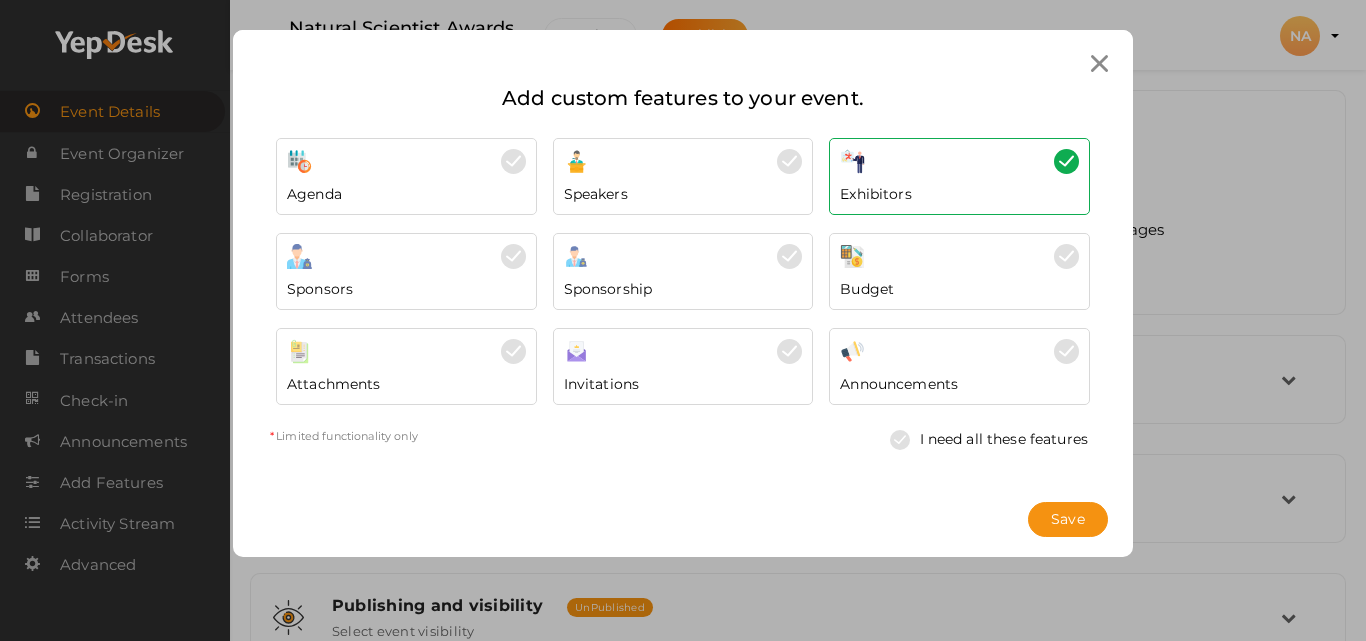 click on "Announcements" at bounding box center [959, 379] 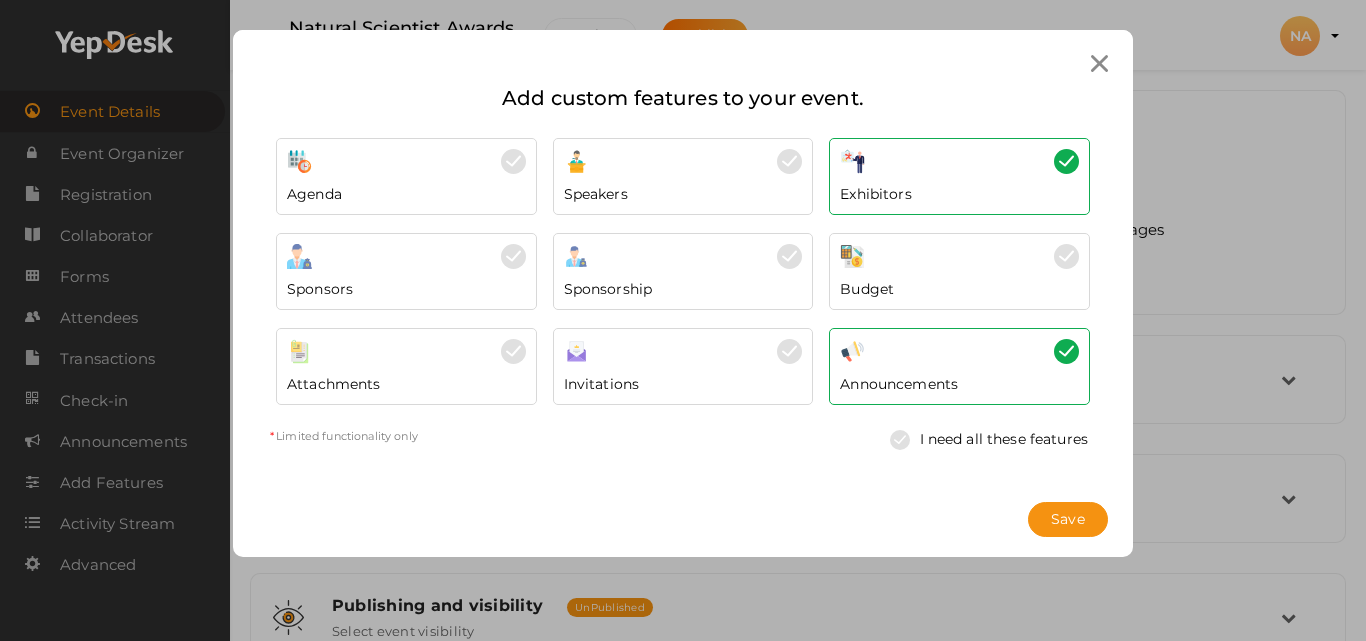 click 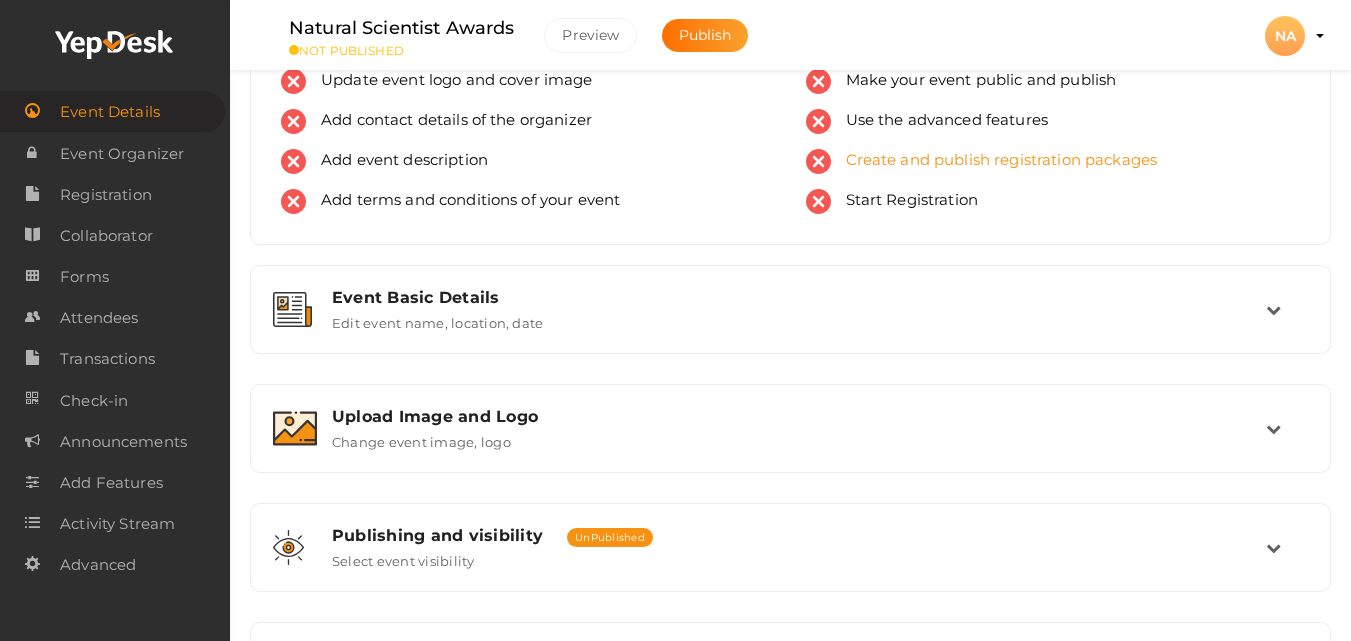 scroll, scrollTop: 100, scrollLeft: 0, axis: vertical 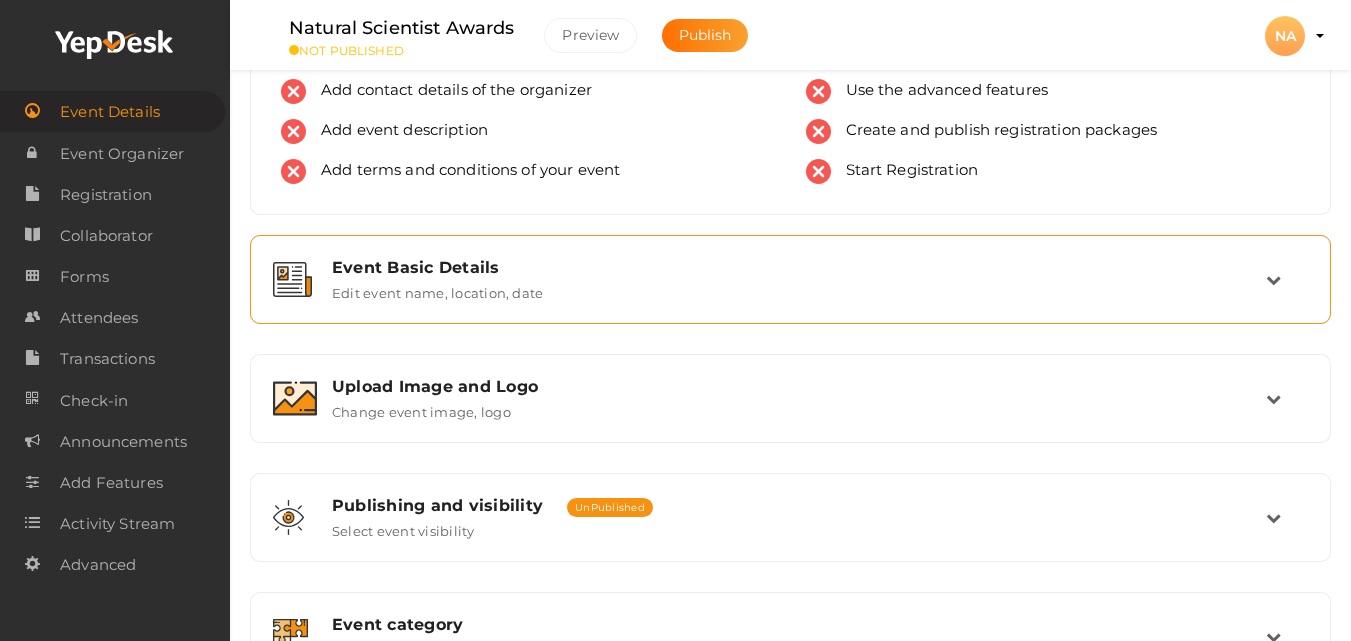 click on "Event Basic Details" at bounding box center [799, 267] 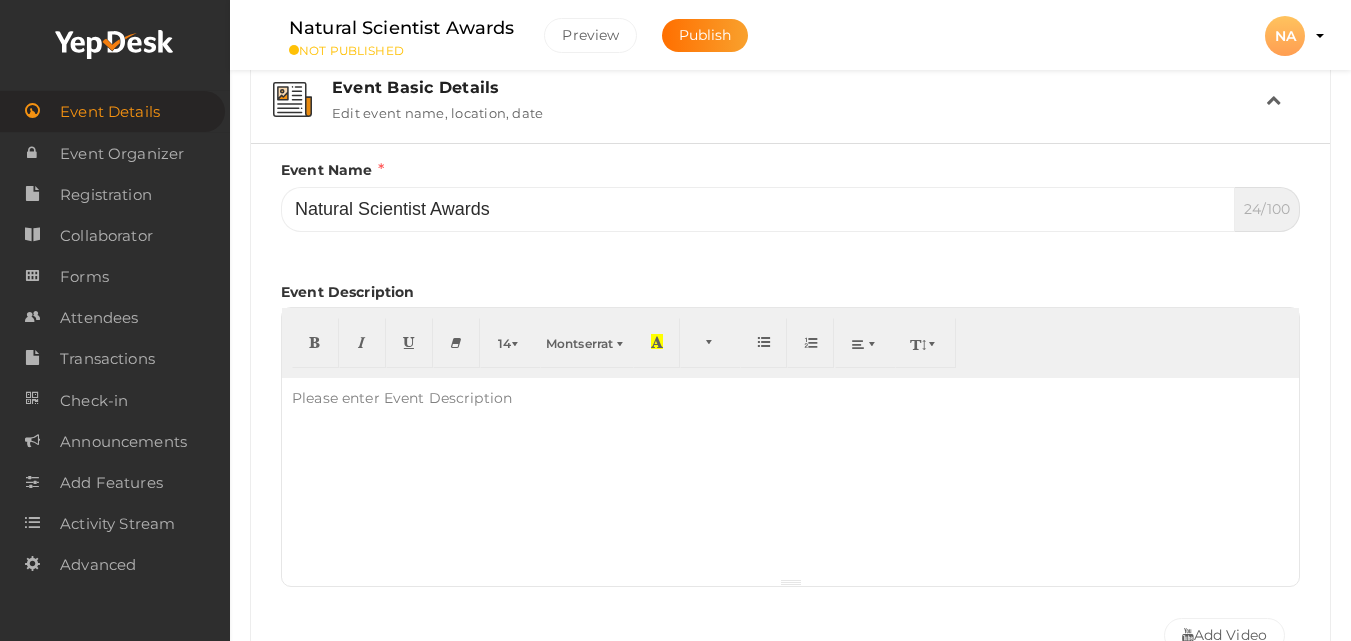 scroll, scrollTop: 300, scrollLeft: 0, axis: vertical 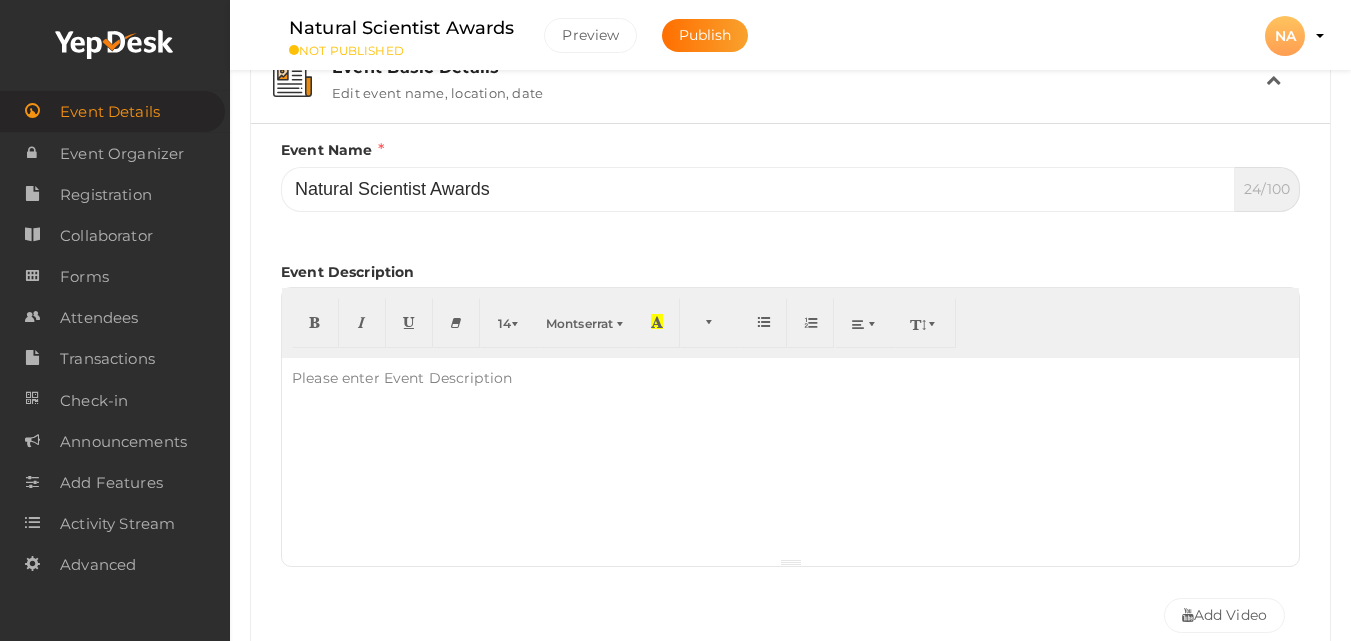 click on "Please enter Event Description" at bounding box center (402, 378) 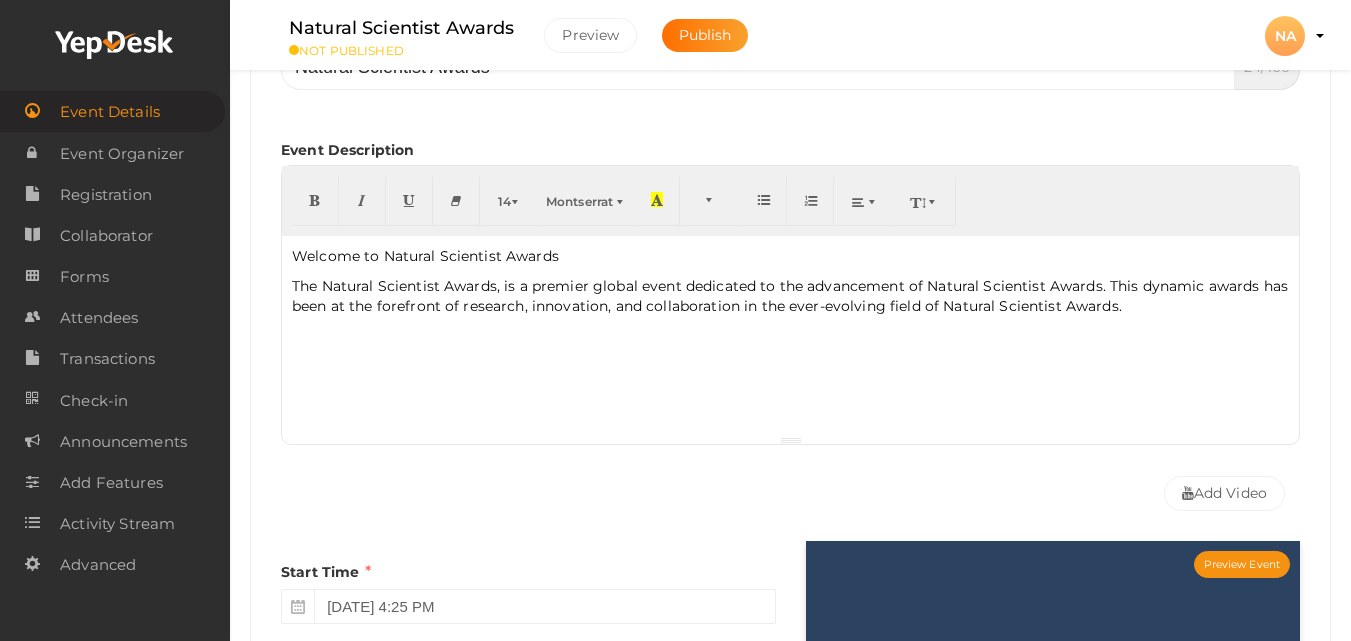 scroll, scrollTop: 600, scrollLeft: 0, axis: vertical 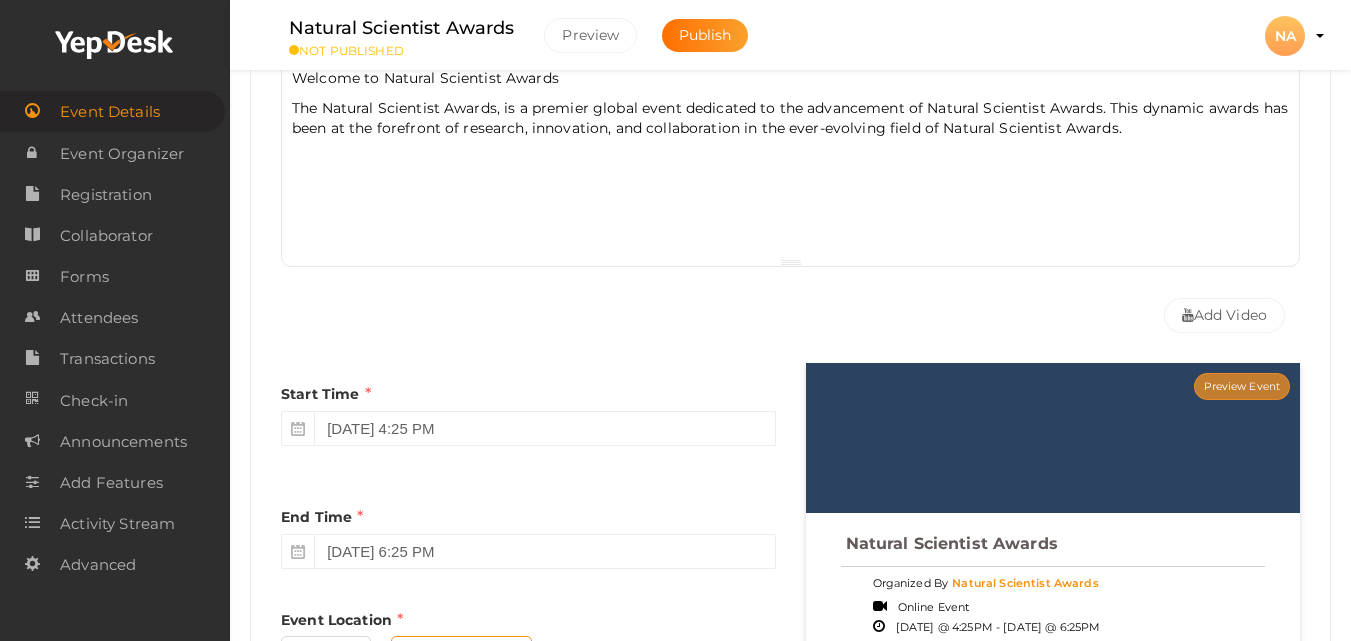 click on "Preview
Event" at bounding box center [1242, 386] 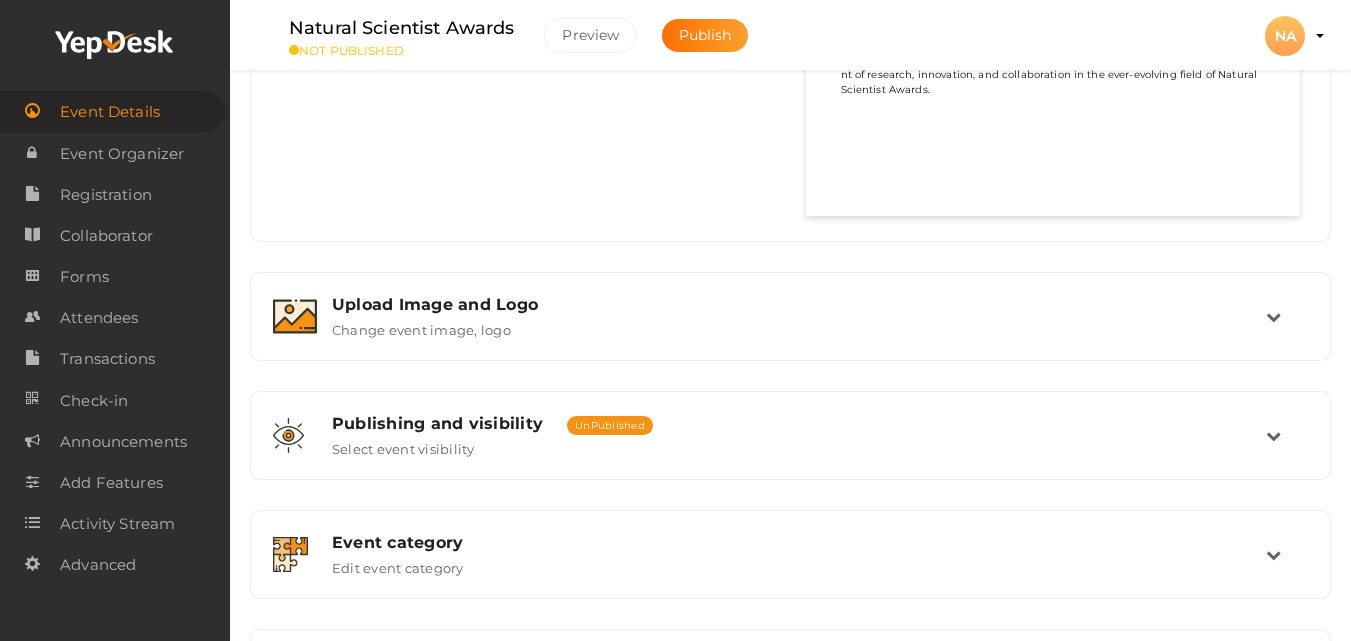 scroll, scrollTop: 1193, scrollLeft: 0, axis: vertical 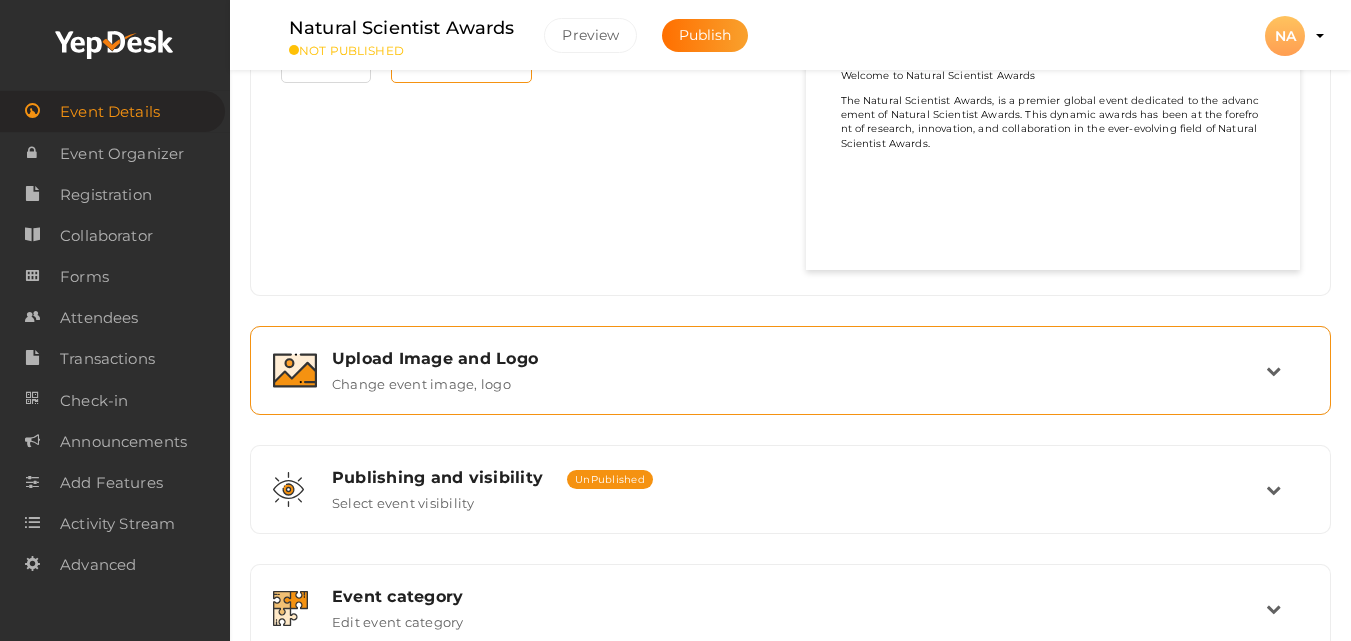 click on "Upload Image and Logo
Change event
image, logo" at bounding box center (791, 370) 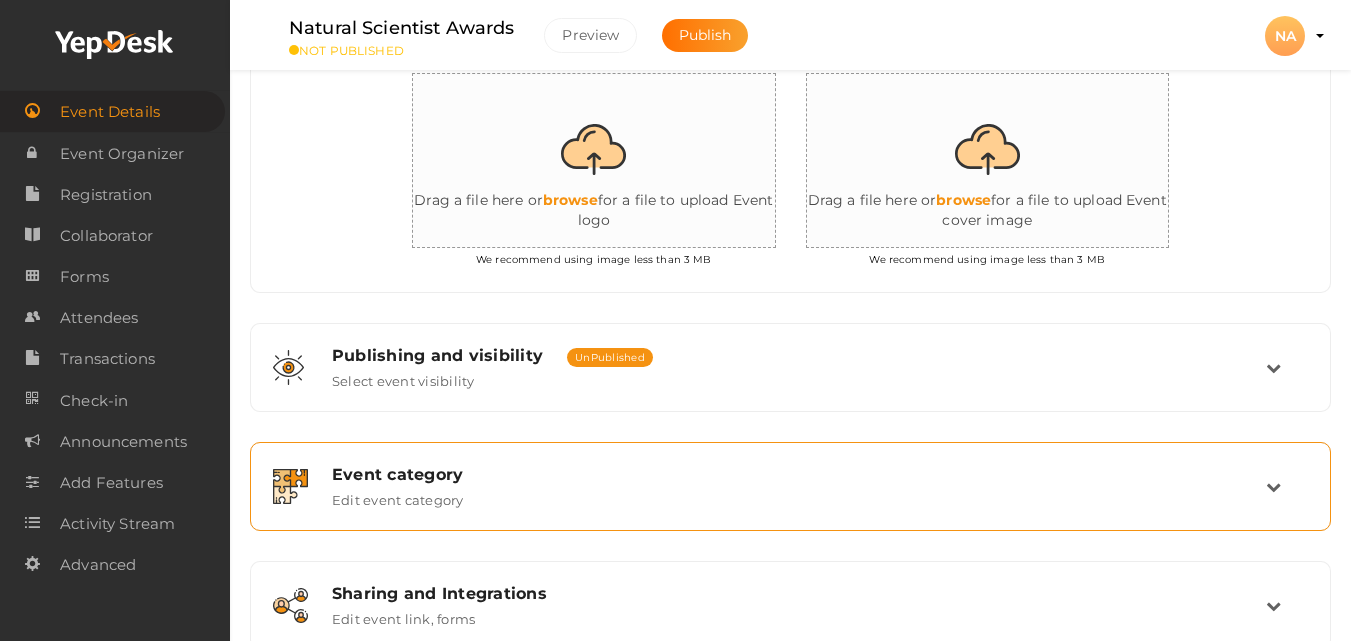 scroll, scrollTop: 439, scrollLeft: 0, axis: vertical 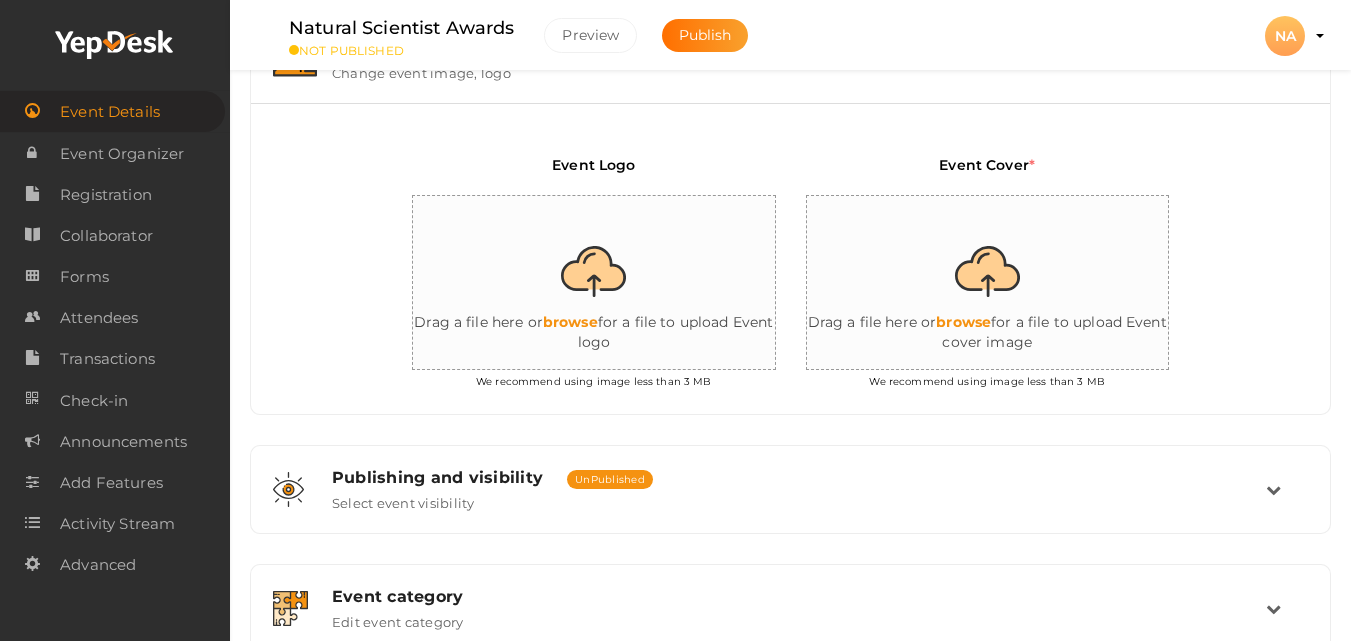 click at bounding box center [613, 283] 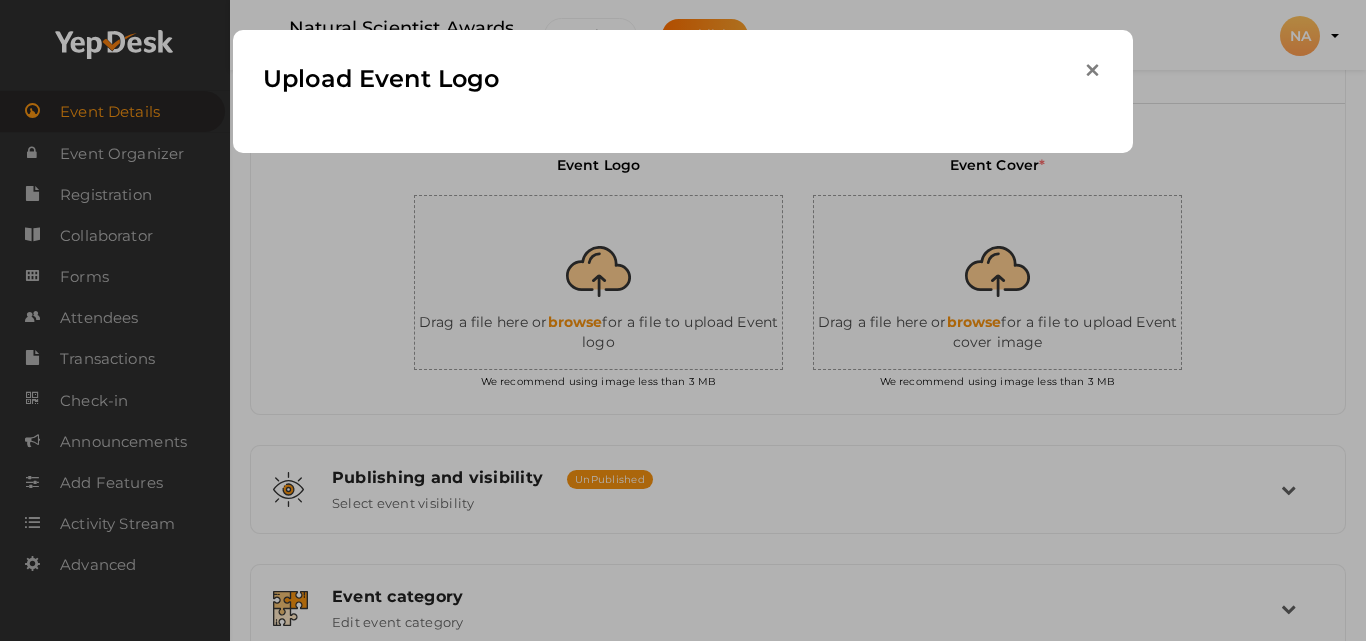 click at bounding box center (1092, 70) 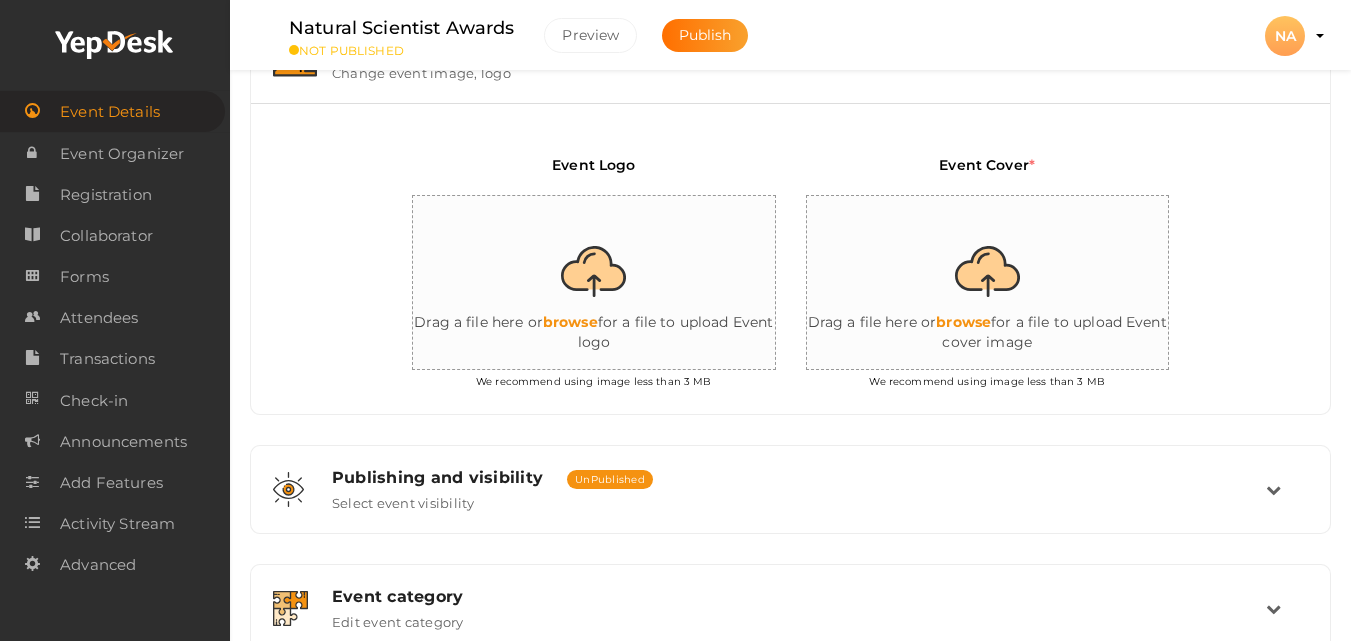 click at bounding box center [613, 283] 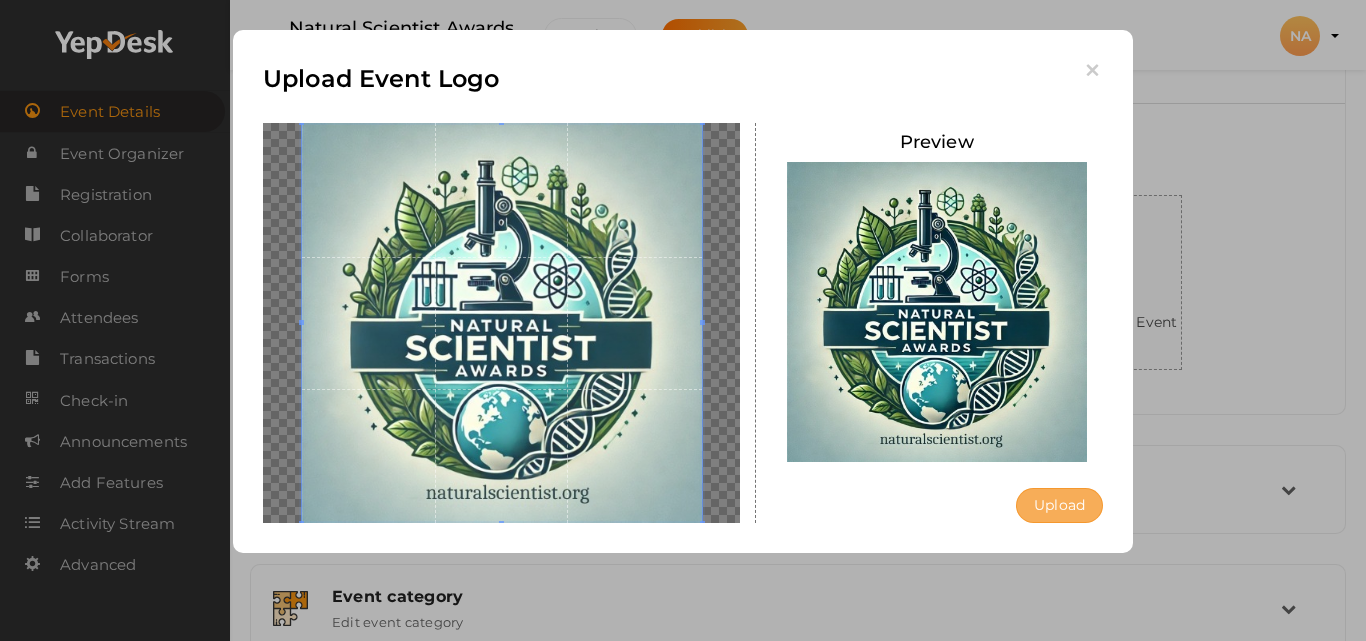 click on "Upload" at bounding box center (1059, 505) 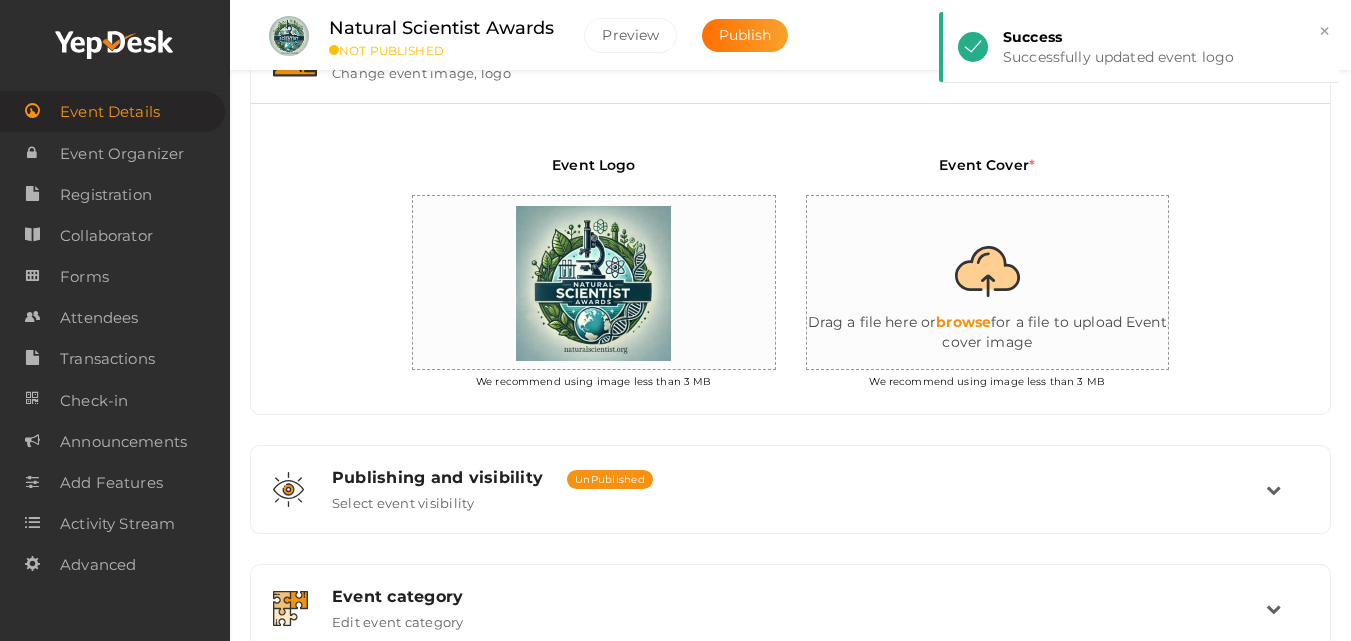 click at bounding box center [1007, 283] 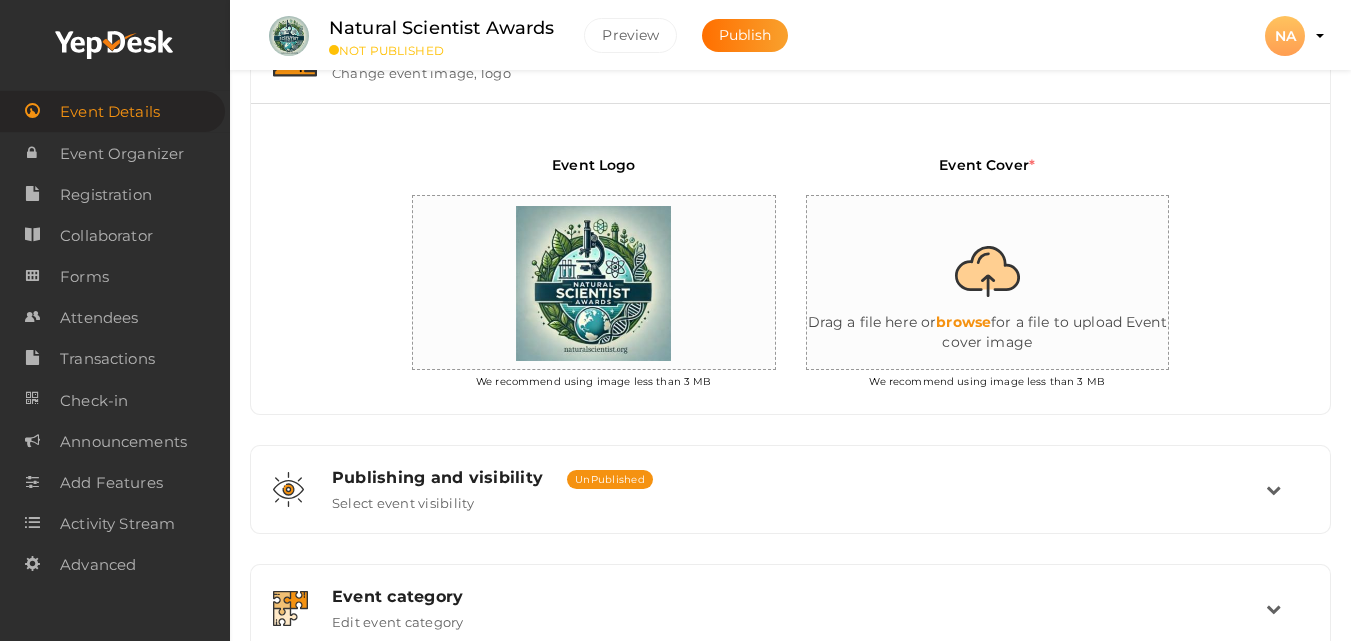 type on "C:\fakepath\NST broucher.png" 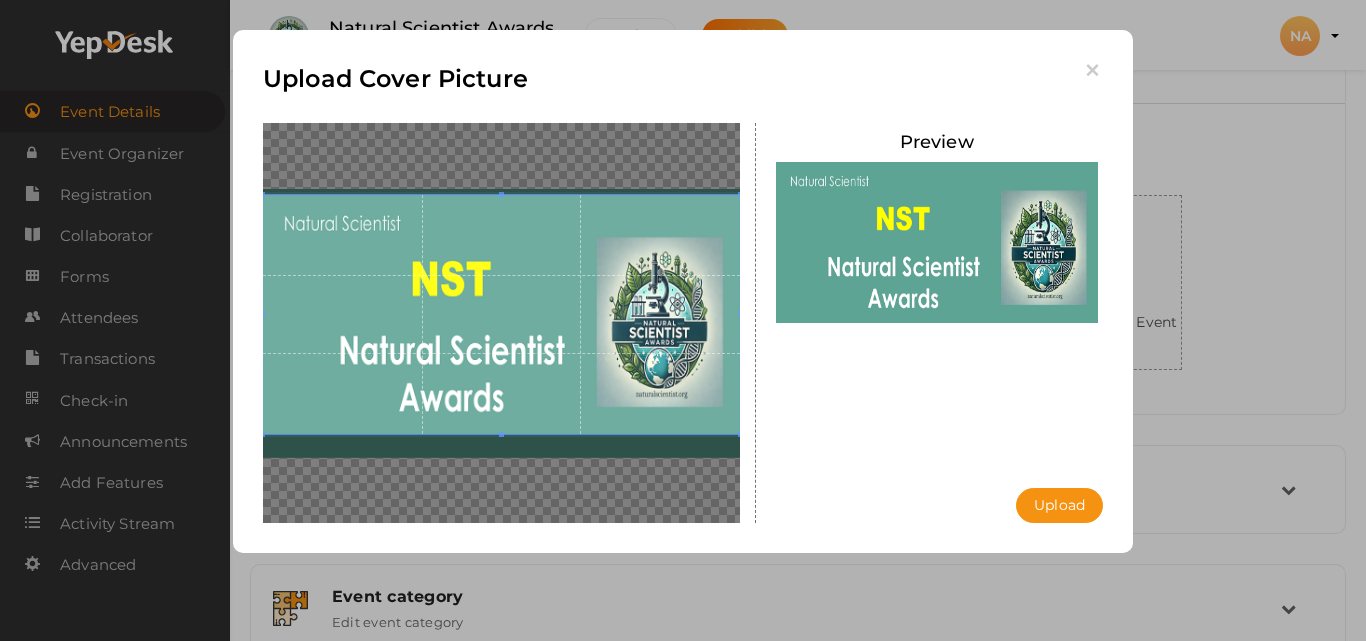 drag, startPoint x: 487, startPoint y: 340, endPoint x: 493, endPoint y: 316, distance: 24.738634 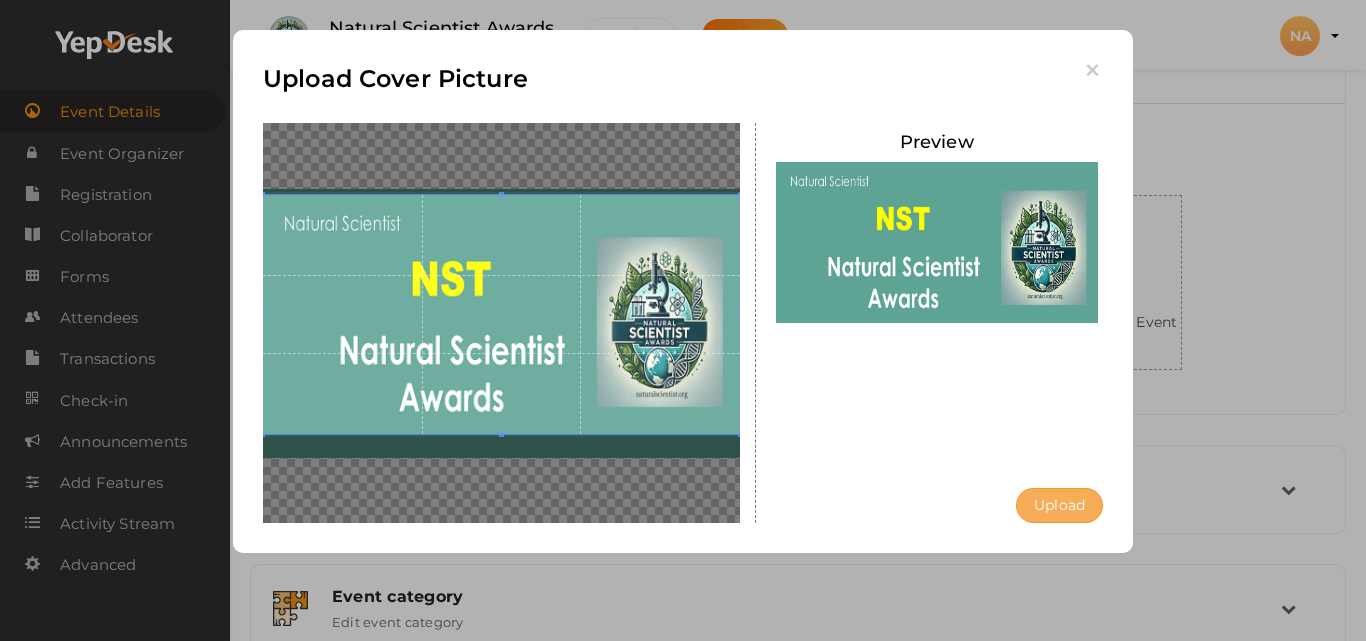 click on "Upload" at bounding box center (1059, 505) 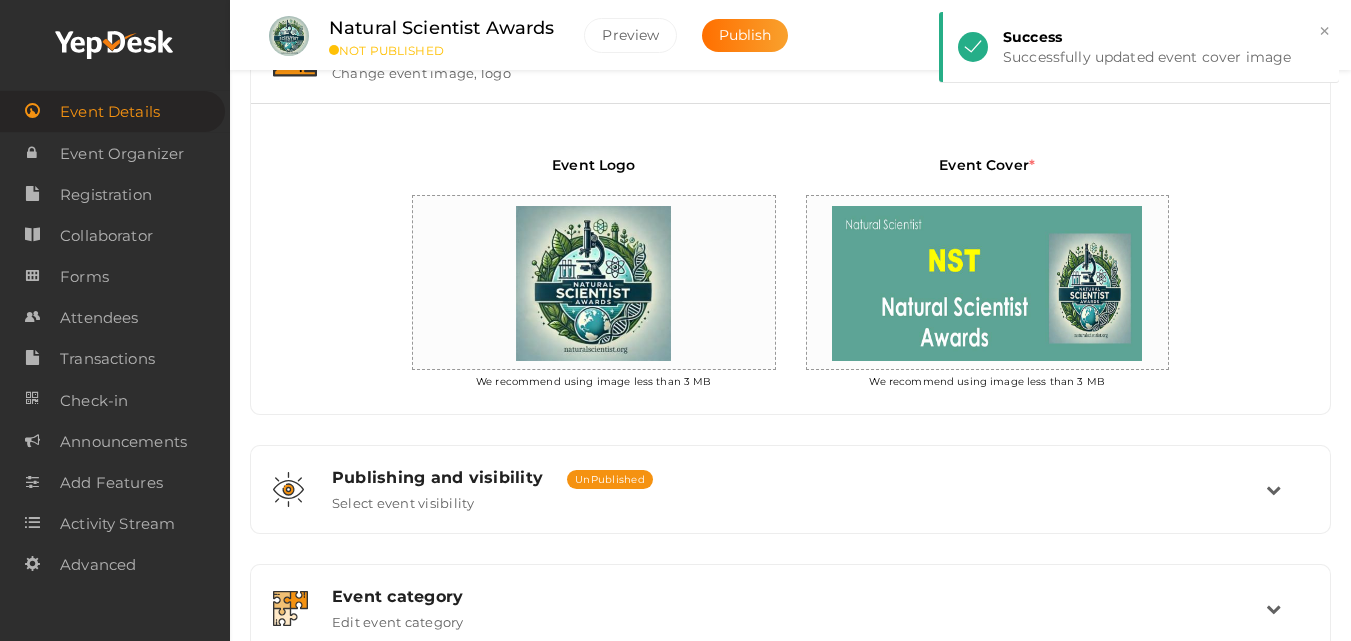 scroll, scrollTop: 539, scrollLeft: 0, axis: vertical 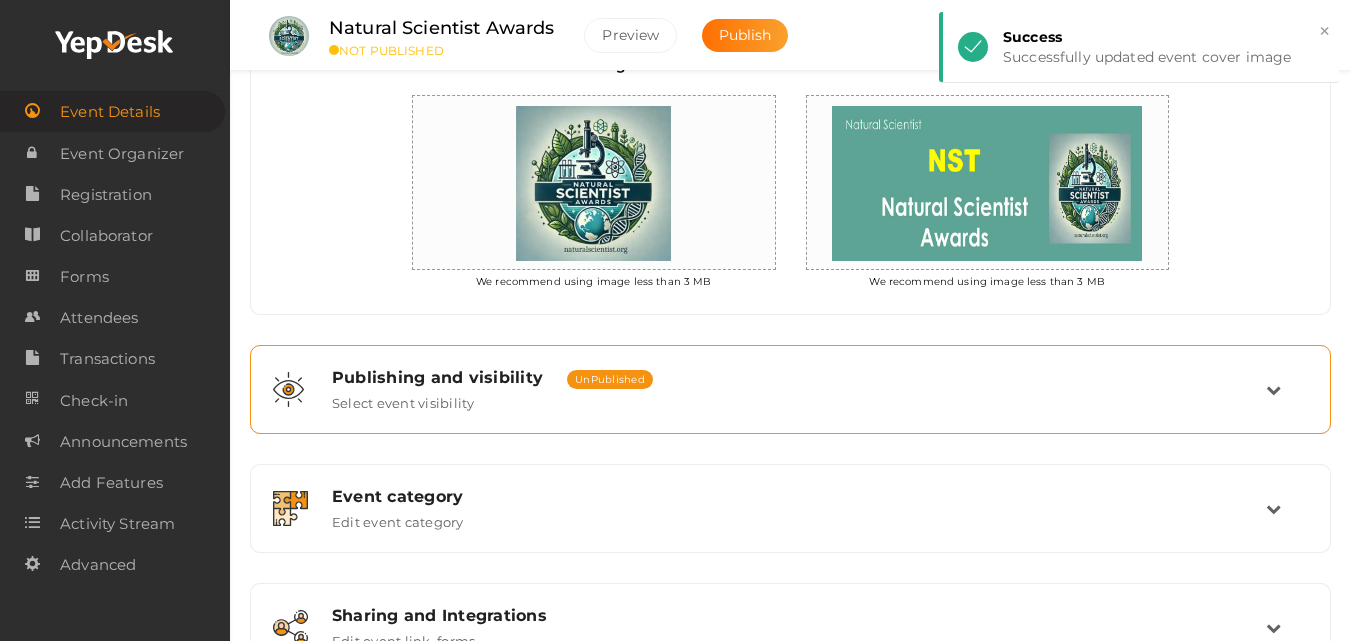 click on "Publishing and visibility
Published
UnPublished
Select event
visibility" at bounding box center [791, 389] 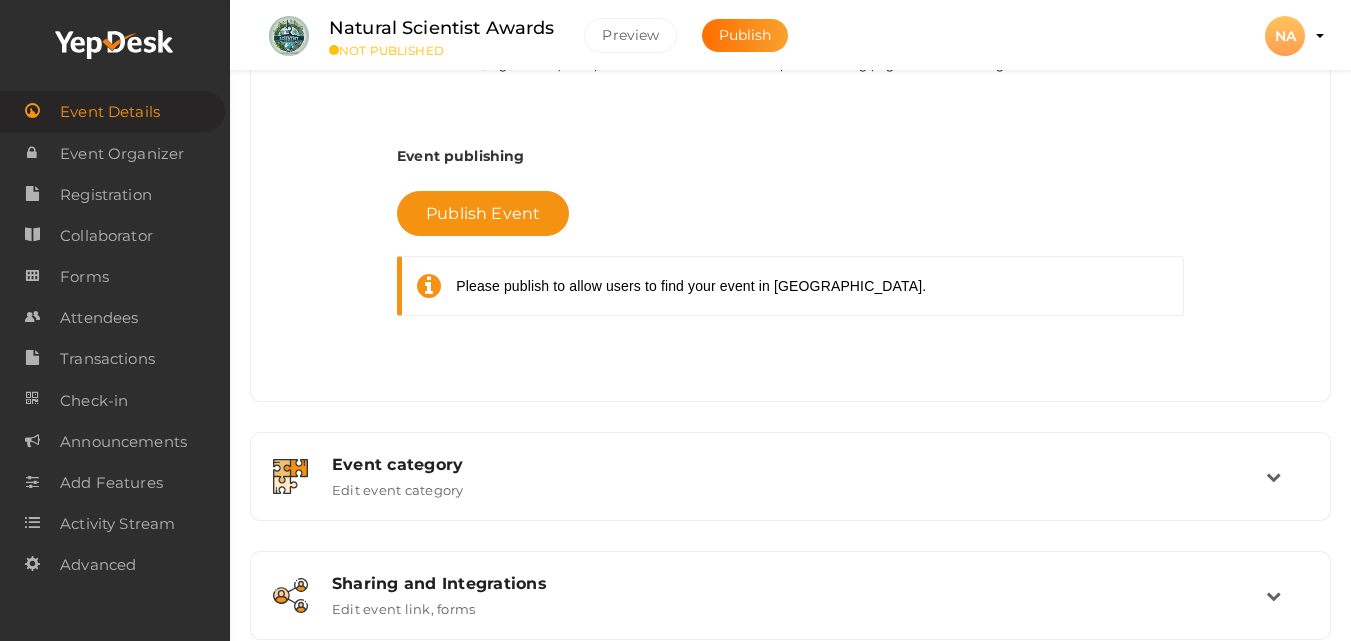 scroll, scrollTop: 839, scrollLeft: 0, axis: vertical 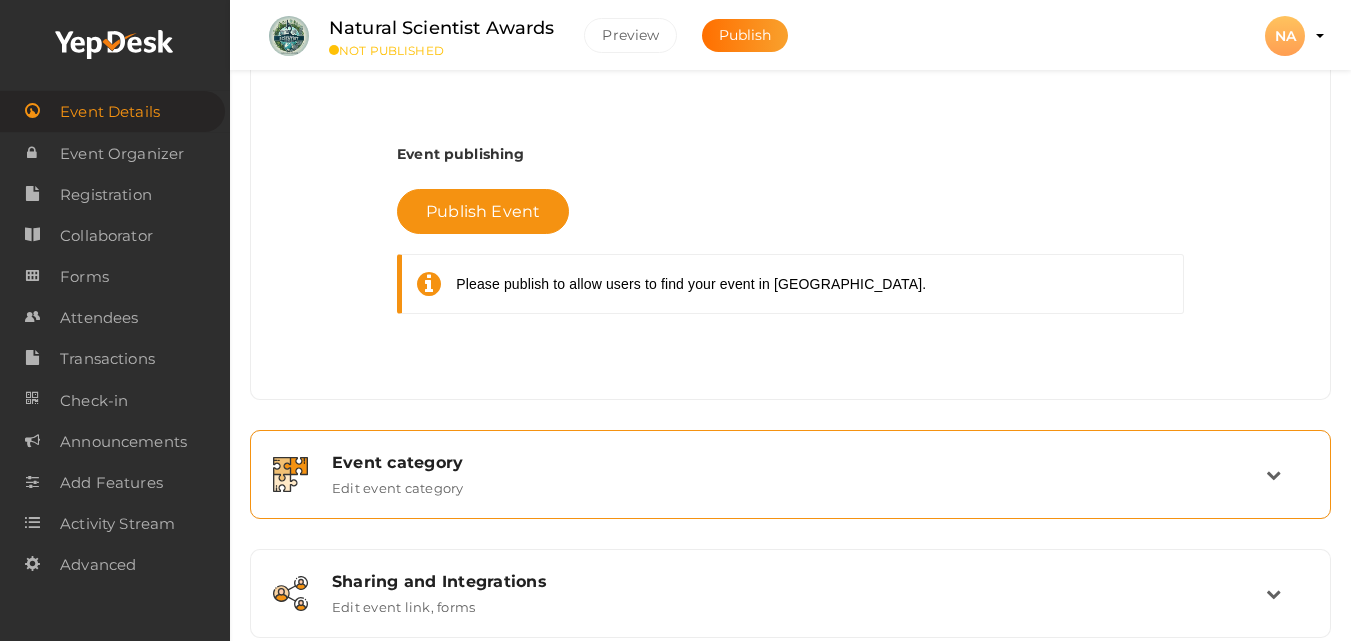 click on "Event category
Edit event
category" at bounding box center [791, 474] 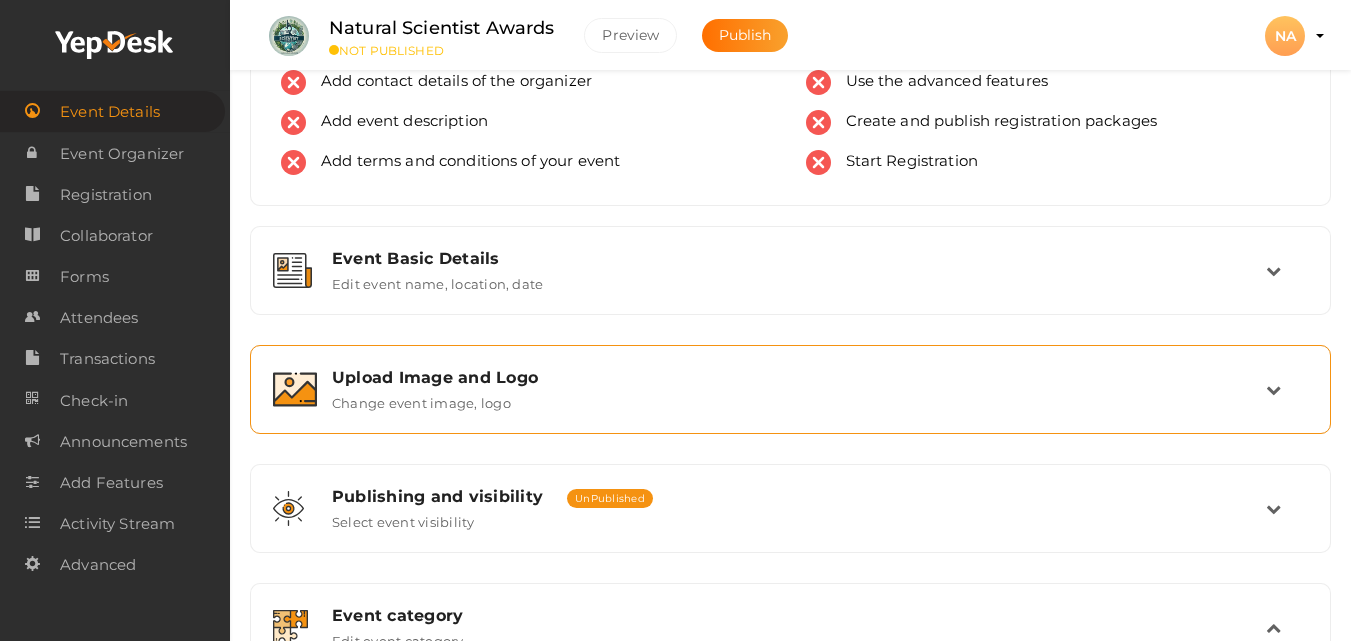 scroll, scrollTop: 0, scrollLeft: 0, axis: both 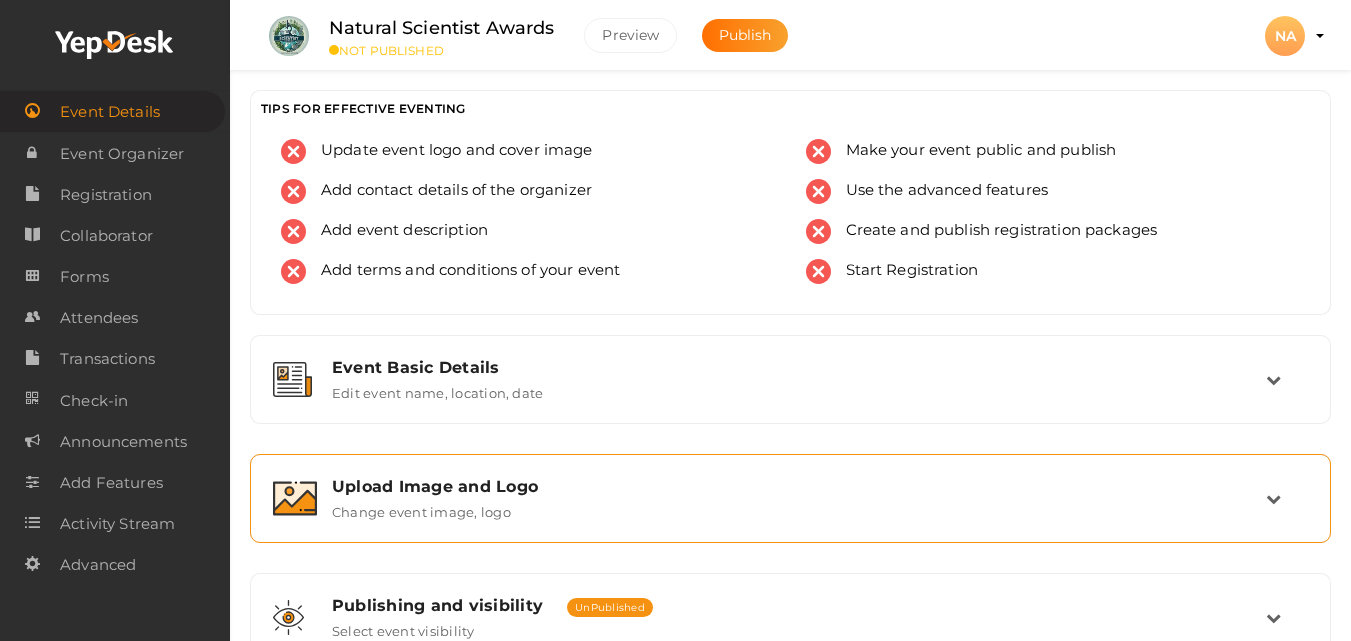 click on "Upload Image and Logo
Change event
image, logo" at bounding box center (790, 498) 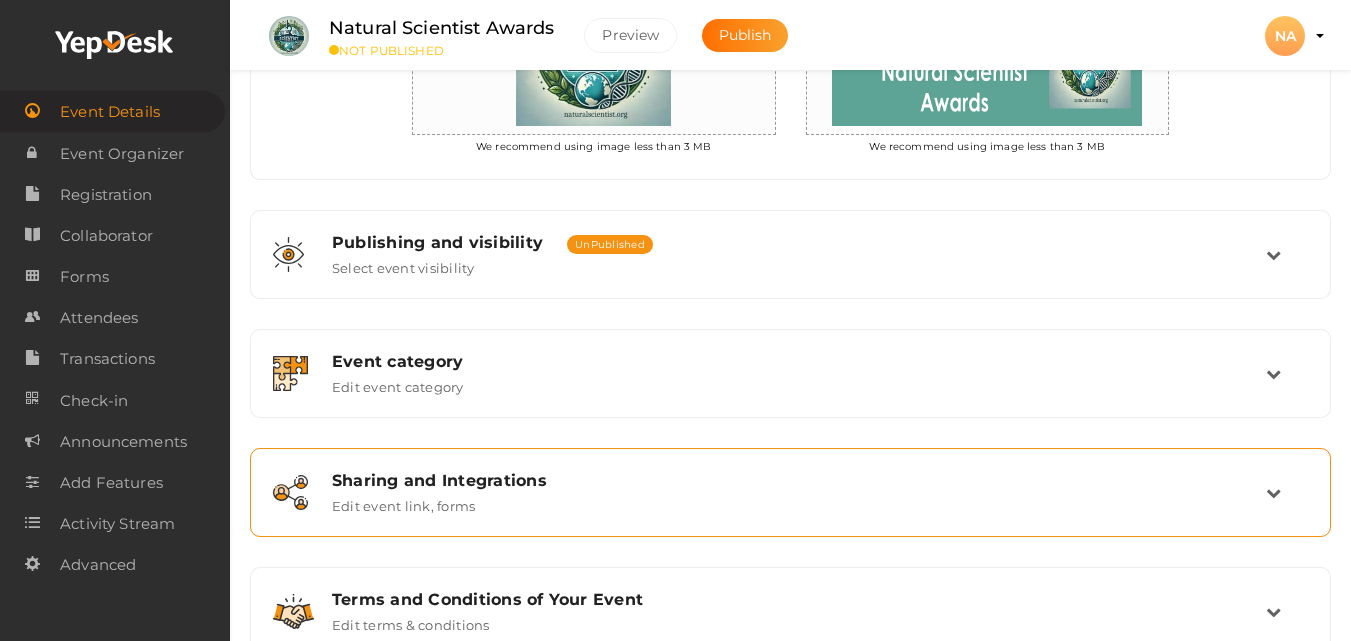 scroll, scrollTop: 739, scrollLeft: 0, axis: vertical 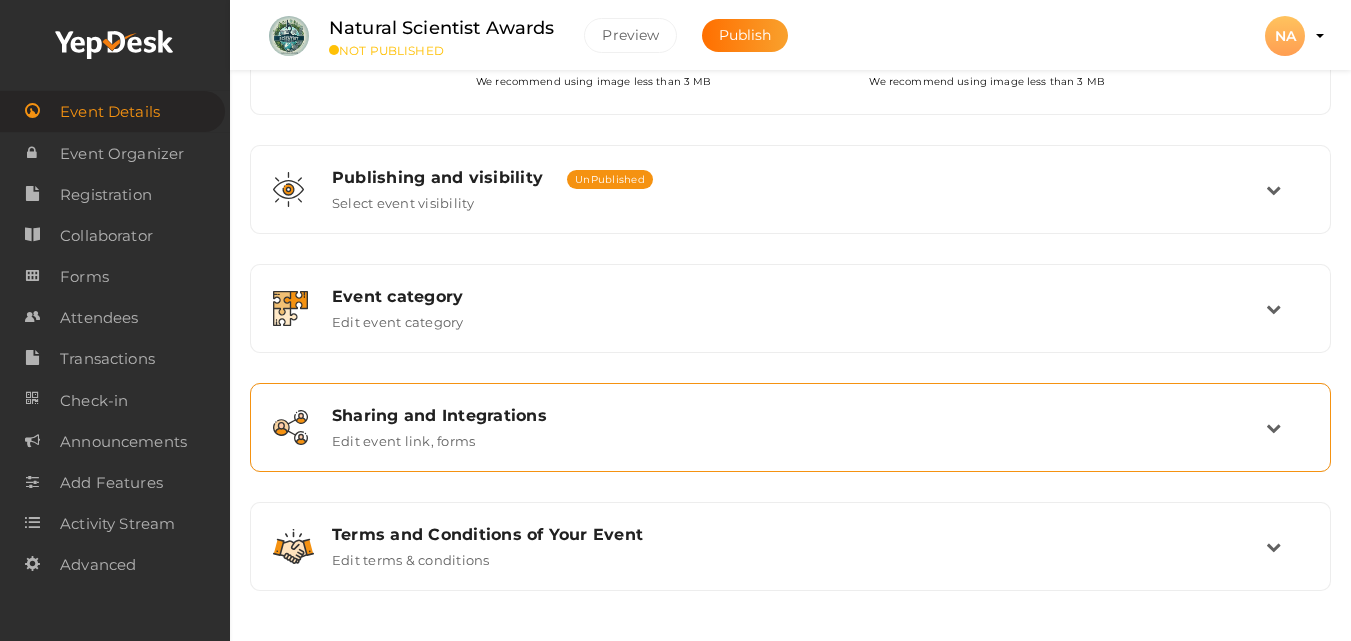 click on "Sharing and Integrations
Edit event link,
forms" at bounding box center [790, 427] 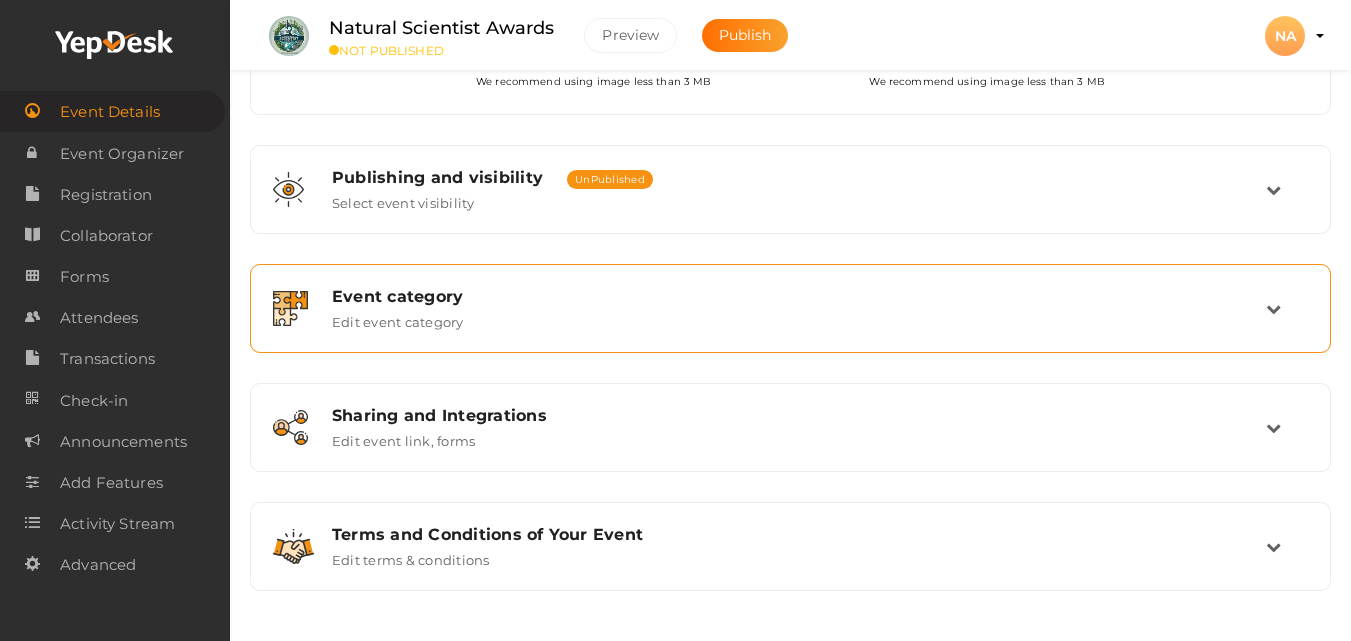 click on "Event category
Edit event
category" at bounding box center (791, 308) 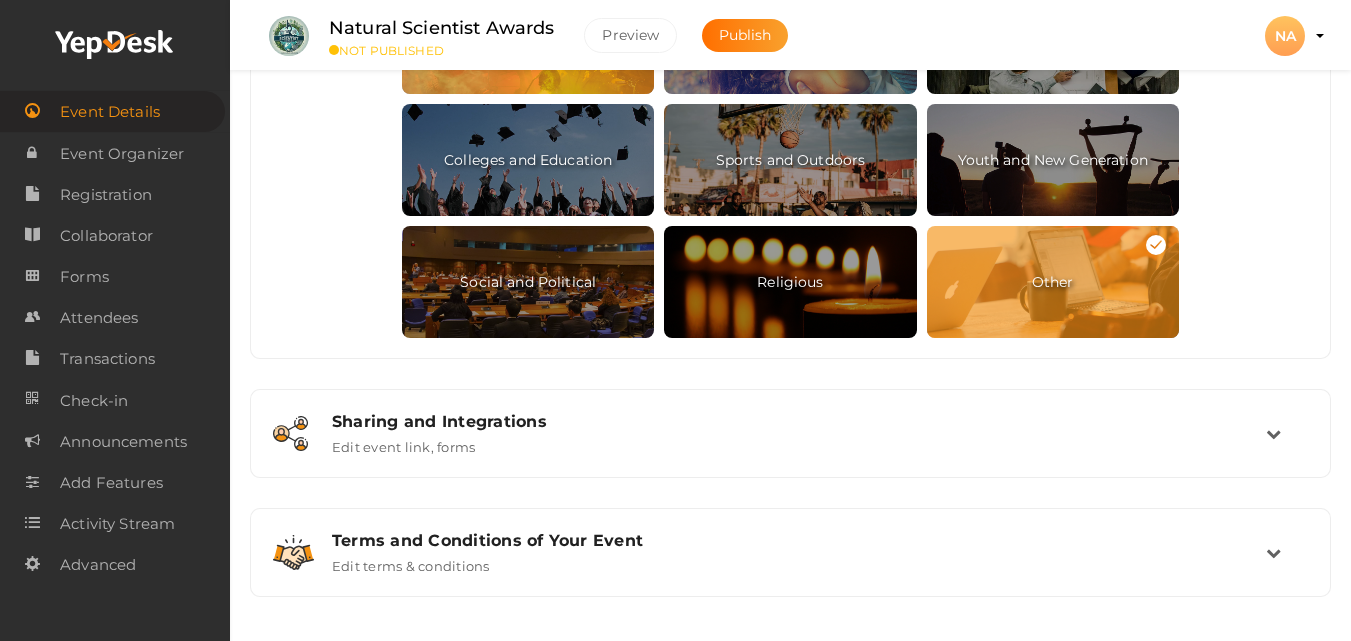 scroll, scrollTop: 1153, scrollLeft: 0, axis: vertical 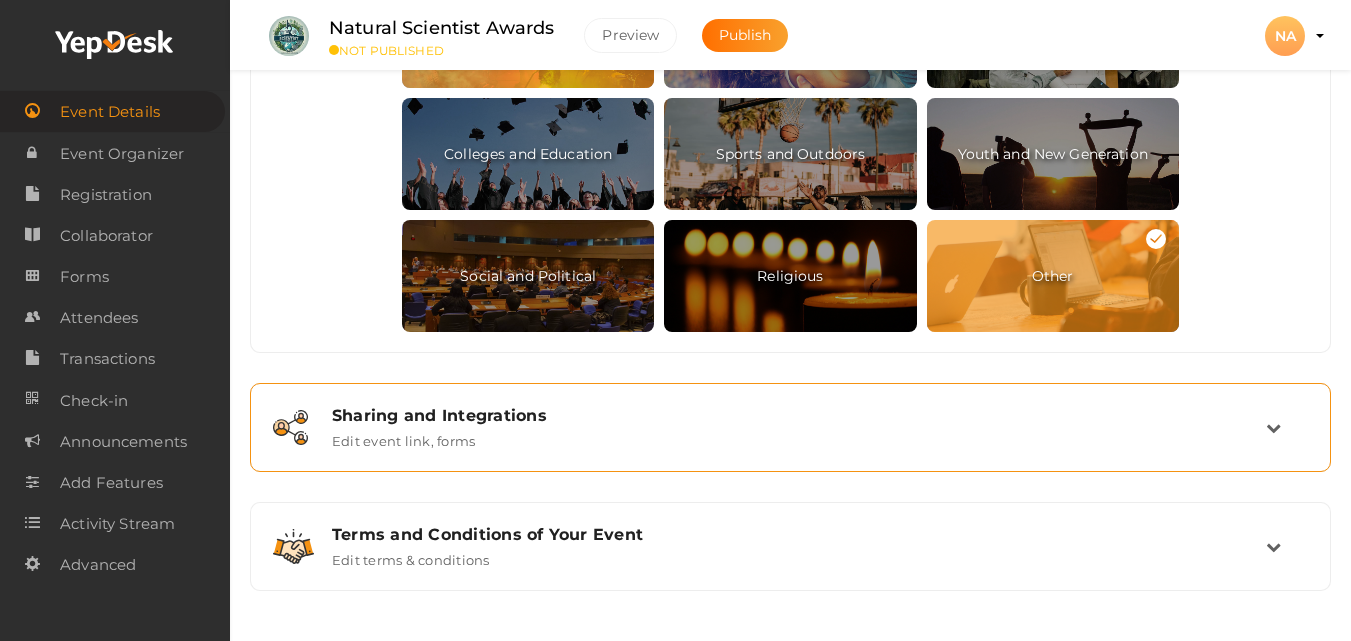 click on "Sharing and Integrations
Edit event link,
forms" at bounding box center [791, 427] 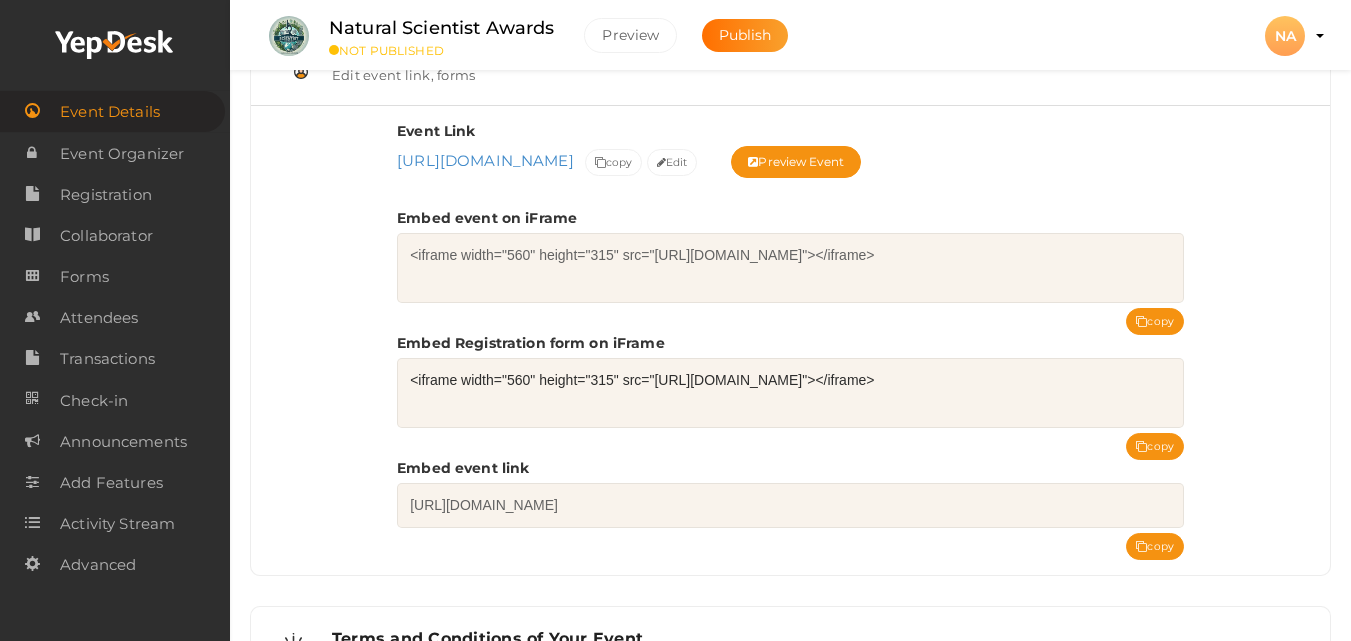 scroll, scrollTop: 898, scrollLeft: 0, axis: vertical 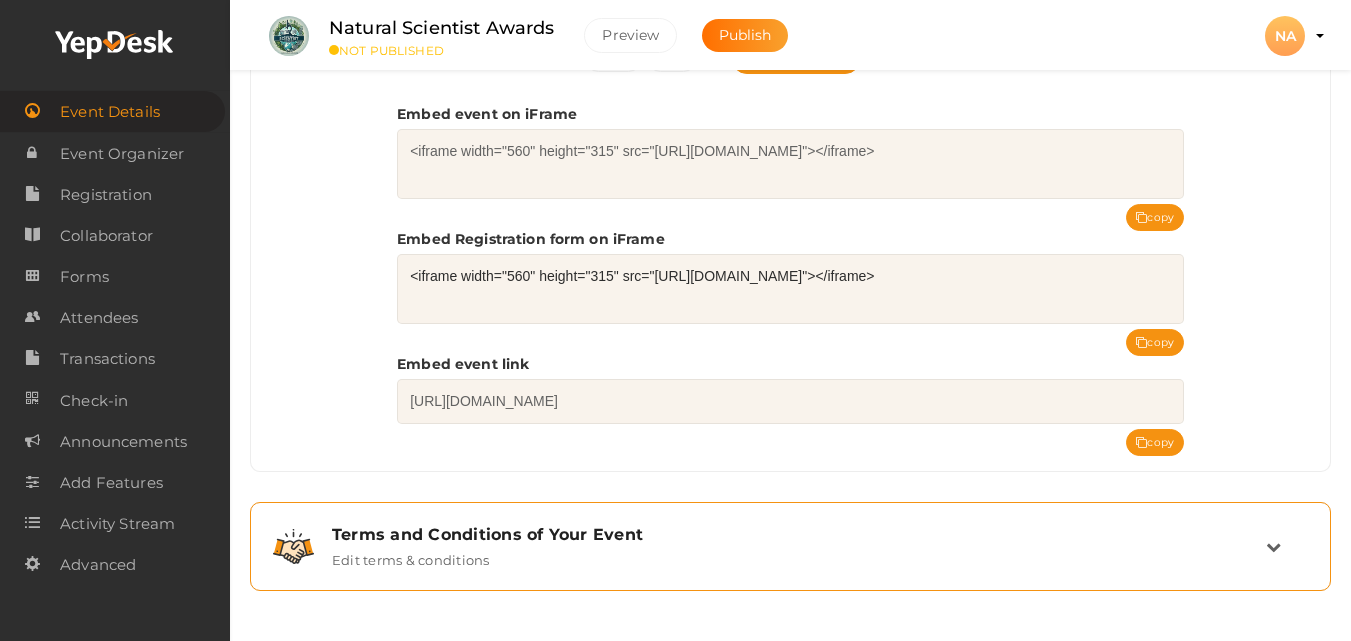 click on "Terms and Conditions of Your Event" at bounding box center (799, 534) 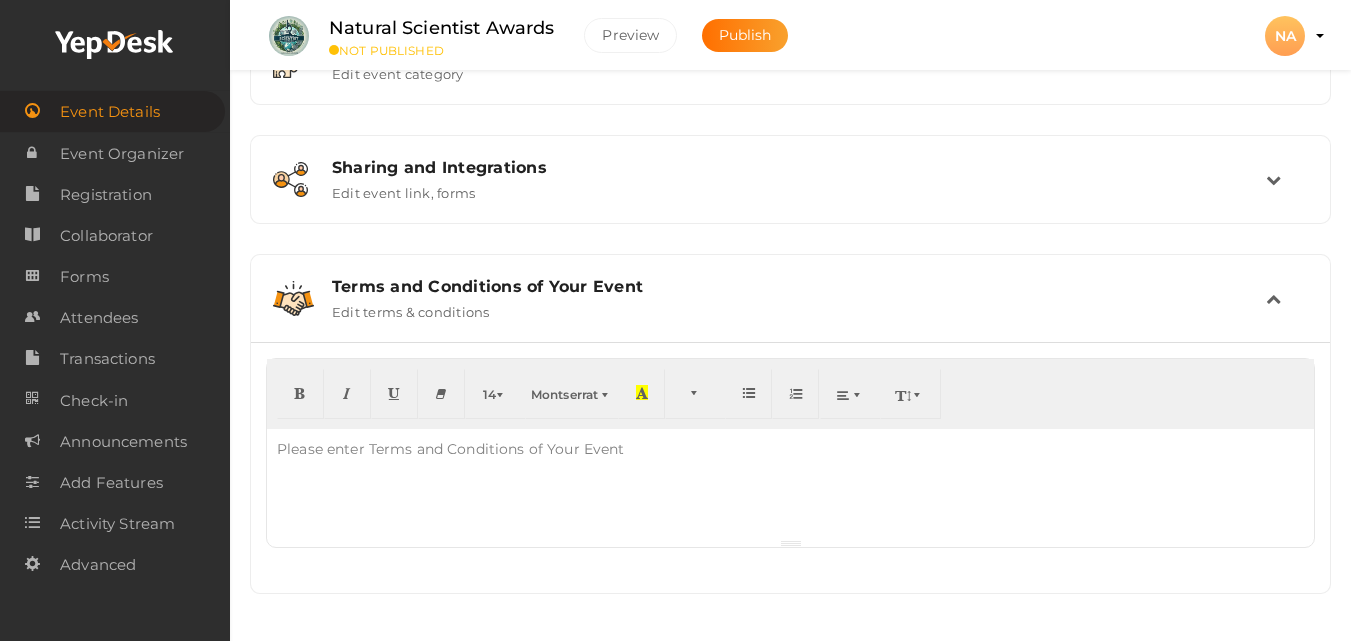 scroll, scrollTop: 679, scrollLeft: 0, axis: vertical 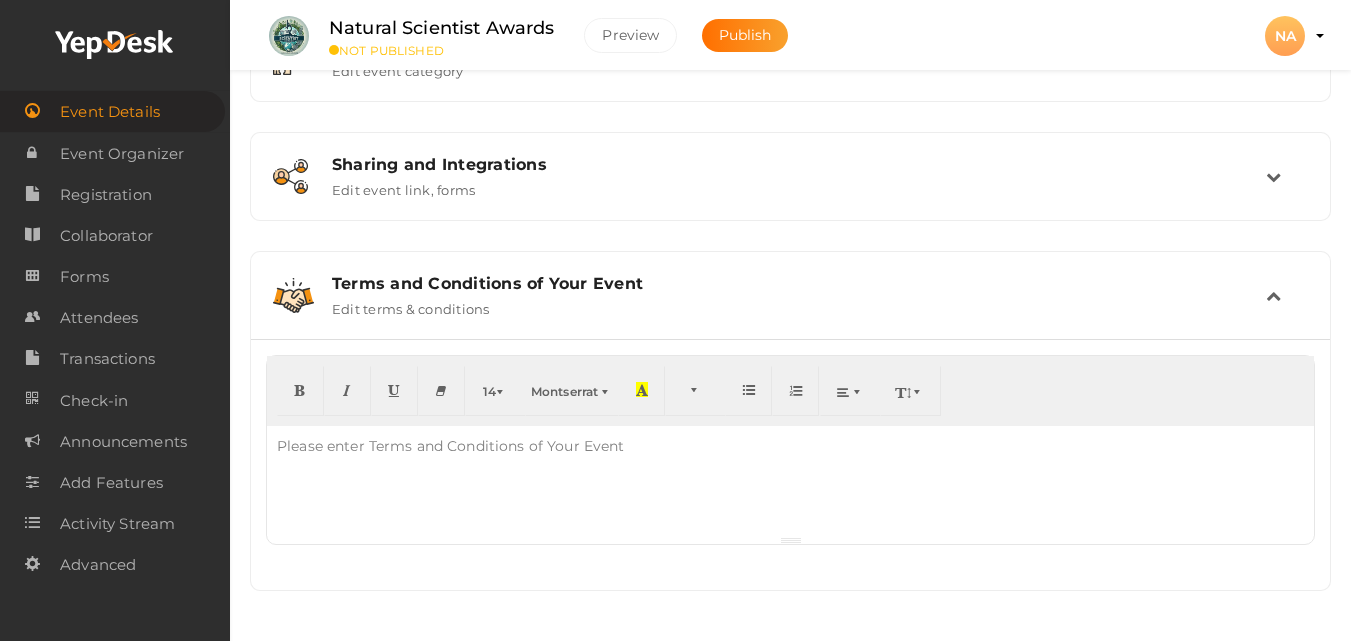 click on "Please enter Terms and Conditions  of Your Event" at bounding box center [451, 446] 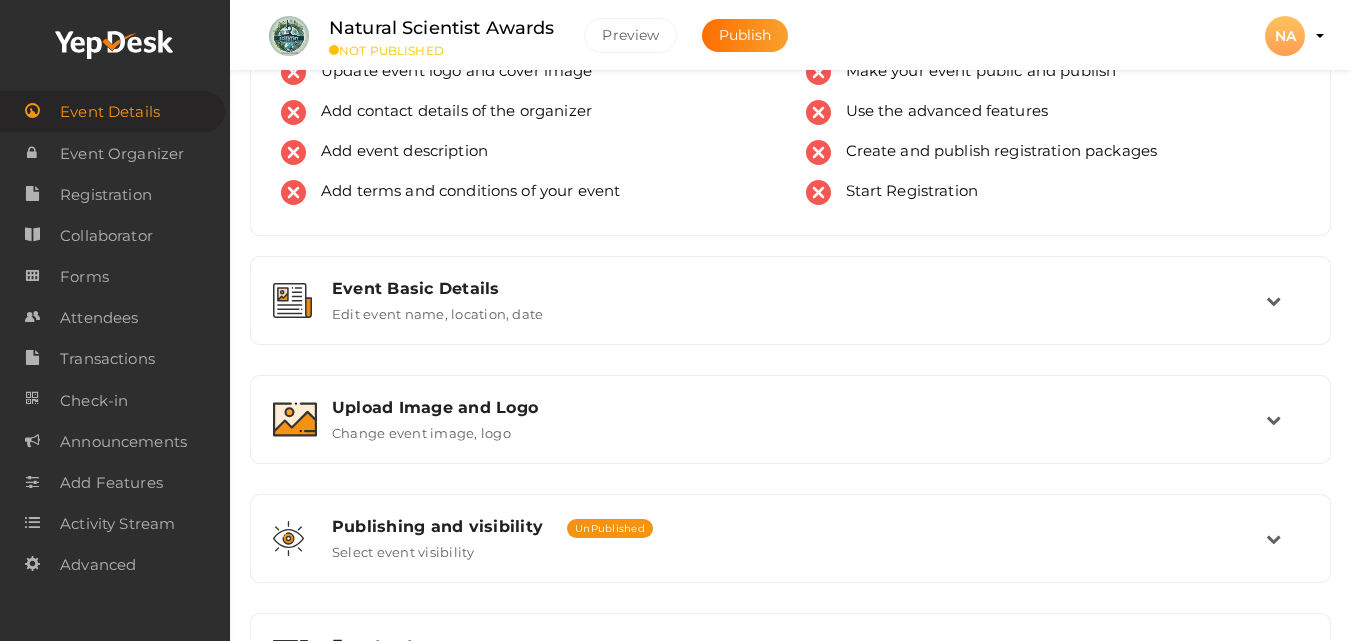 scroll, scrollTop: 0, scrollLeft: 0, axis: both 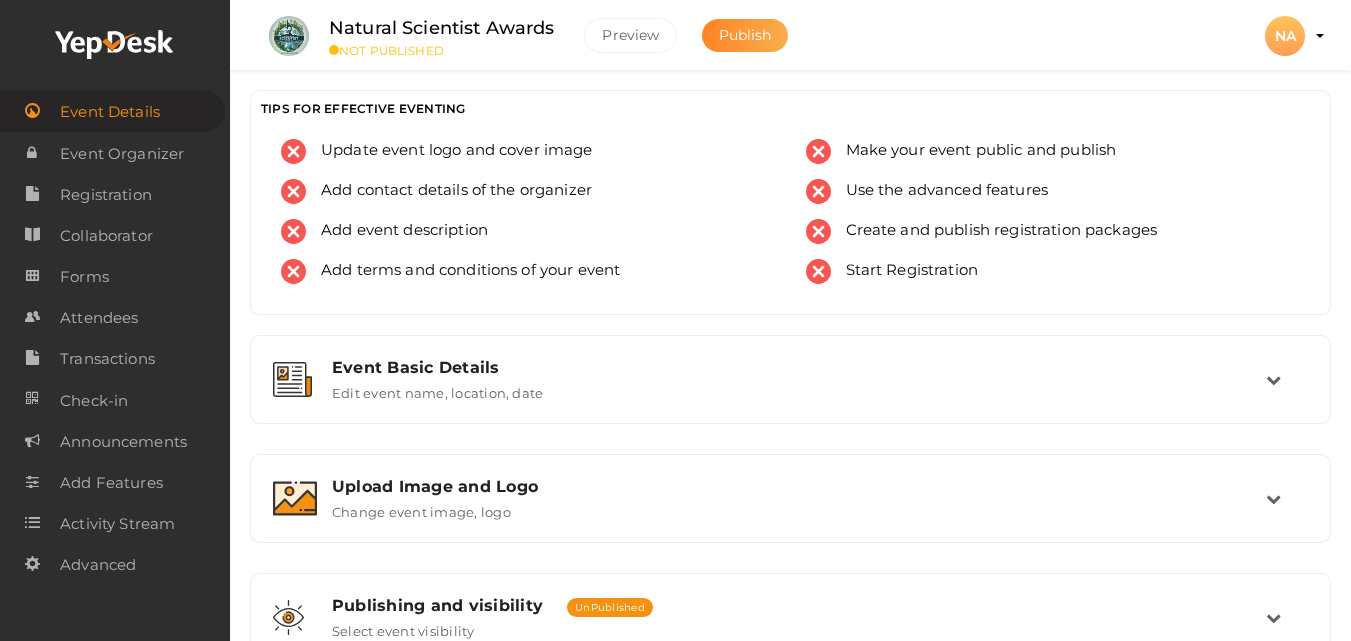 click on "Publish" at bounding box center (745, 35) 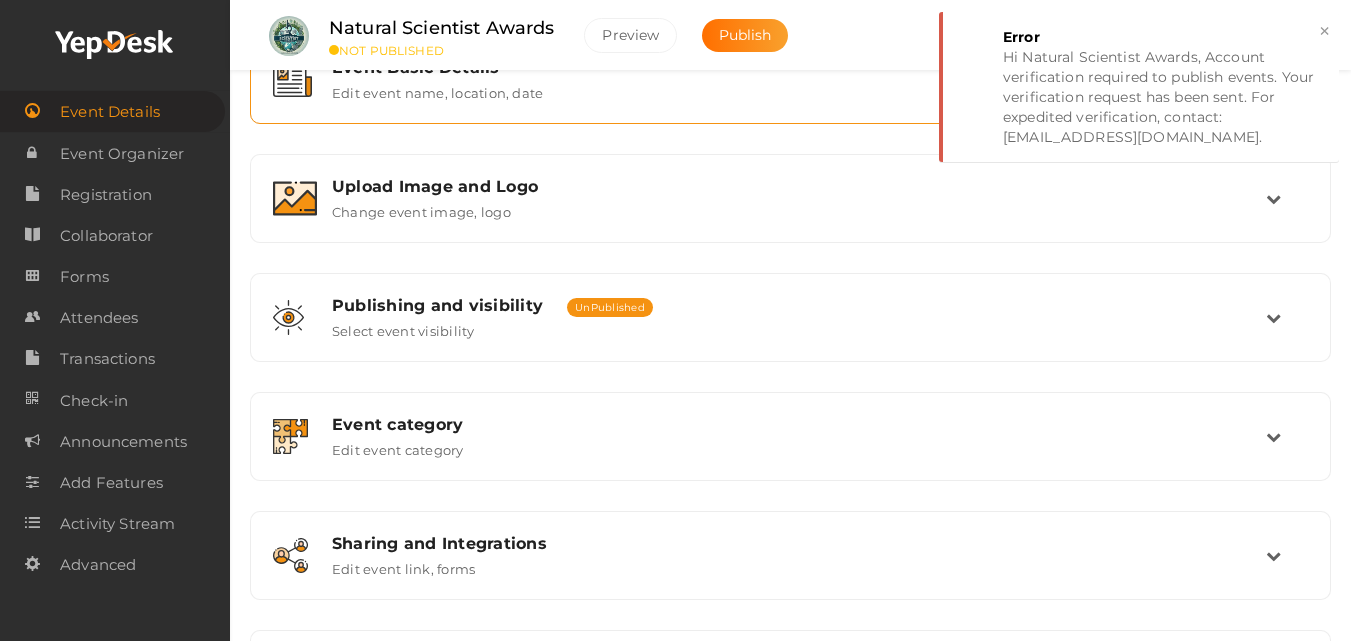 scroll, scrollTop: 0, scrollLeft: 0, axis: both 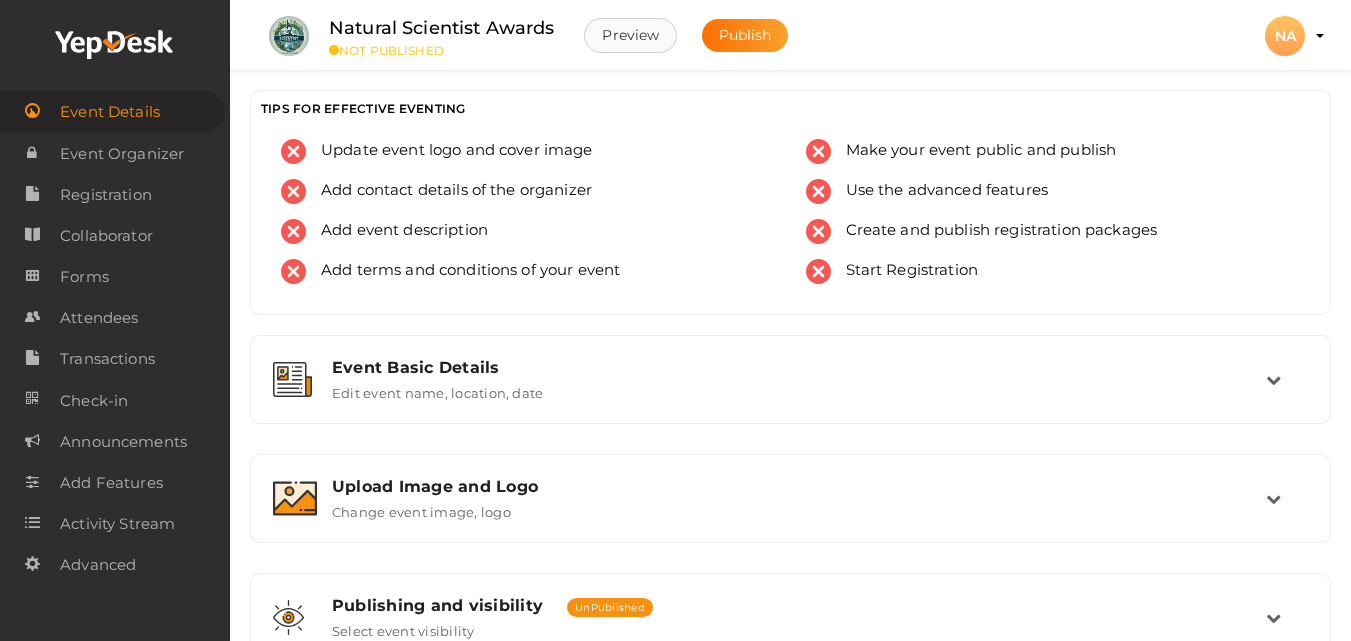 click on "Preview" at bounding box center [630, 35] 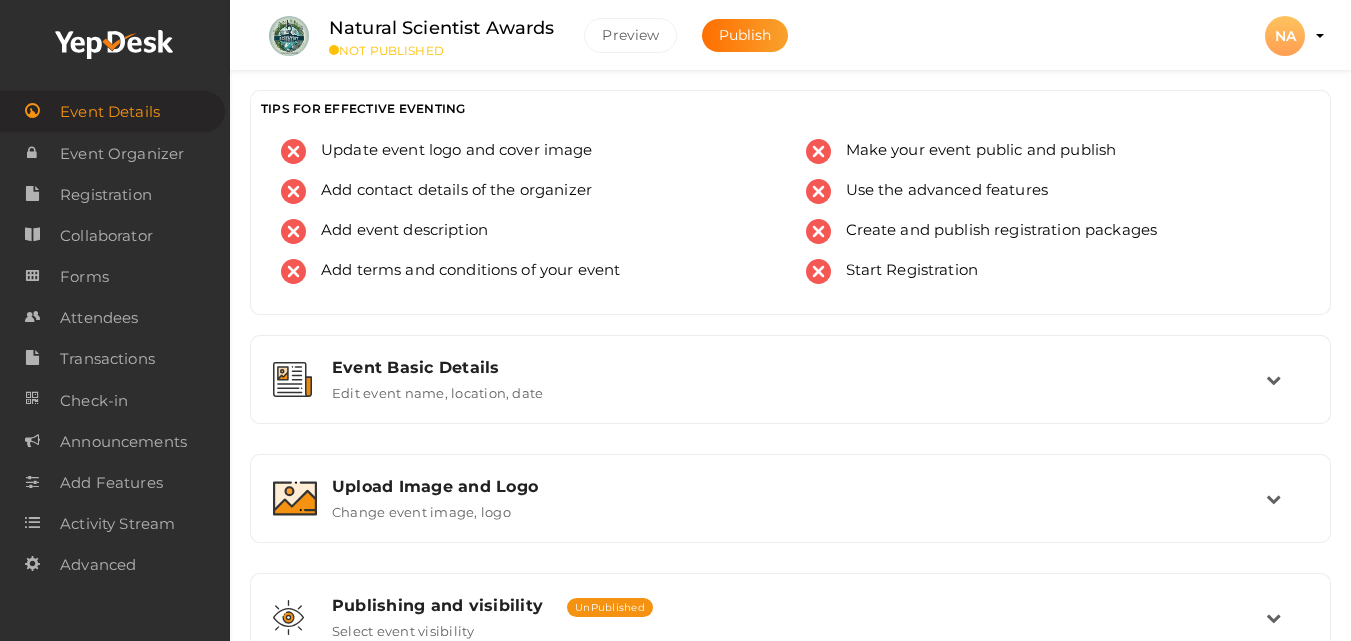 click on "Preview
NA
NA
Natural Scientist Awards
research2805@gmail.com
Organization Profile
My Events
Admin
Switch
Profile
Create
New Profile
Manage
Profile
Logout" at bounding box center [1285, 36] 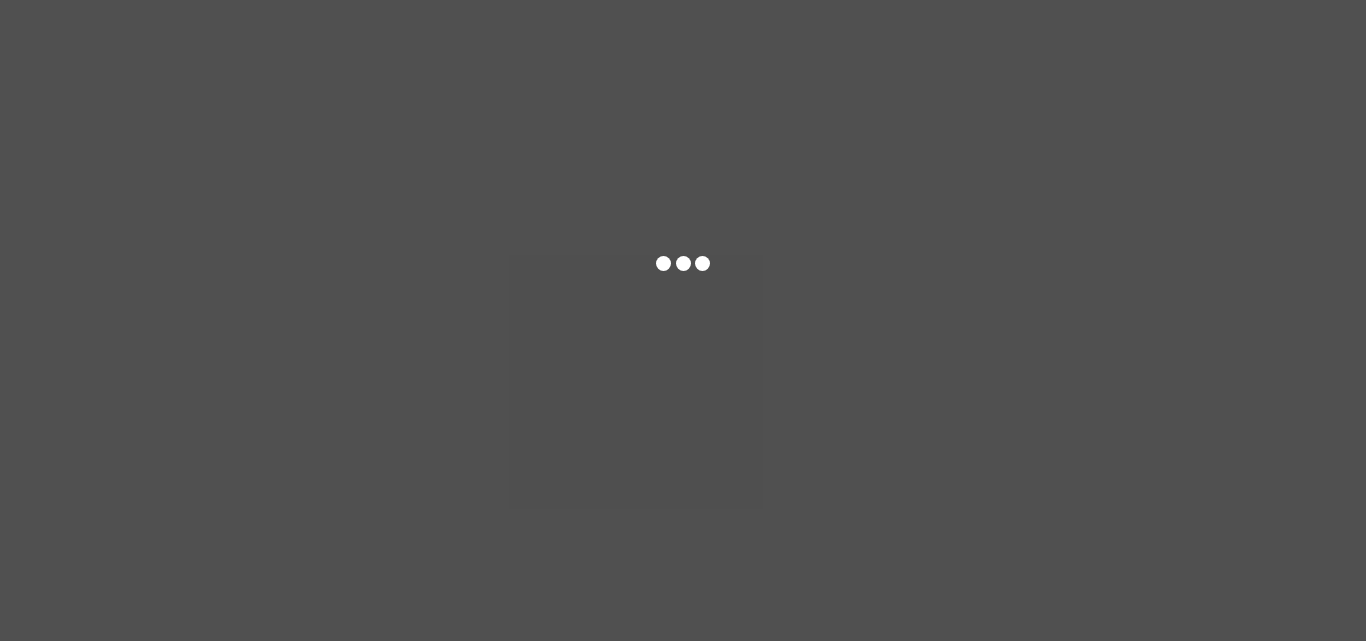 scroll, scrollTop: 0, scrollLeft: 0, axis: both 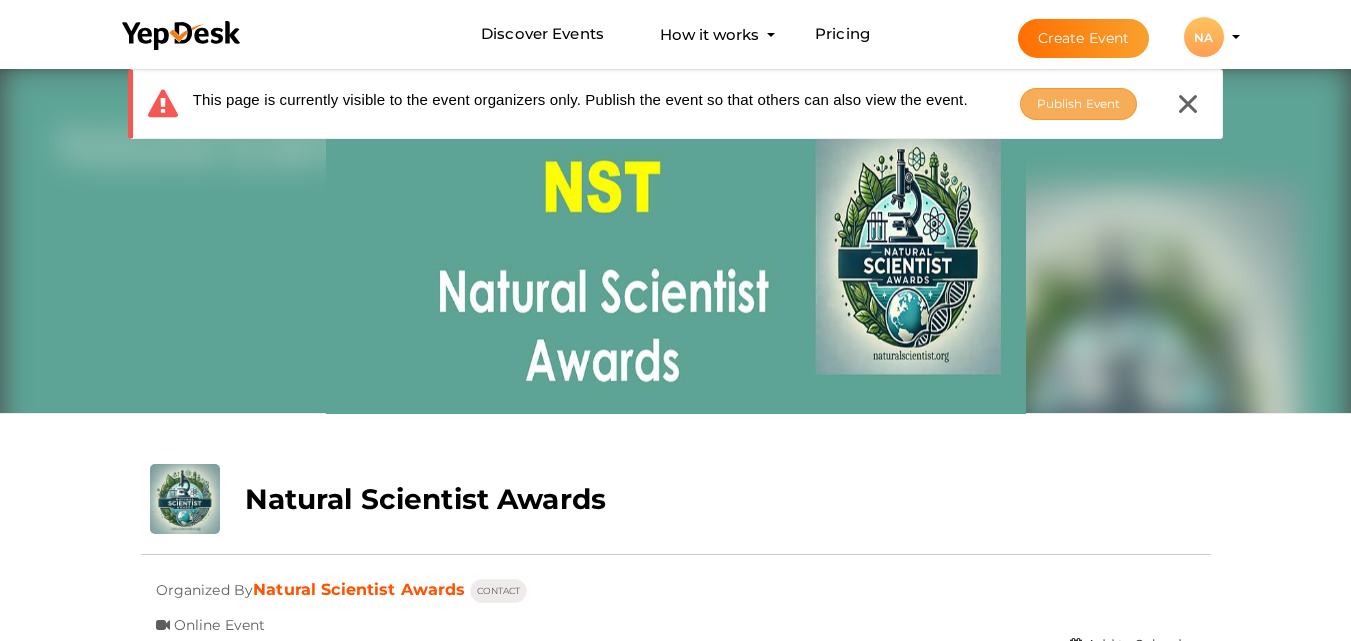 click on "Publish Event" at bounding box center (1079, 103) 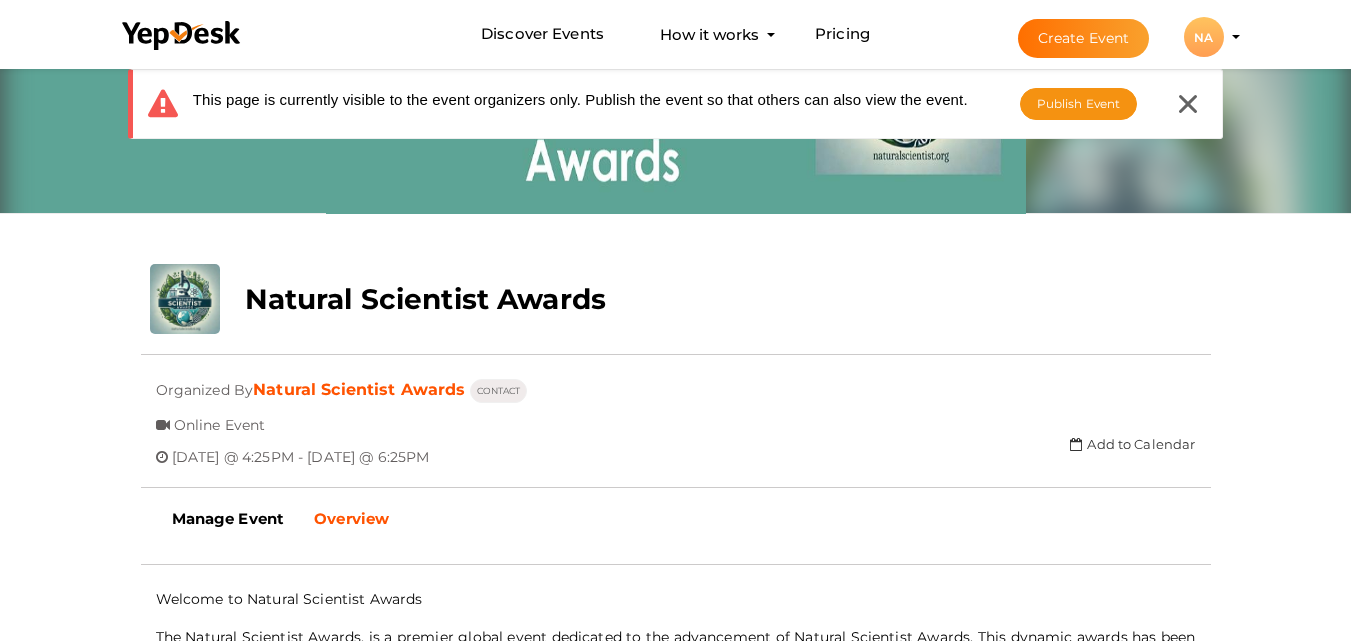 scroll, scrollTop: 0, scrollLeft: 0, axis: both 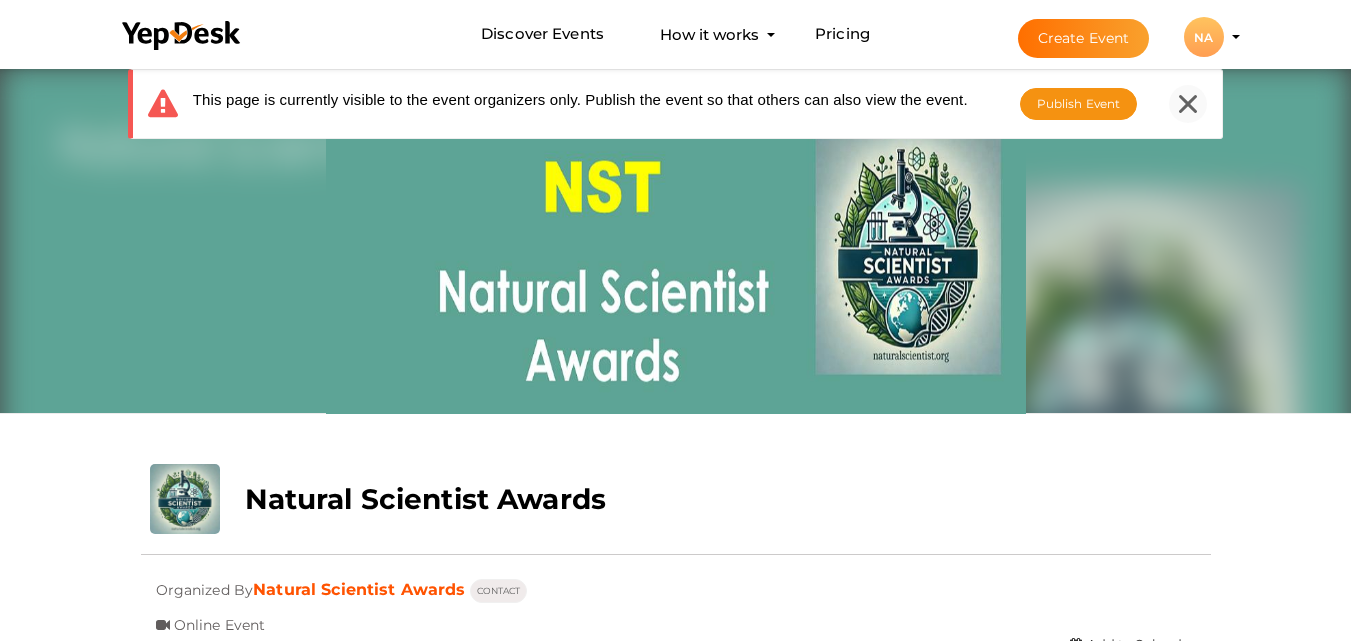 click 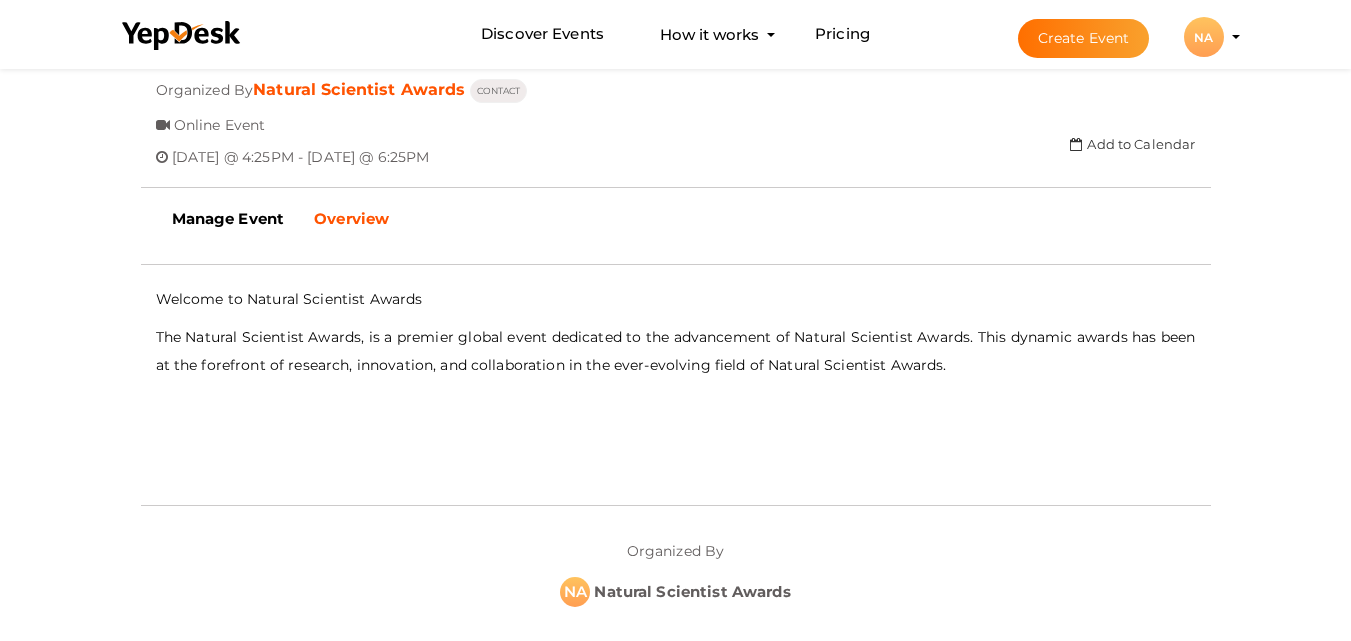 scroll, scrollTop: 100, scrollLeft: 0, axis: vertical 